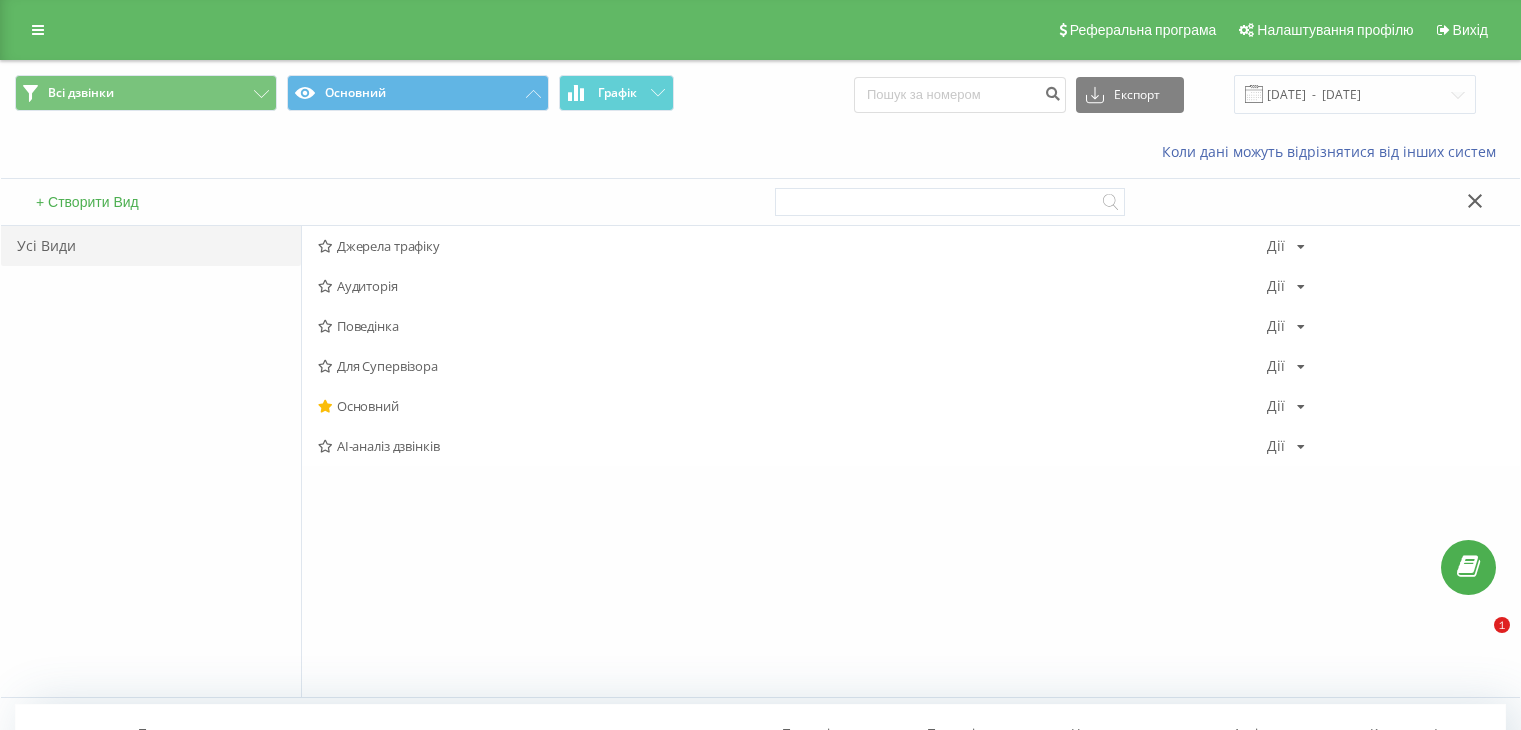 scroll, scrollTop: 0, scrollLeft: 0, axis: both 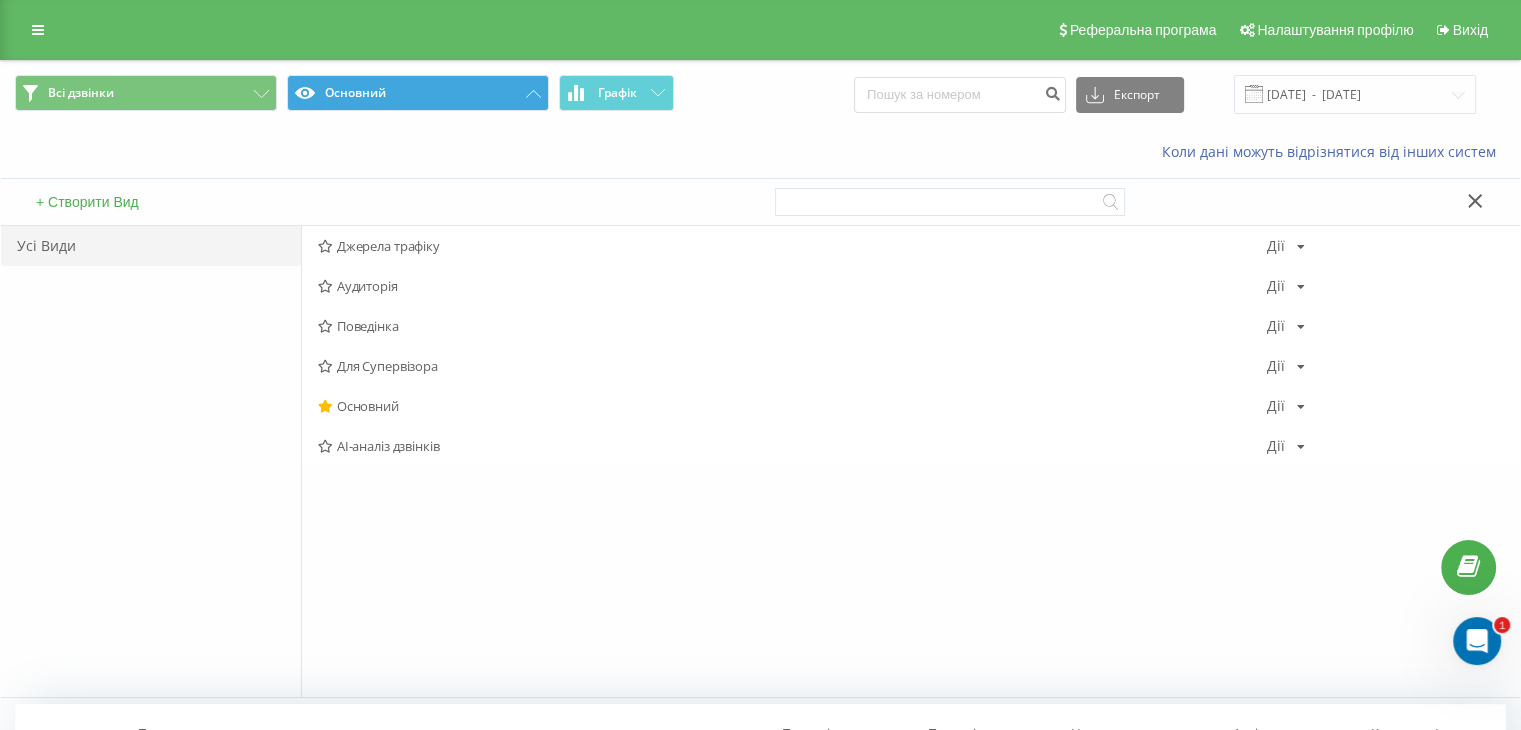 click on "Основний" at bounding box center [418, 93] 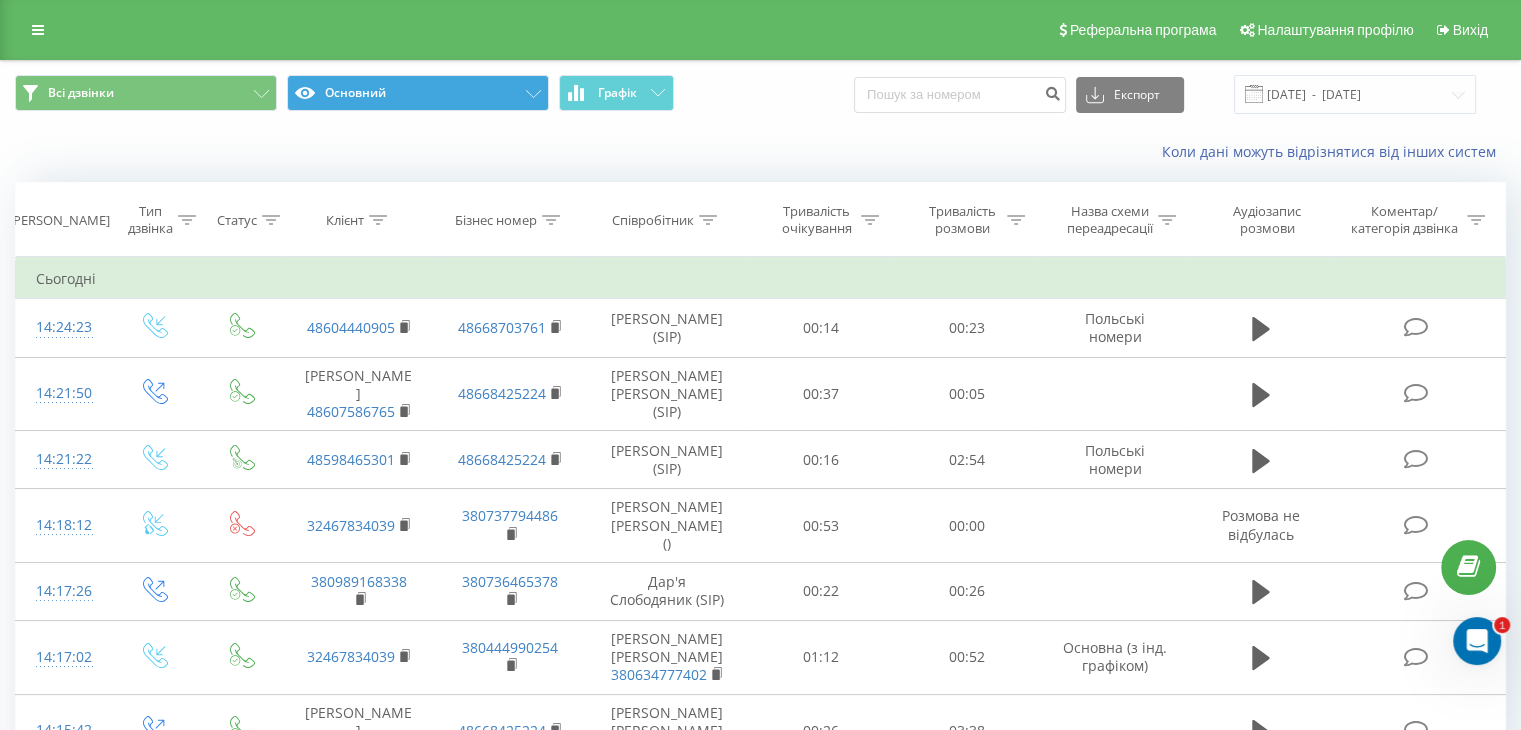click on "Основний" at bounding box center [418, 93] 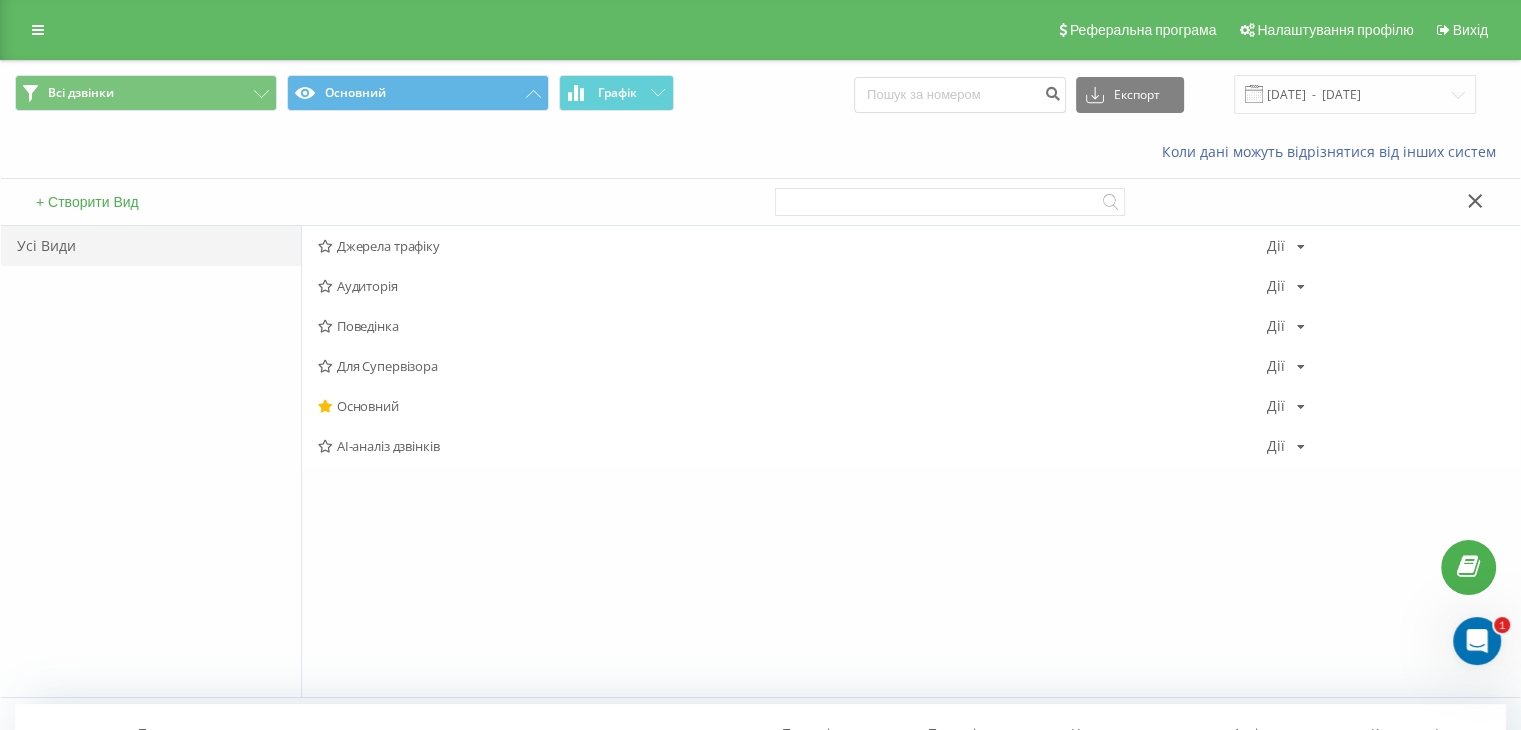 click on "+ Створити Вид" at bounding box center (87, 202) 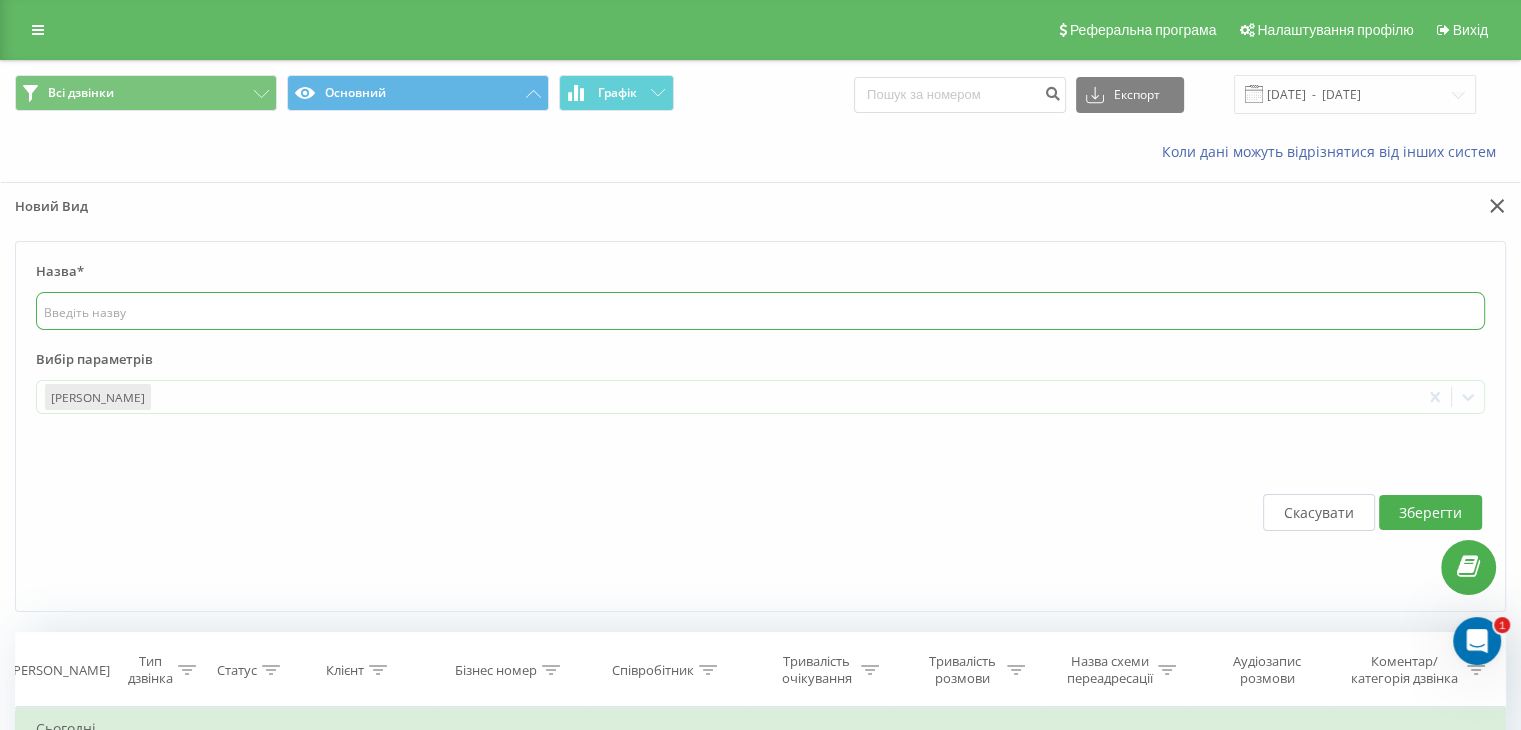 click at bounding box center (760, 311) 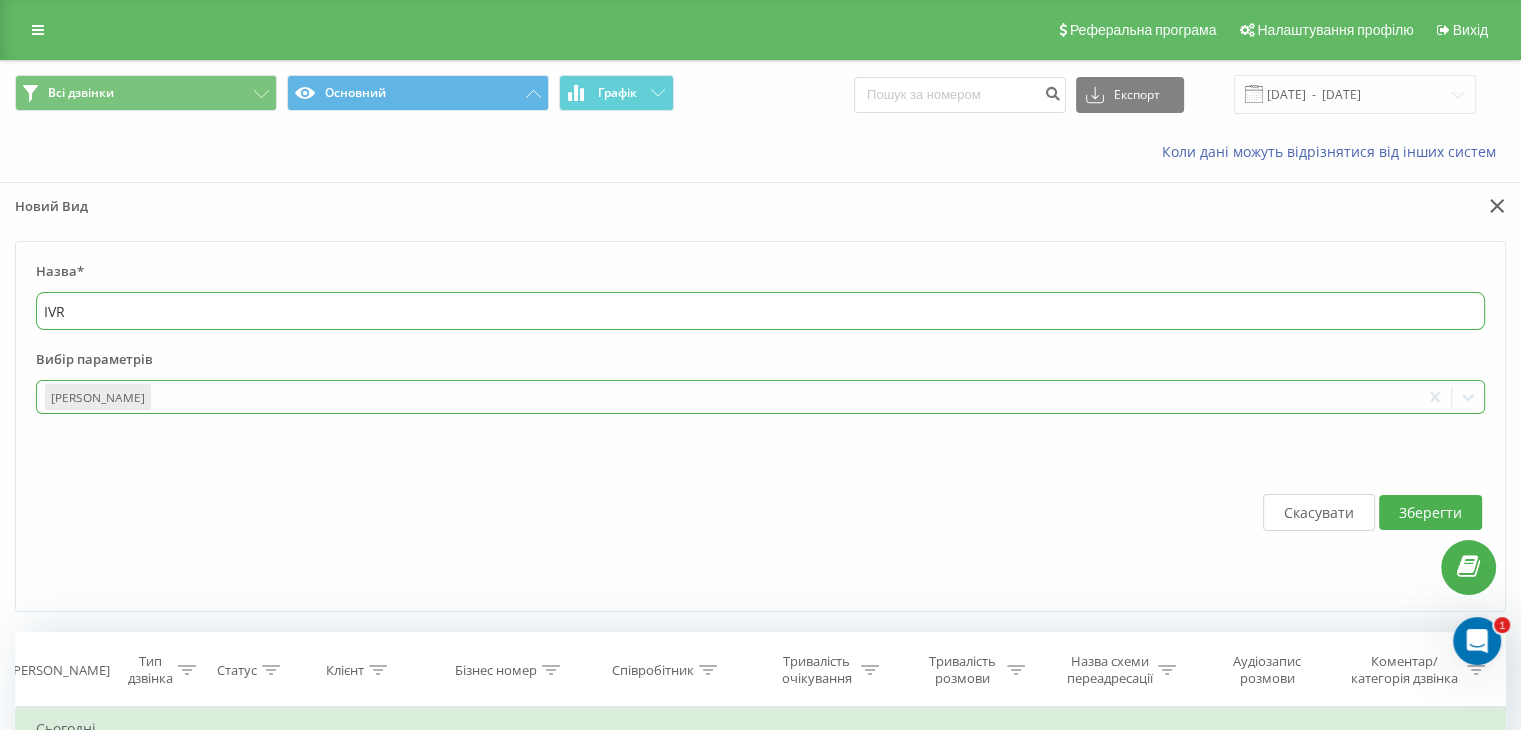 type on "IVR" 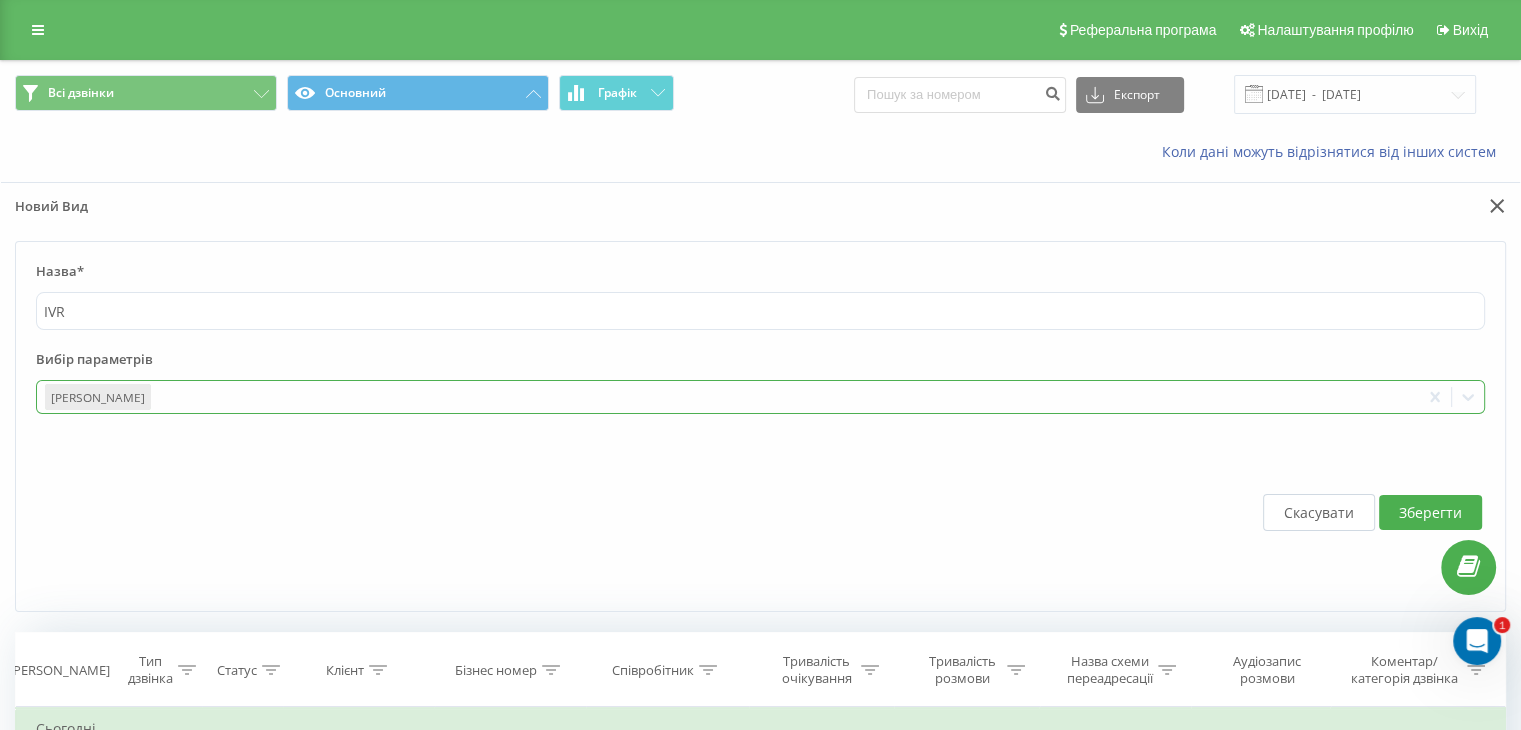 click at bounding box center [783, 397] 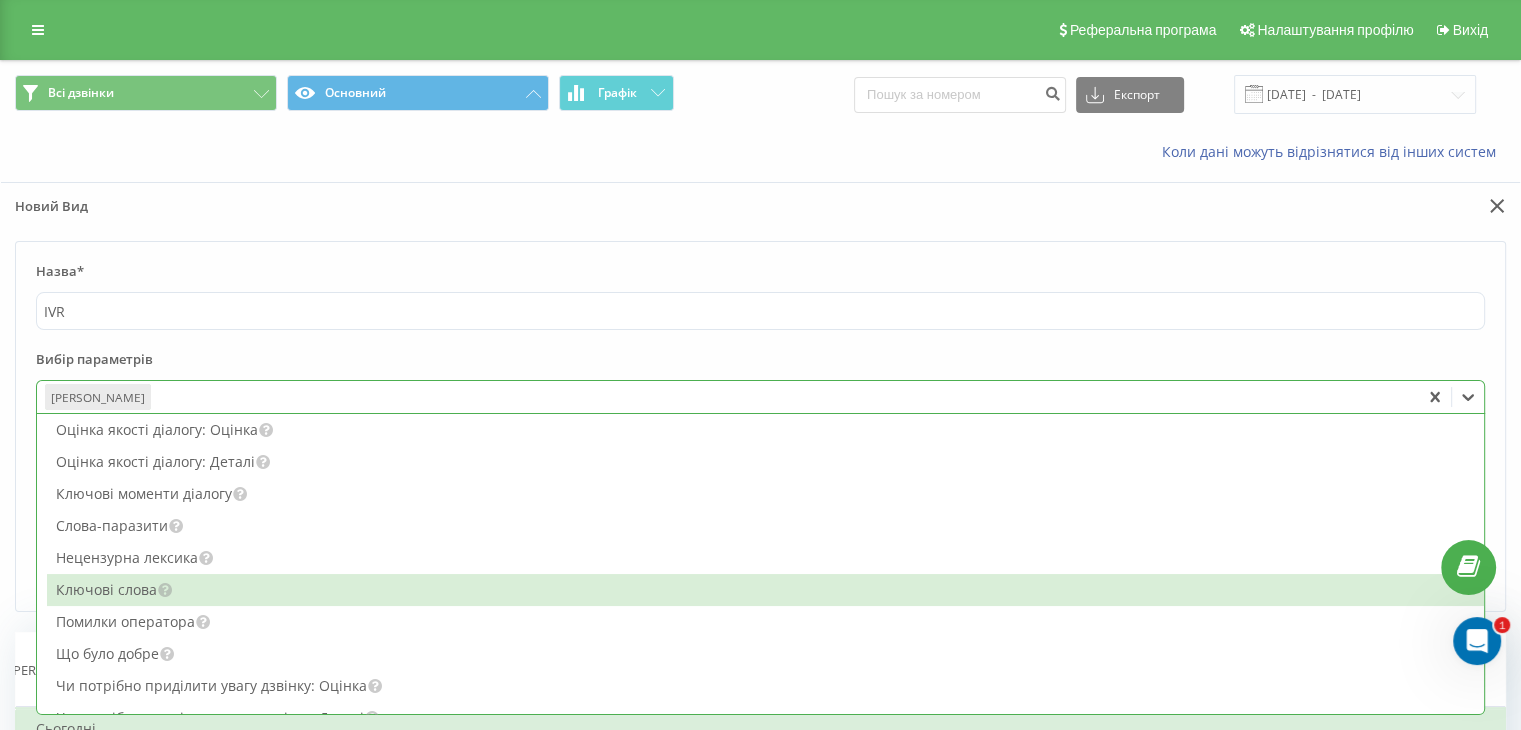 scroll, scrollTop: 319, scrollLeft: 0, axis: vertical 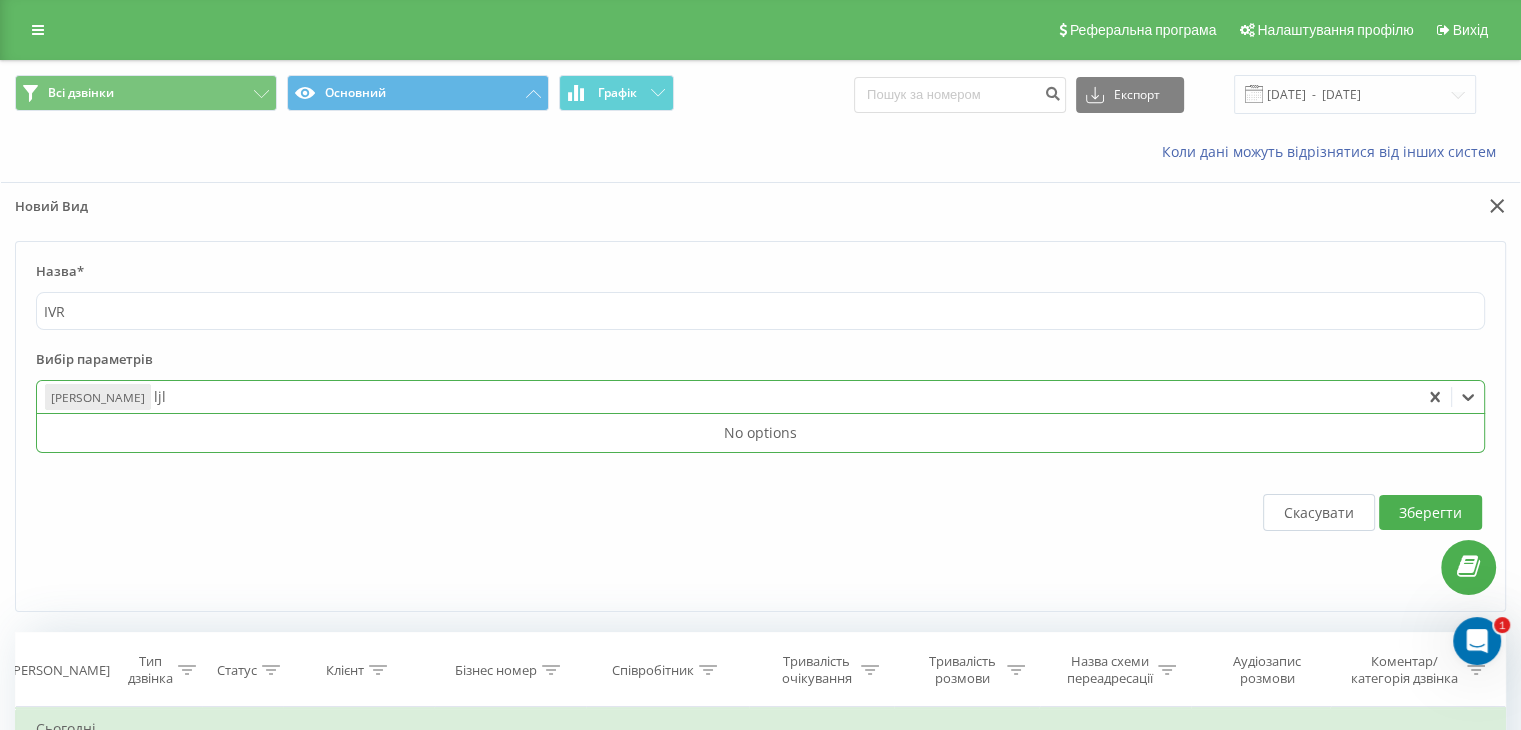 type on "ljl" 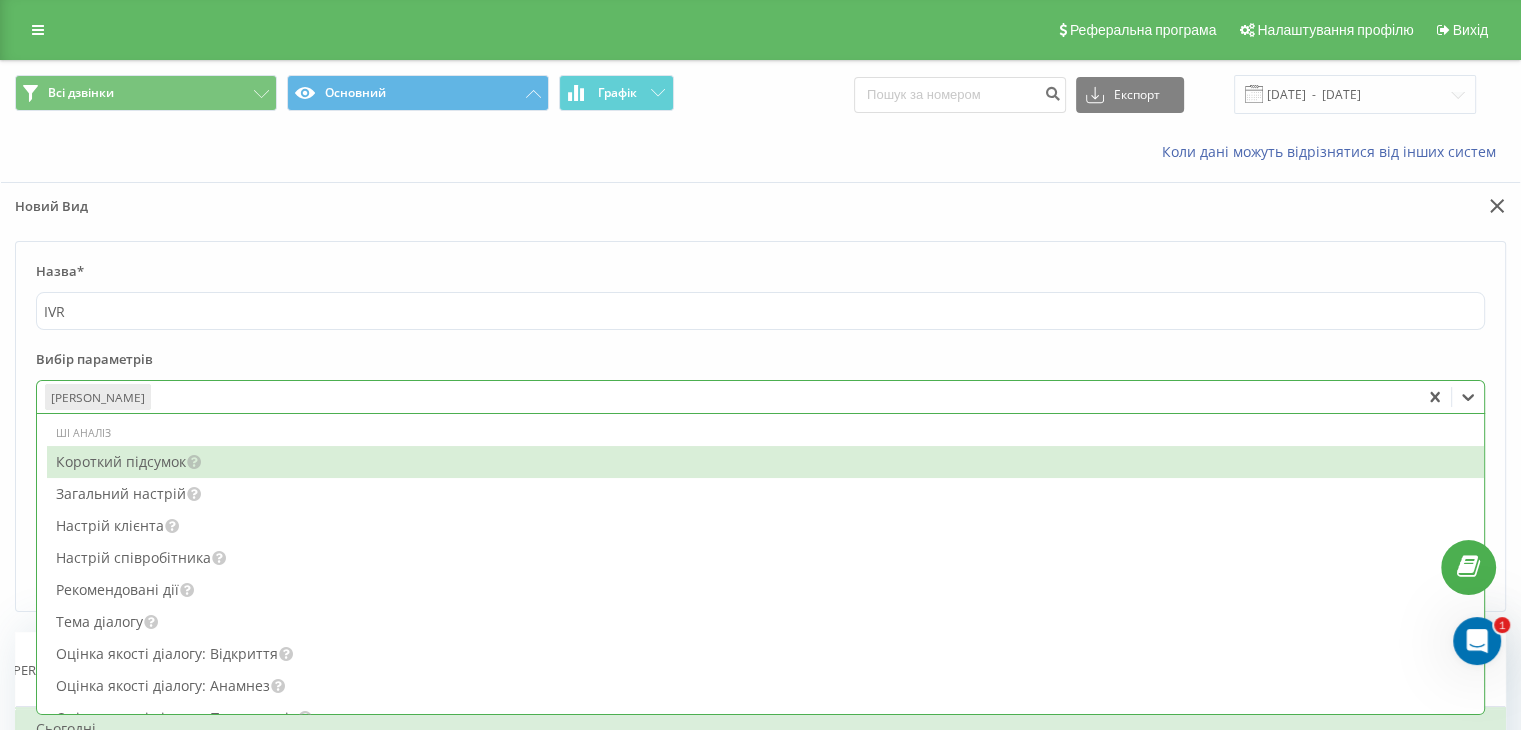 click at bounding box center (783, 397) 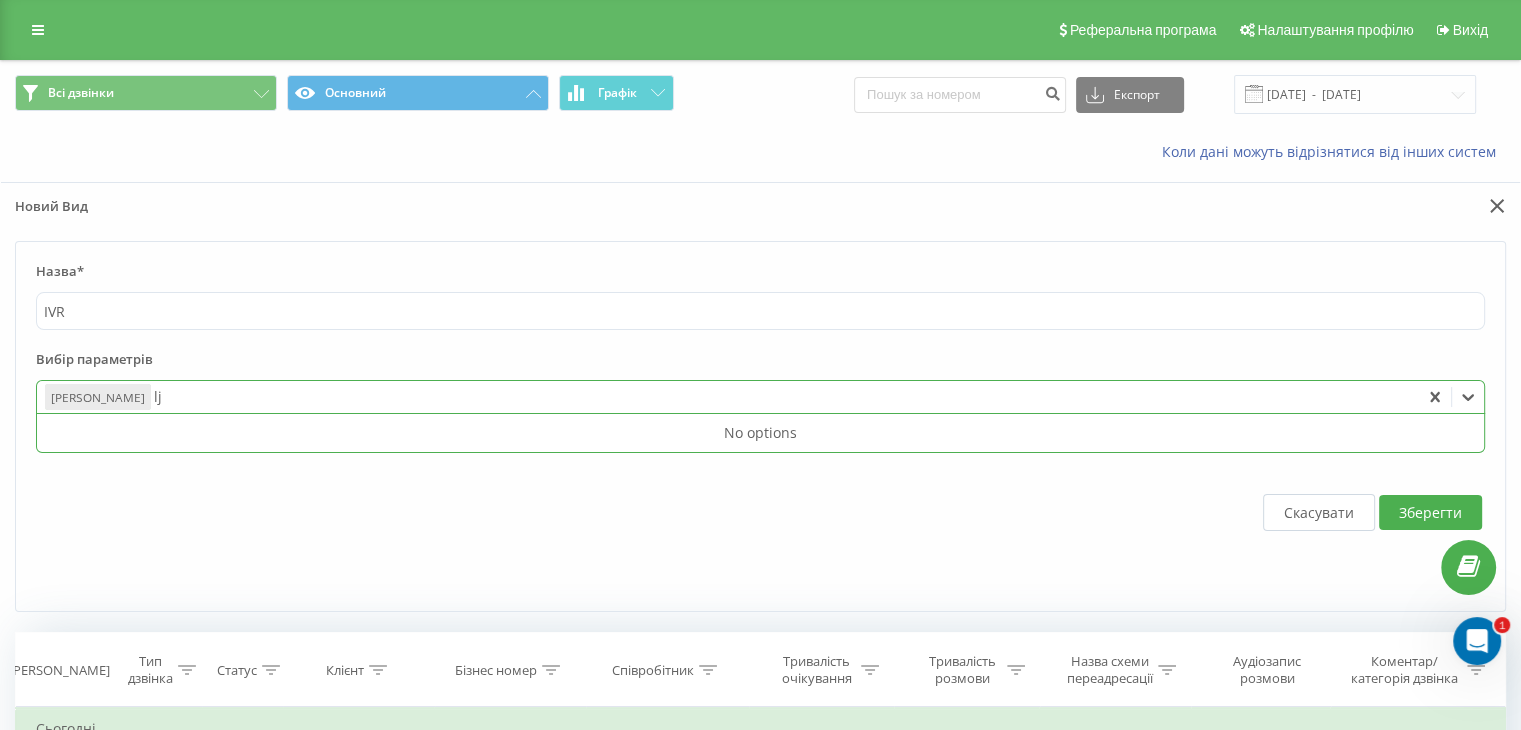 type on "l" 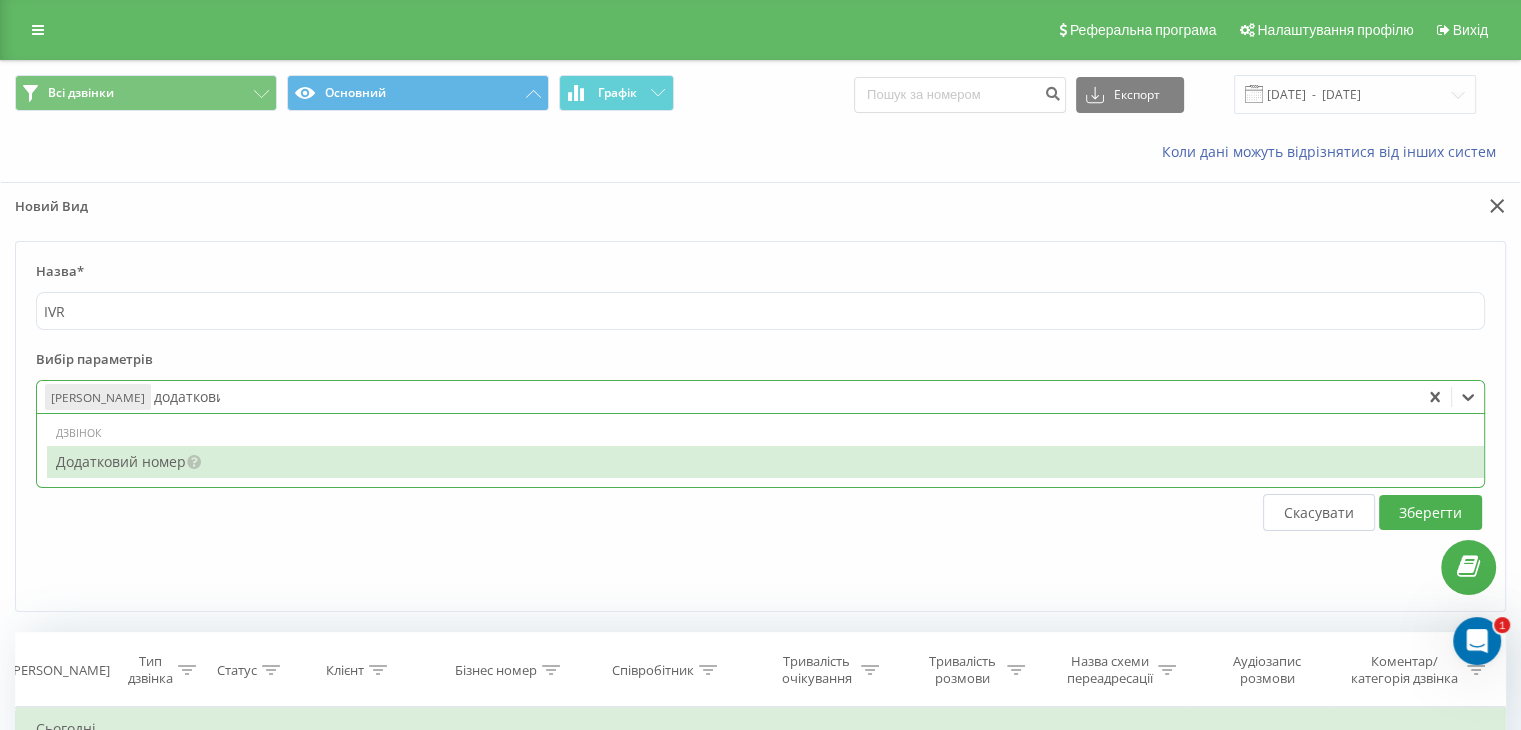 type on "додатковий" 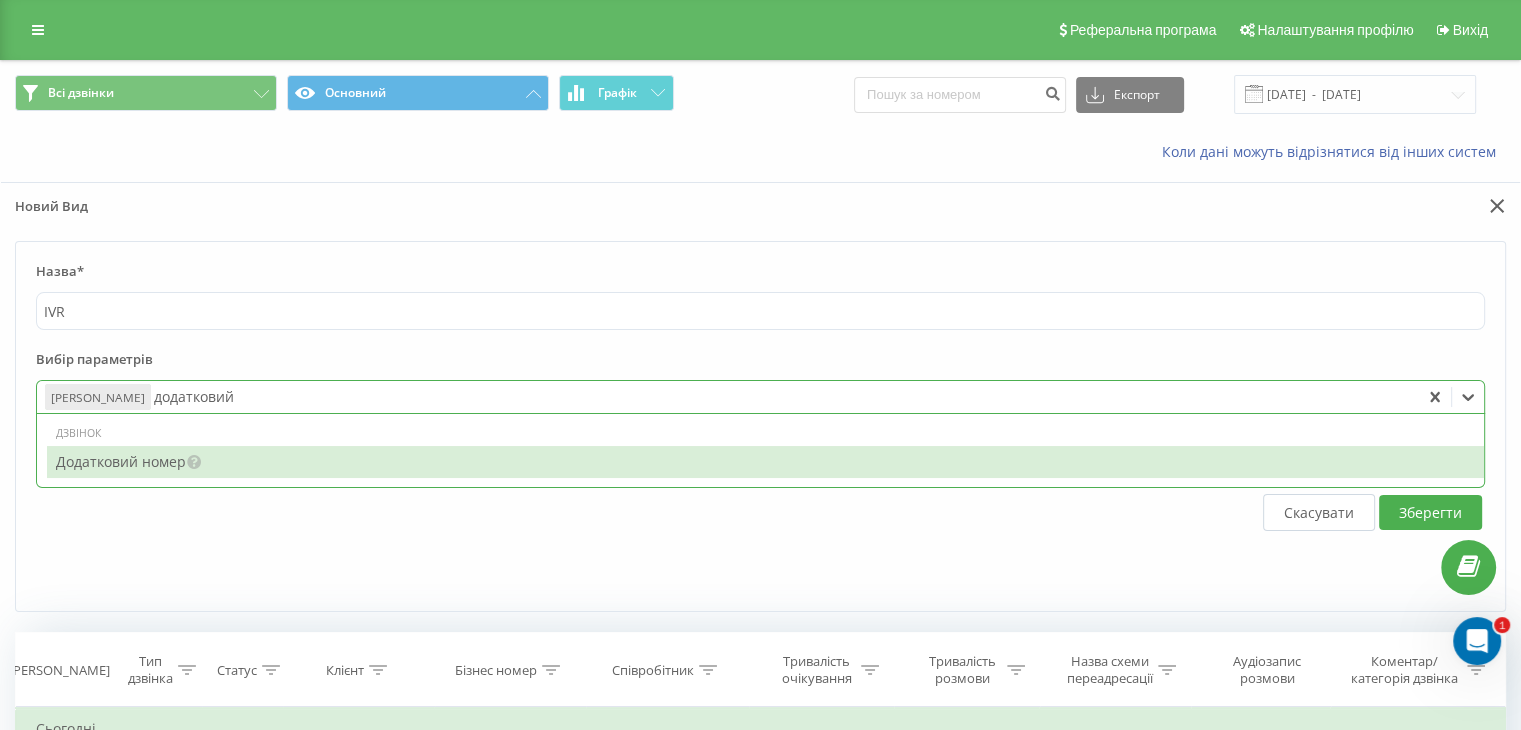 click on "Додатковий номер" at bounding box center [765, 462] 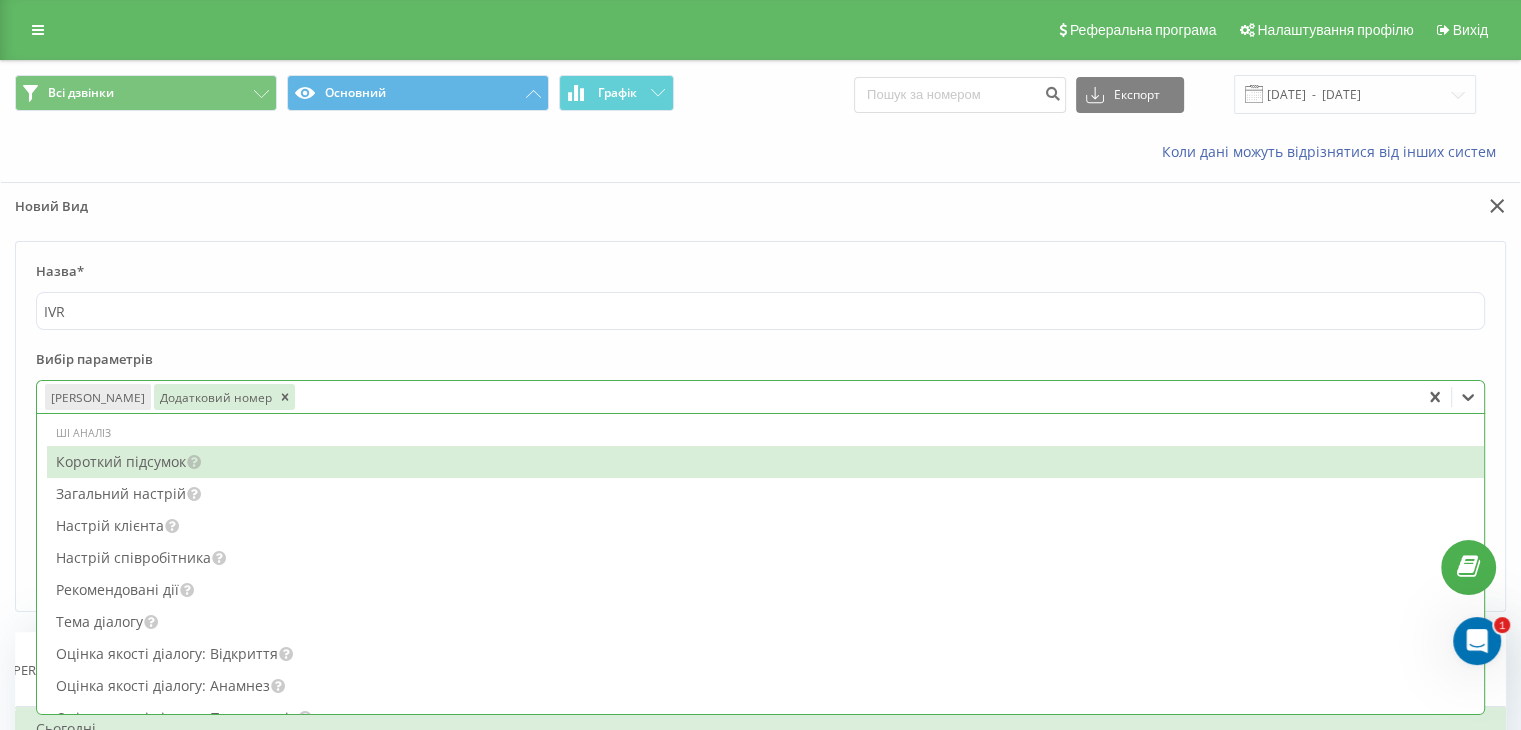 click on "Вибір параметрів" at bounding box center [760, 365] 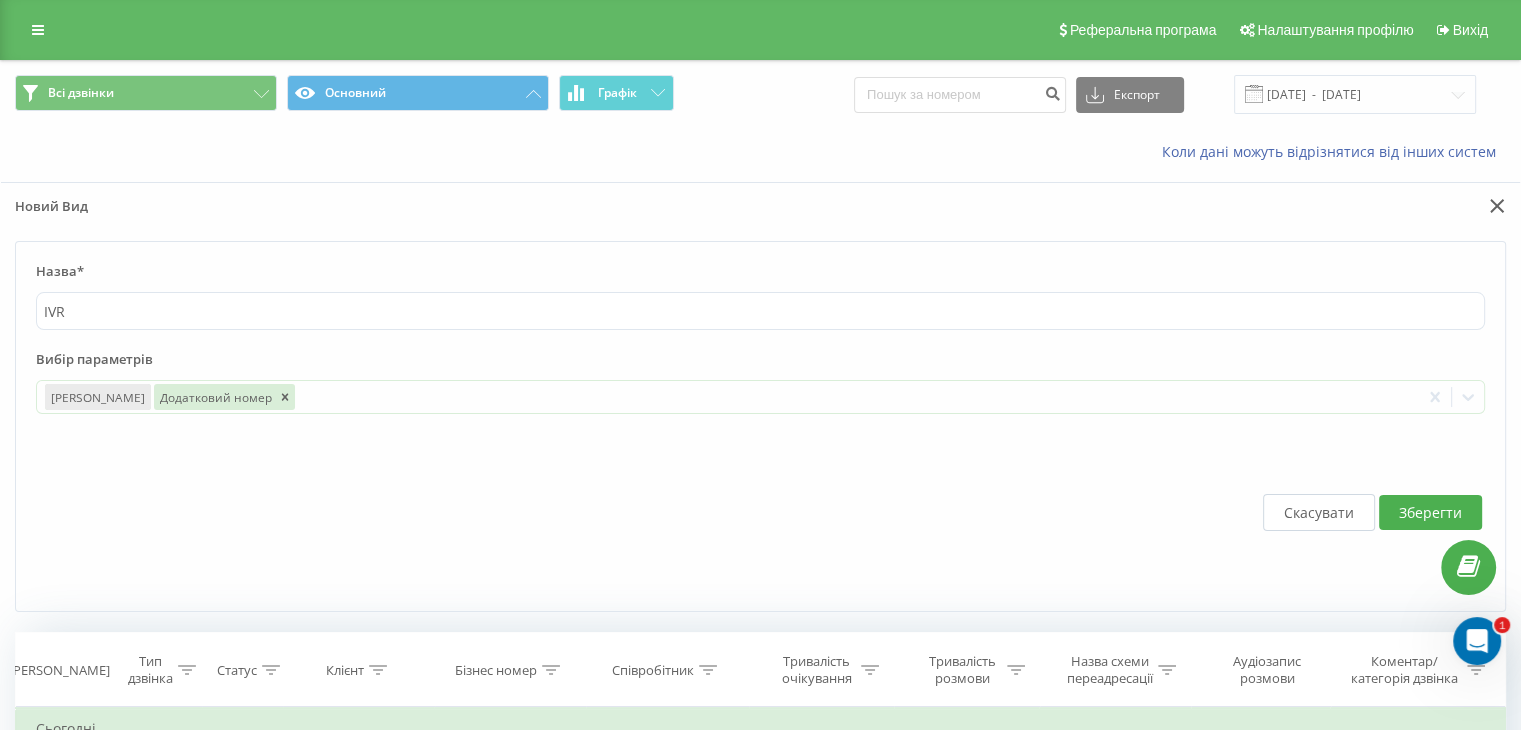 click on "Зберегти" at bounding box center [1430, 512] 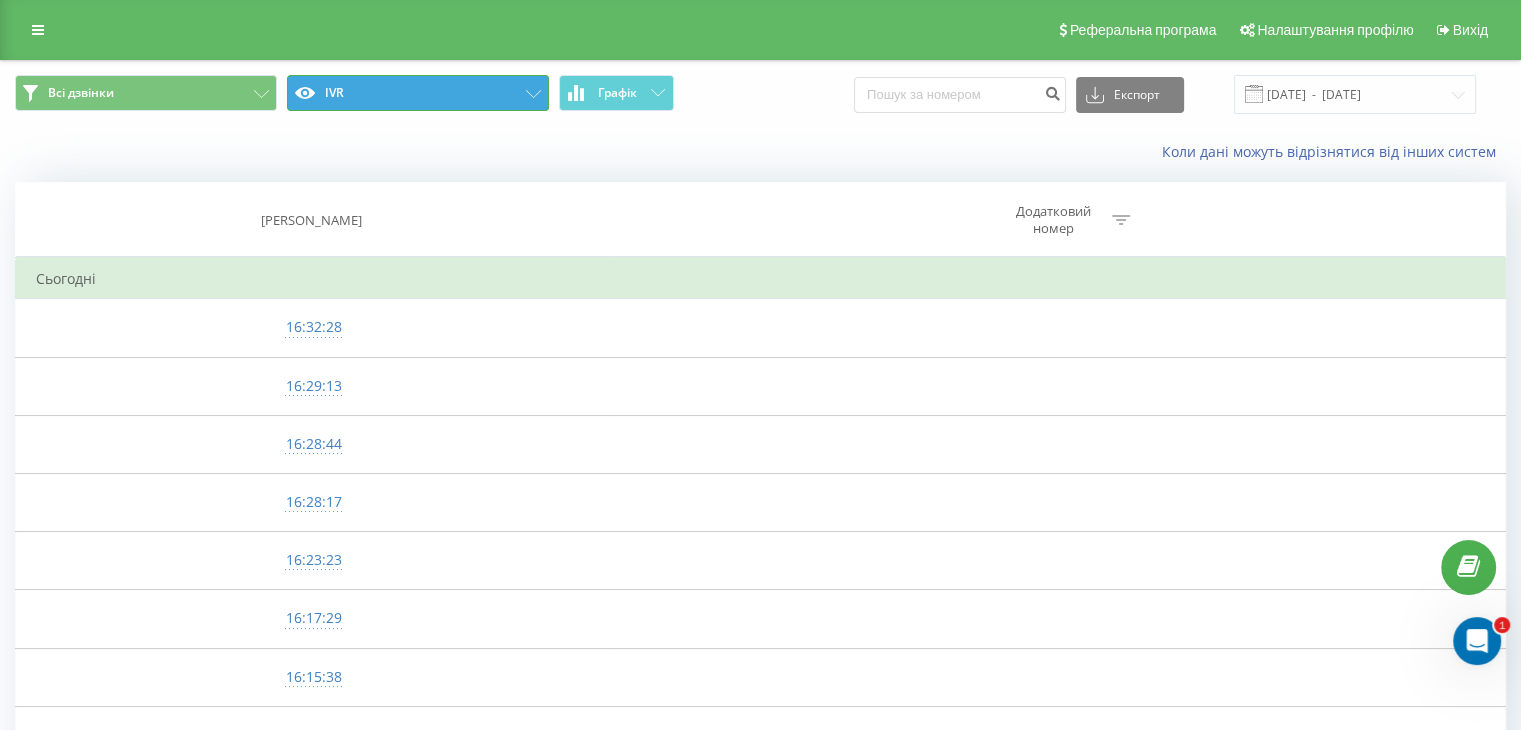 click on "IVR" at bounding box center [418, 93] 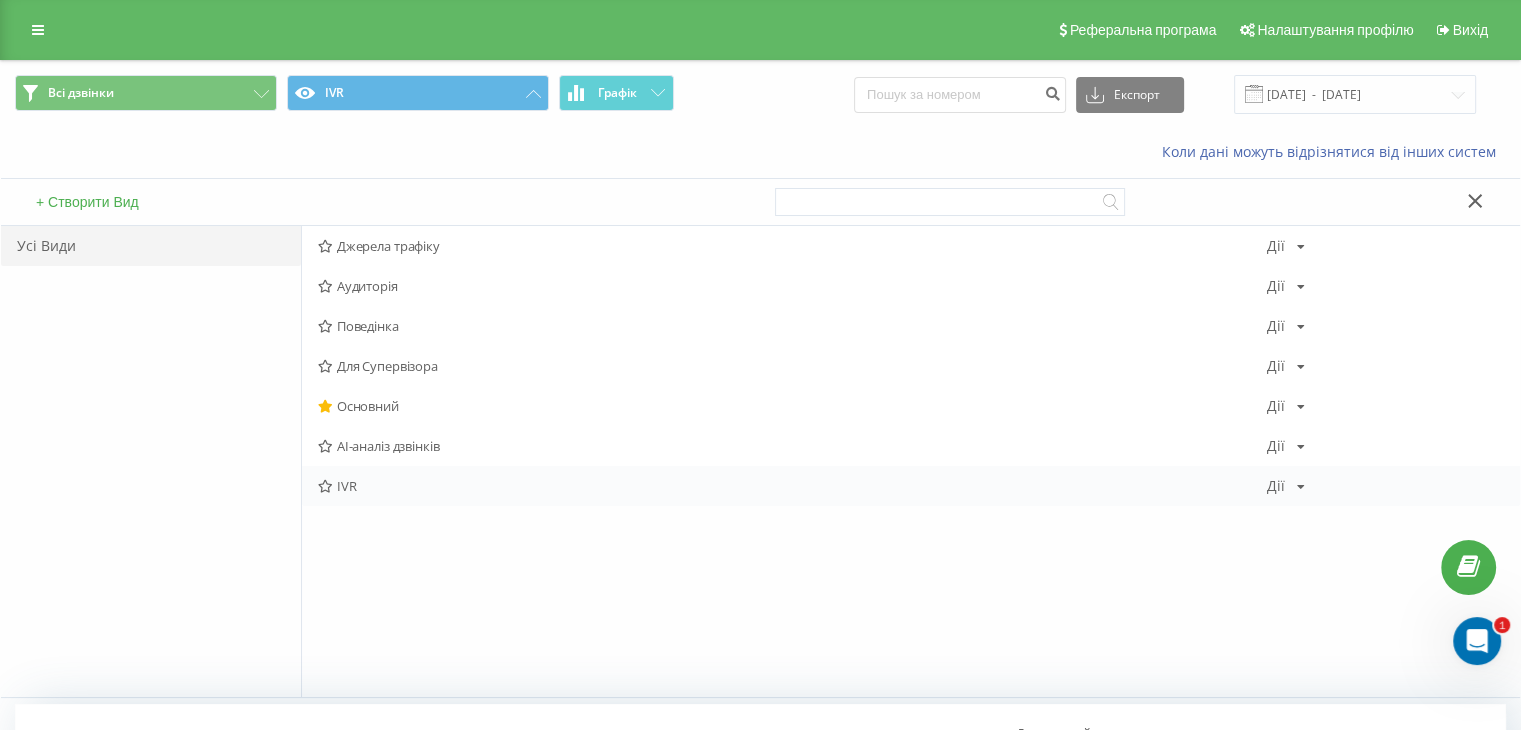 click at bounding box center (325, 486) 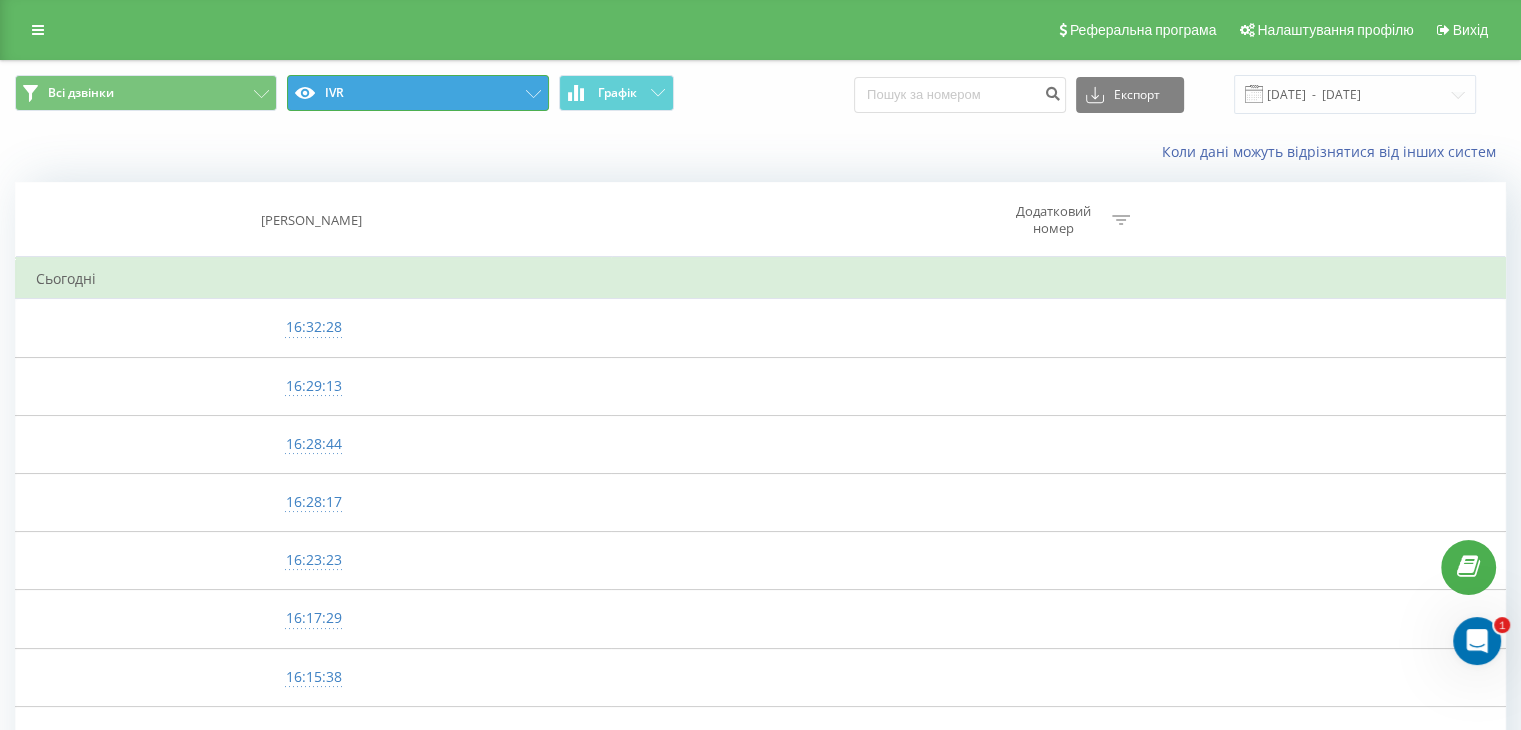 click on "IVR" at bounding box center [418, 93] 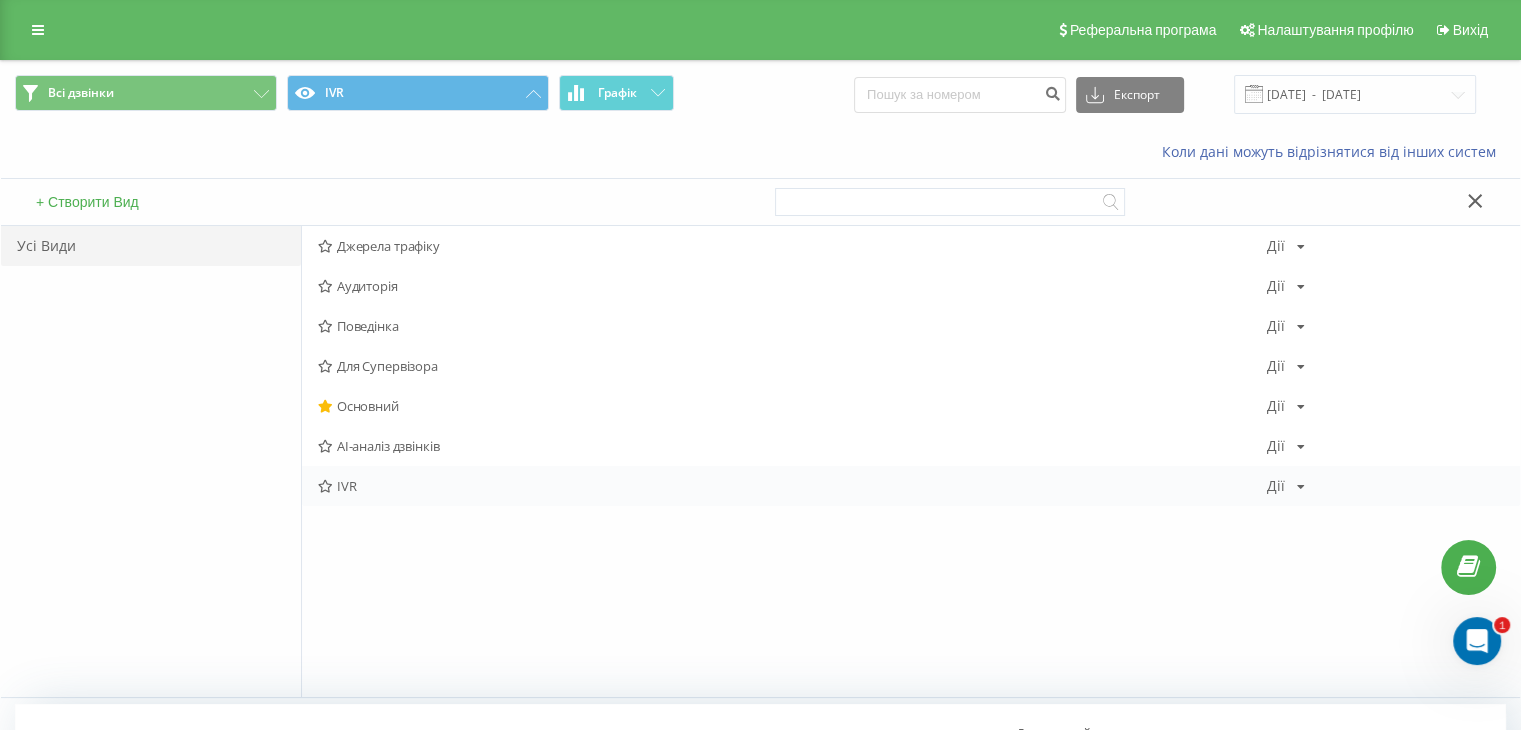 click at bounding box center [1301, 487] 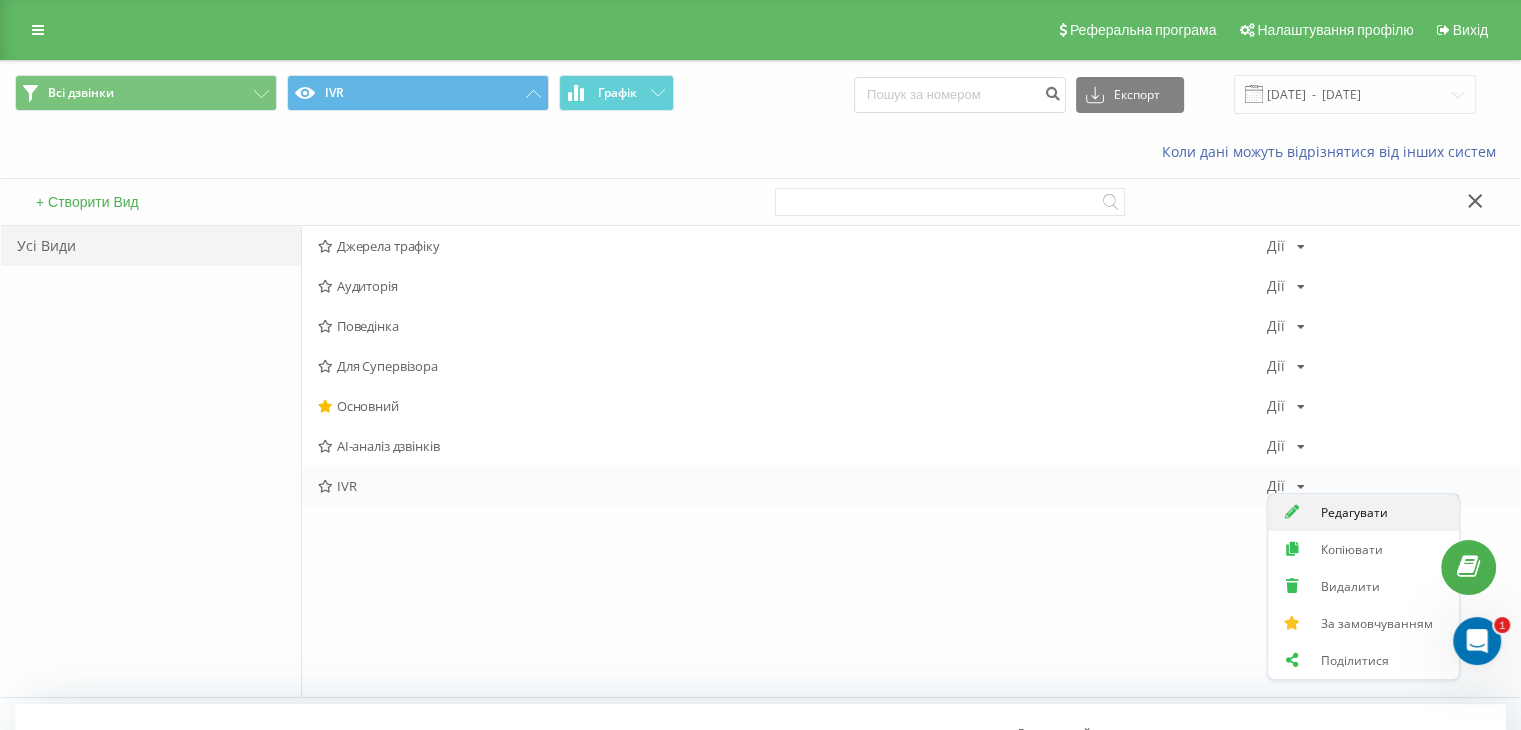 click on "Редагувати" at bounding box center [1354, 512] 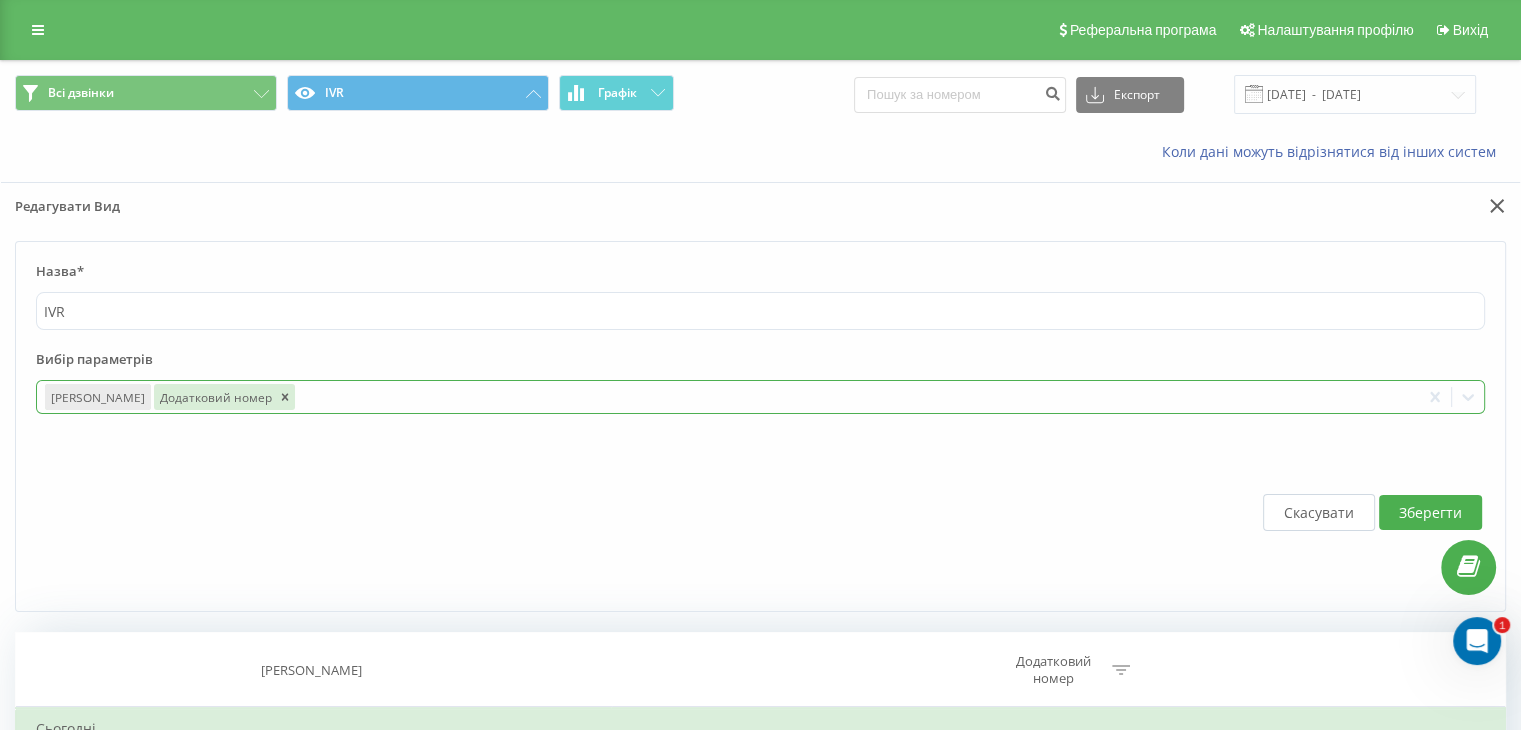 click at bounding box center [855, 397] 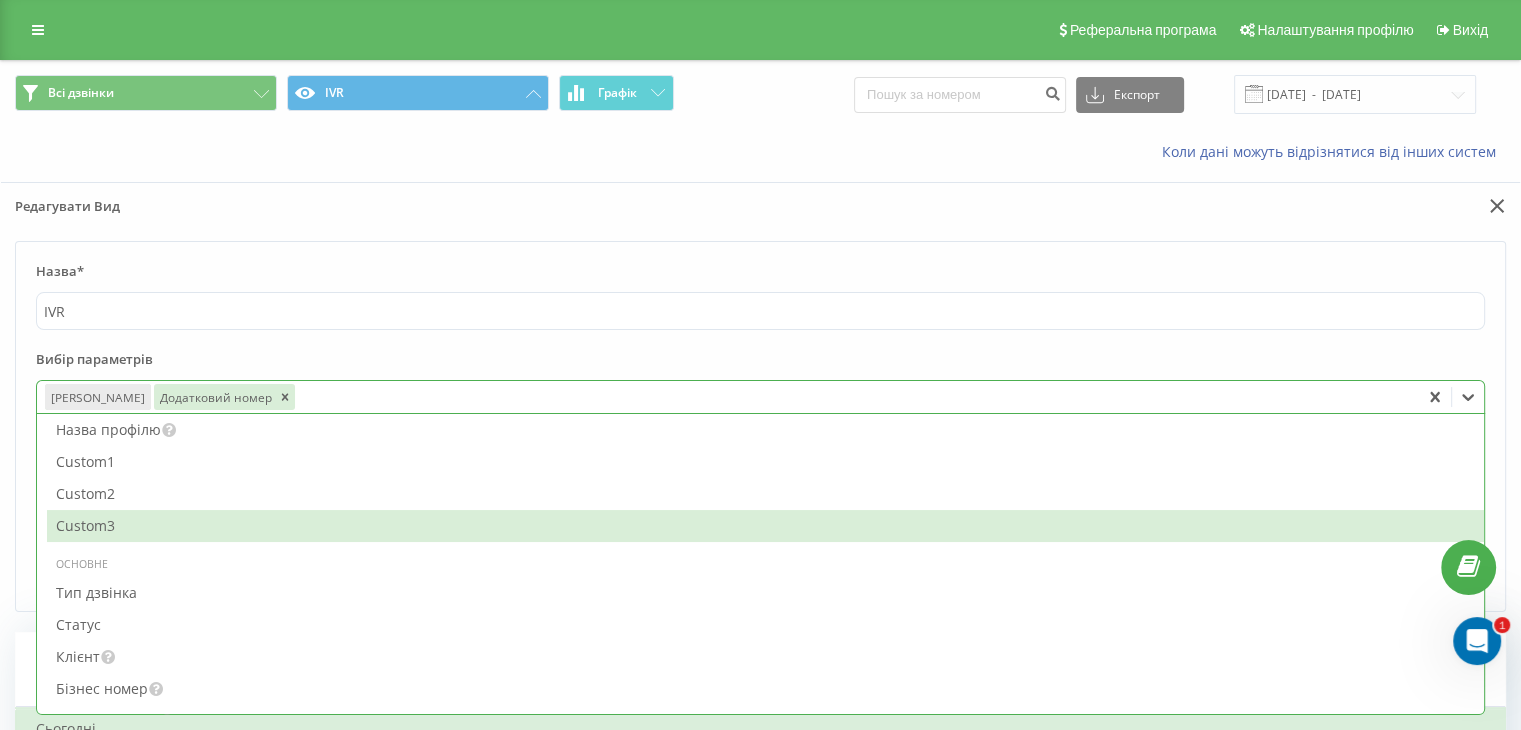 scroll, scrollTop: 900, scrollLeft: 0, axis: vertical 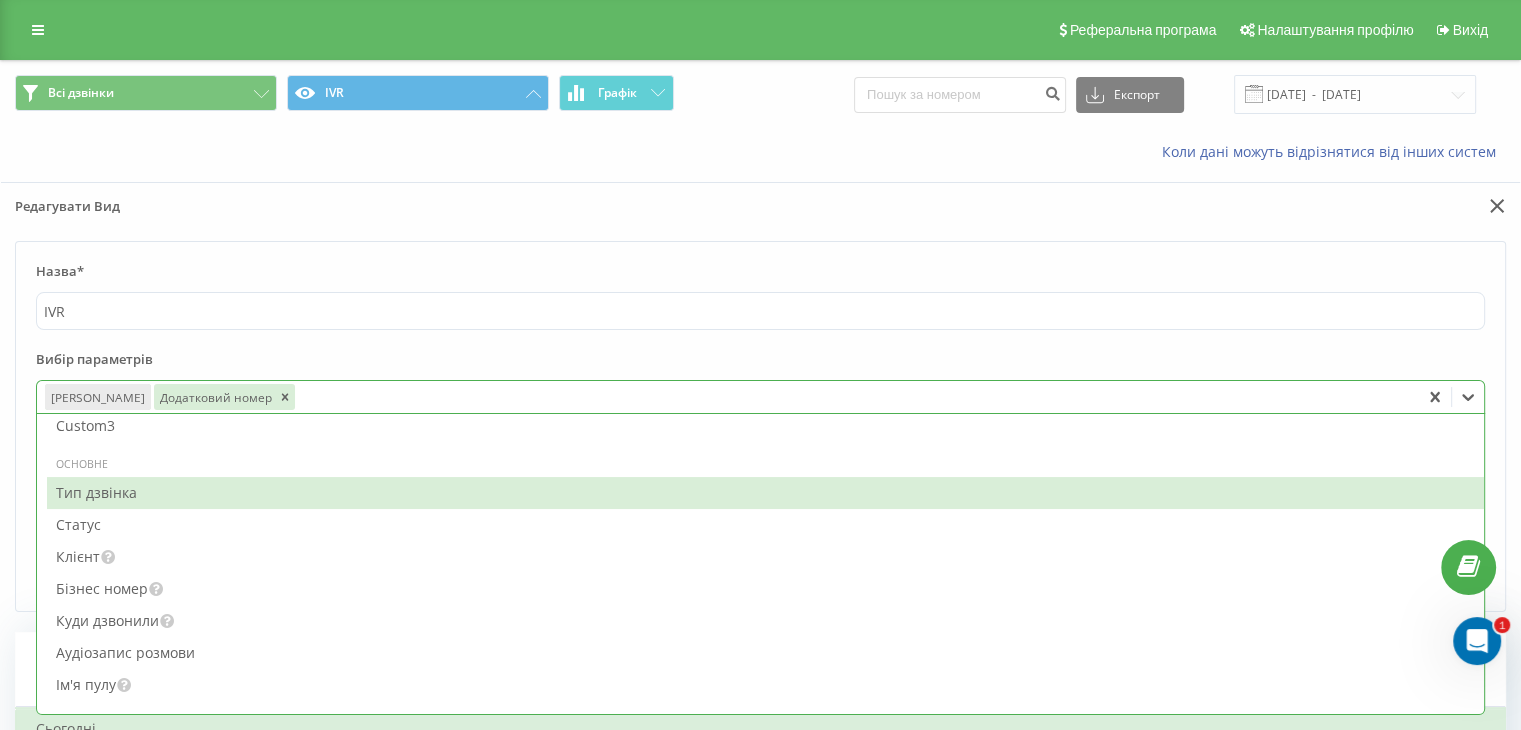 click on "Тип дзвінка" at bounding box center [765, 493] 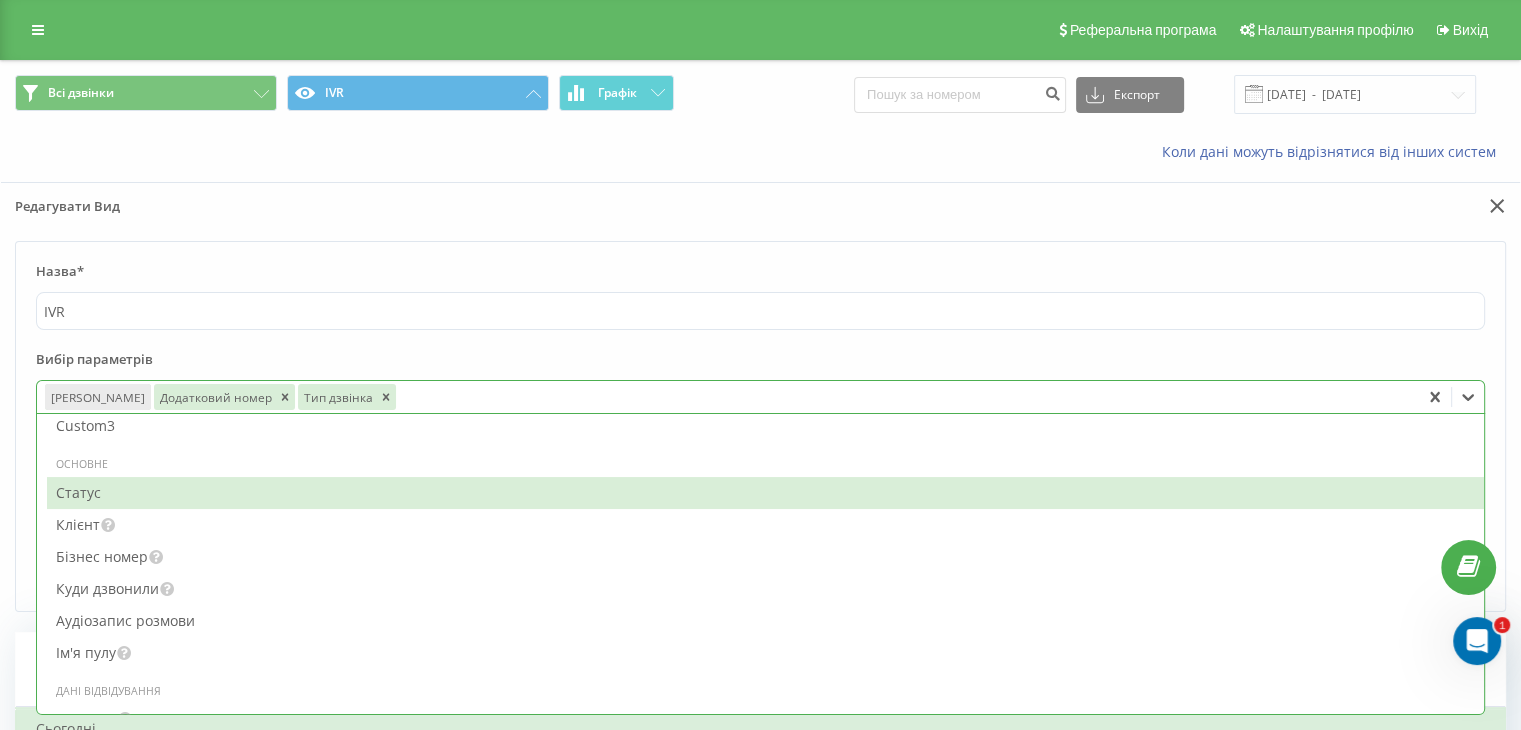click on "Статус" at bounding box center [765, 493] 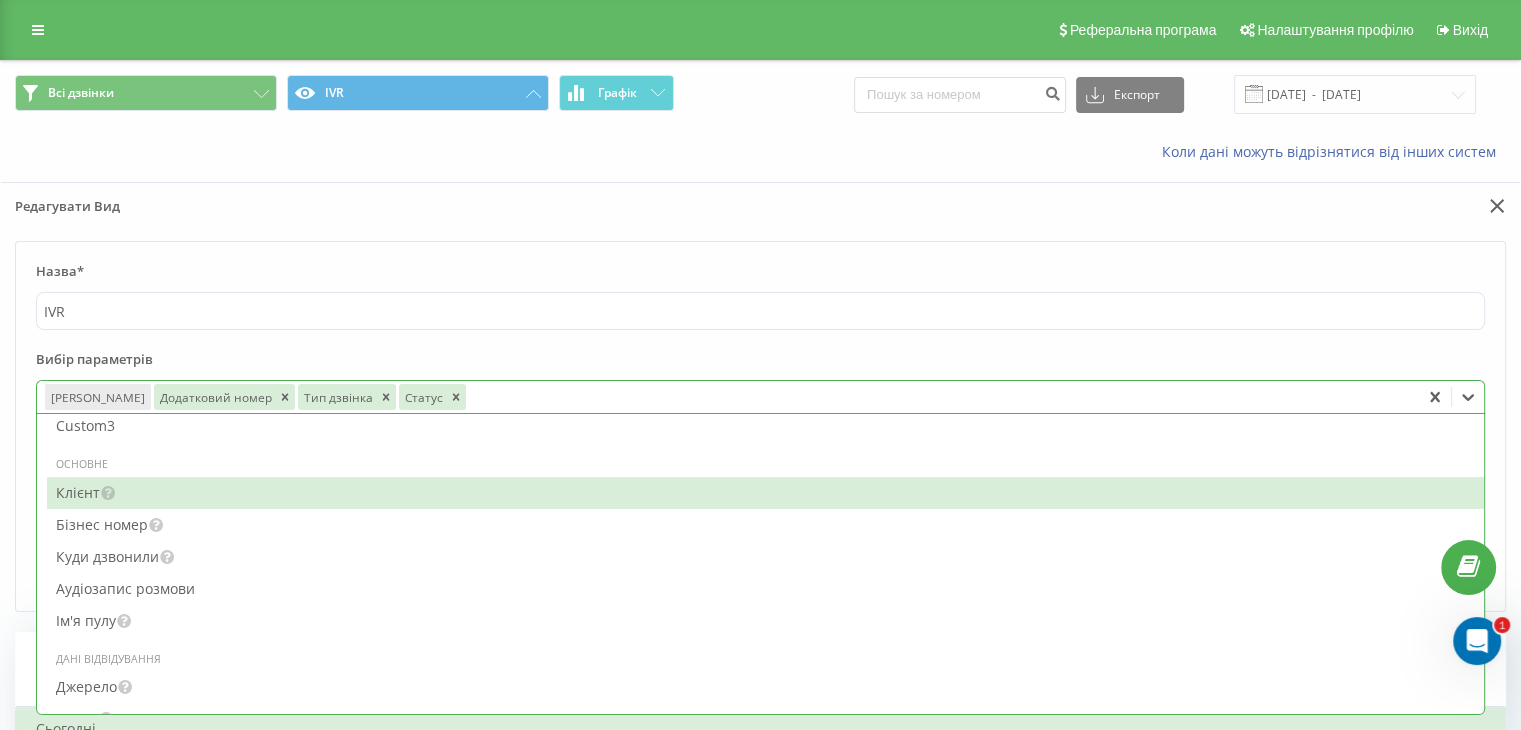 click on "Клієнт" at bounding box center (765, 493) 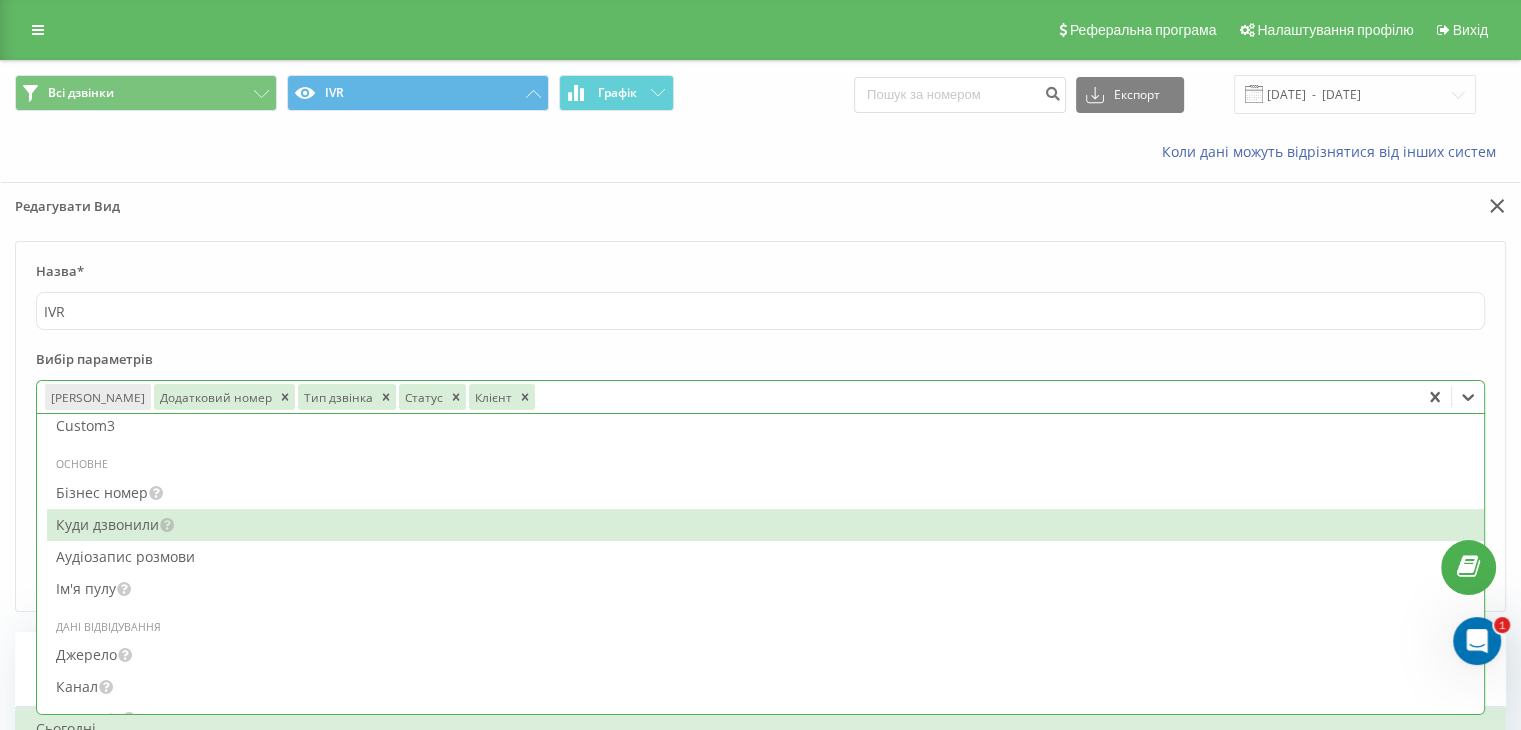 click on "Куди дзвонили" at bounding box center [765, 525] 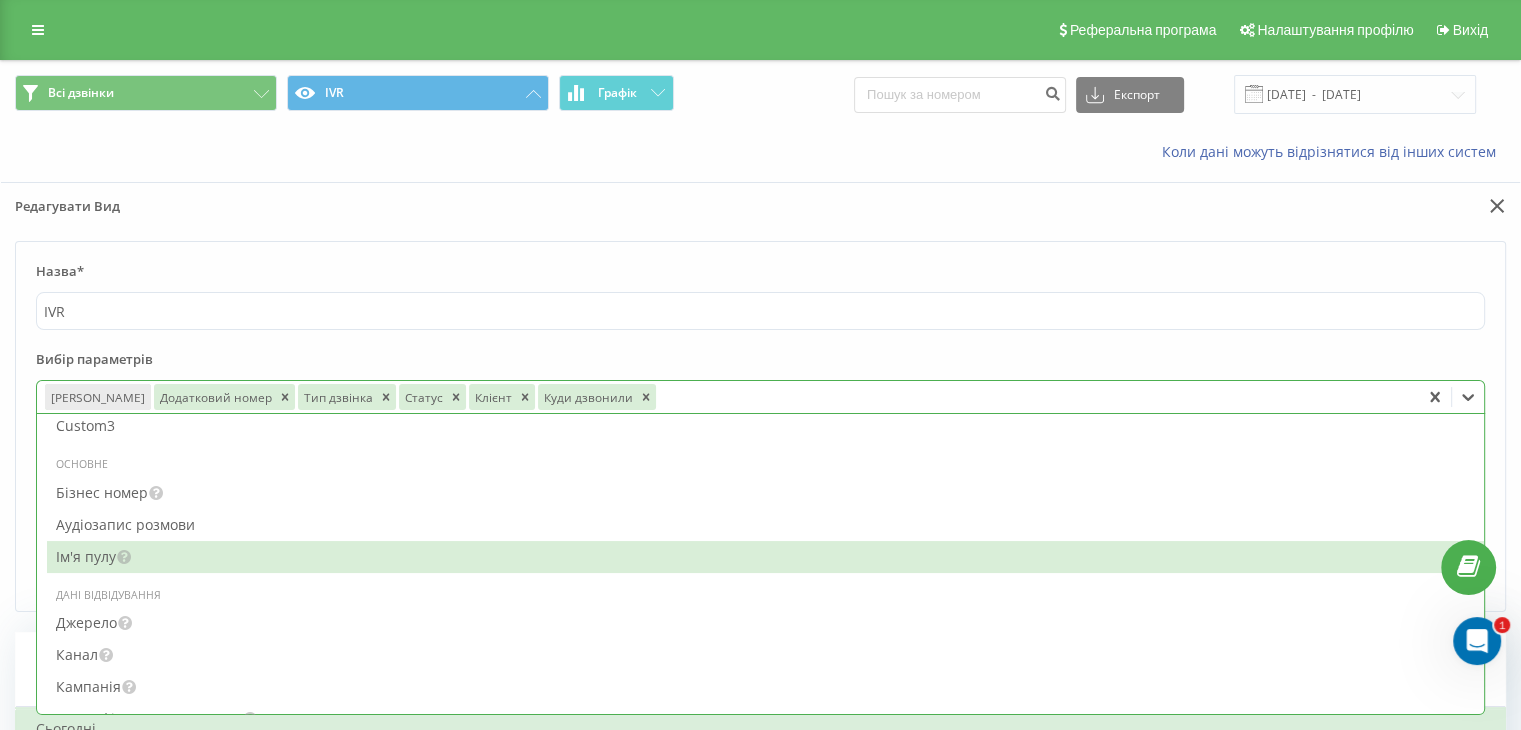 click on "Ім'я пулу" at bounding box center (765, 557) 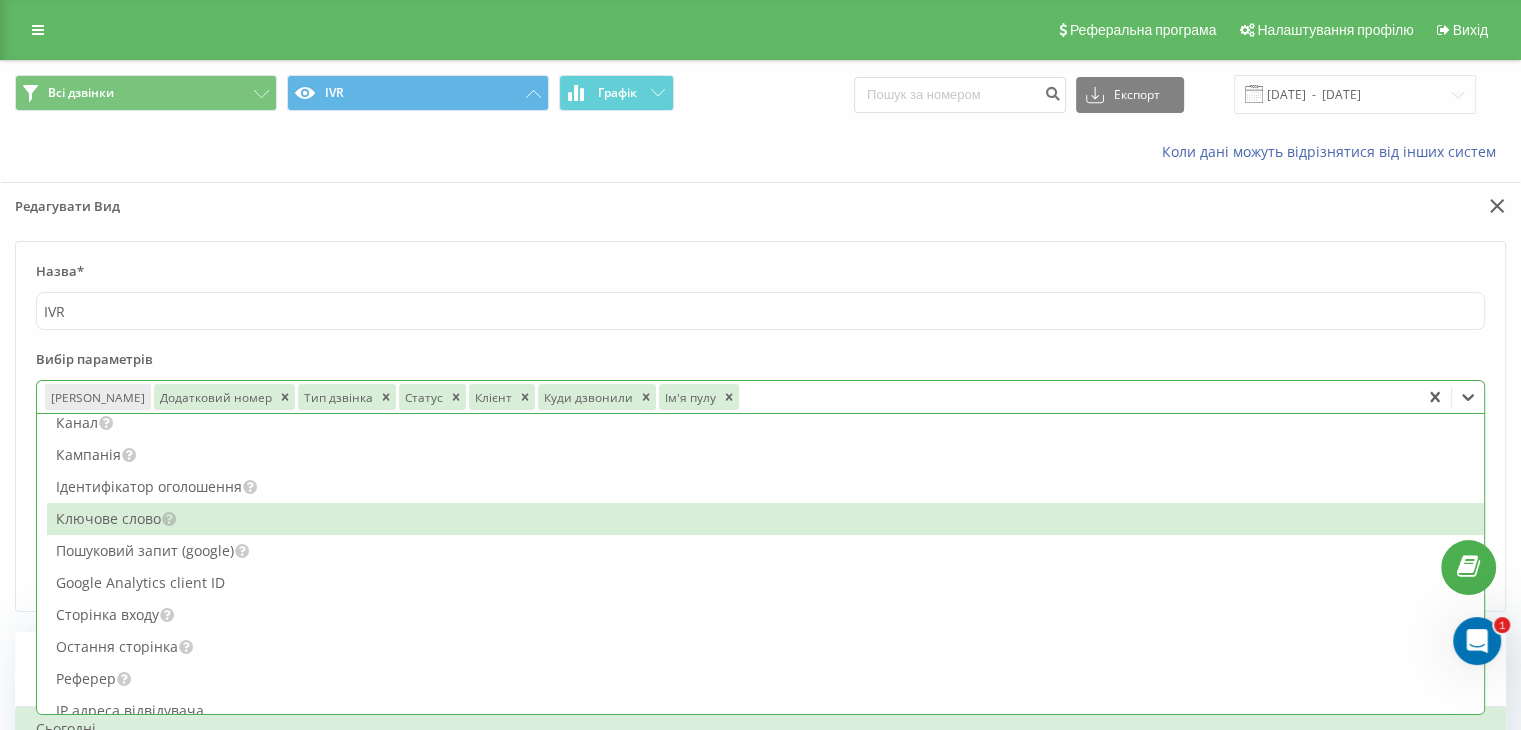 scroll, scrollTop: 1000, scrollLeft: 0, axis: vertical 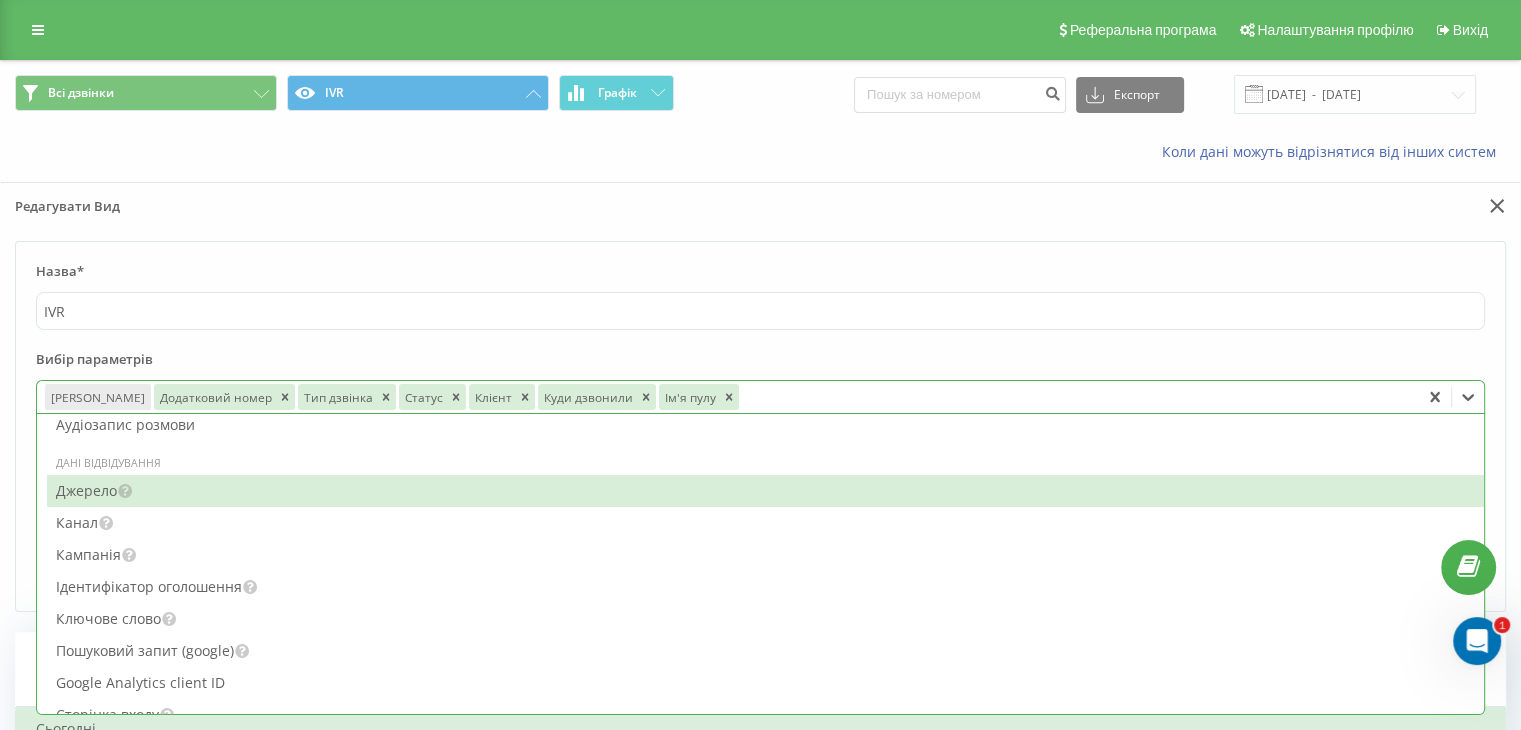 click on "Джерело" at bounding box center [765, 491] 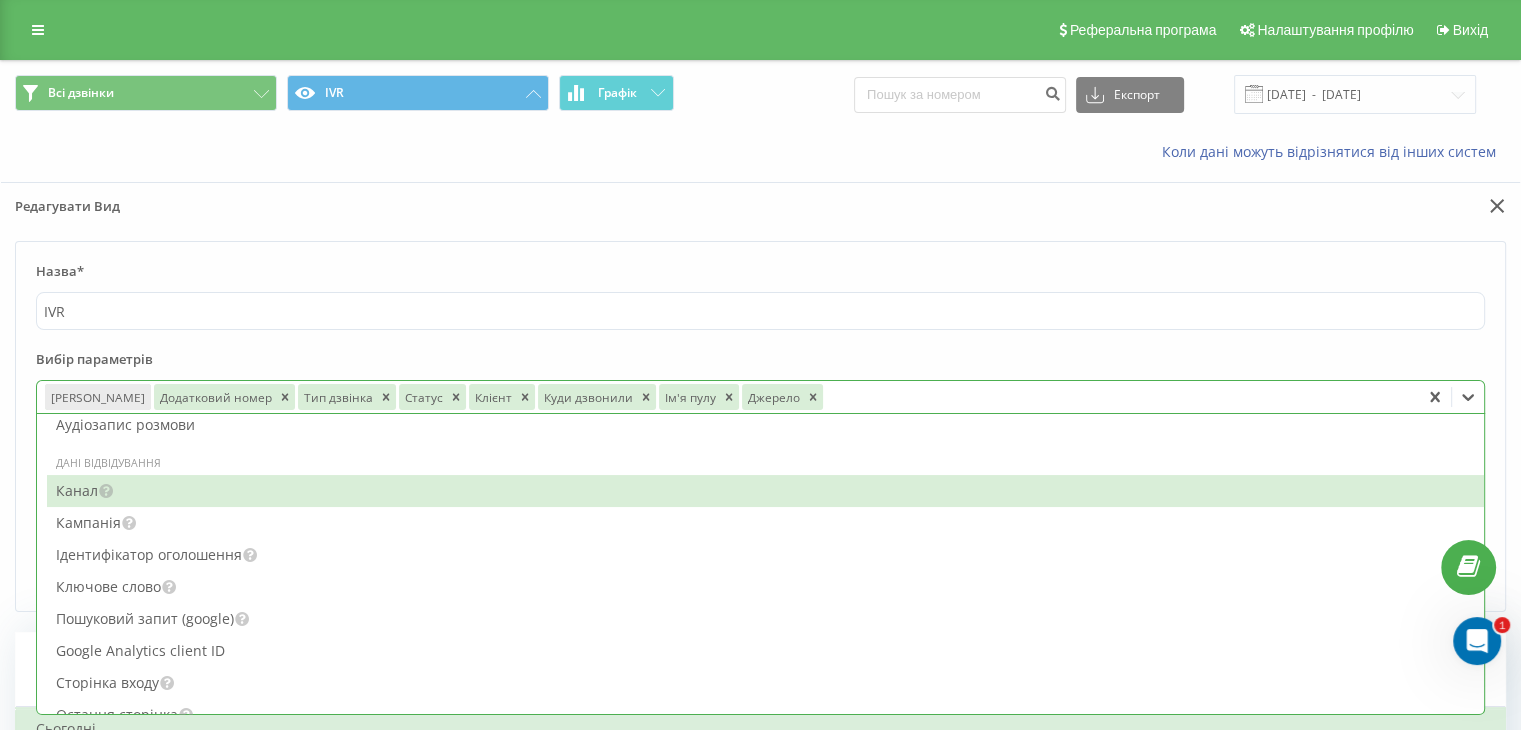 click on "Канал" at bounding box center (765, 491) 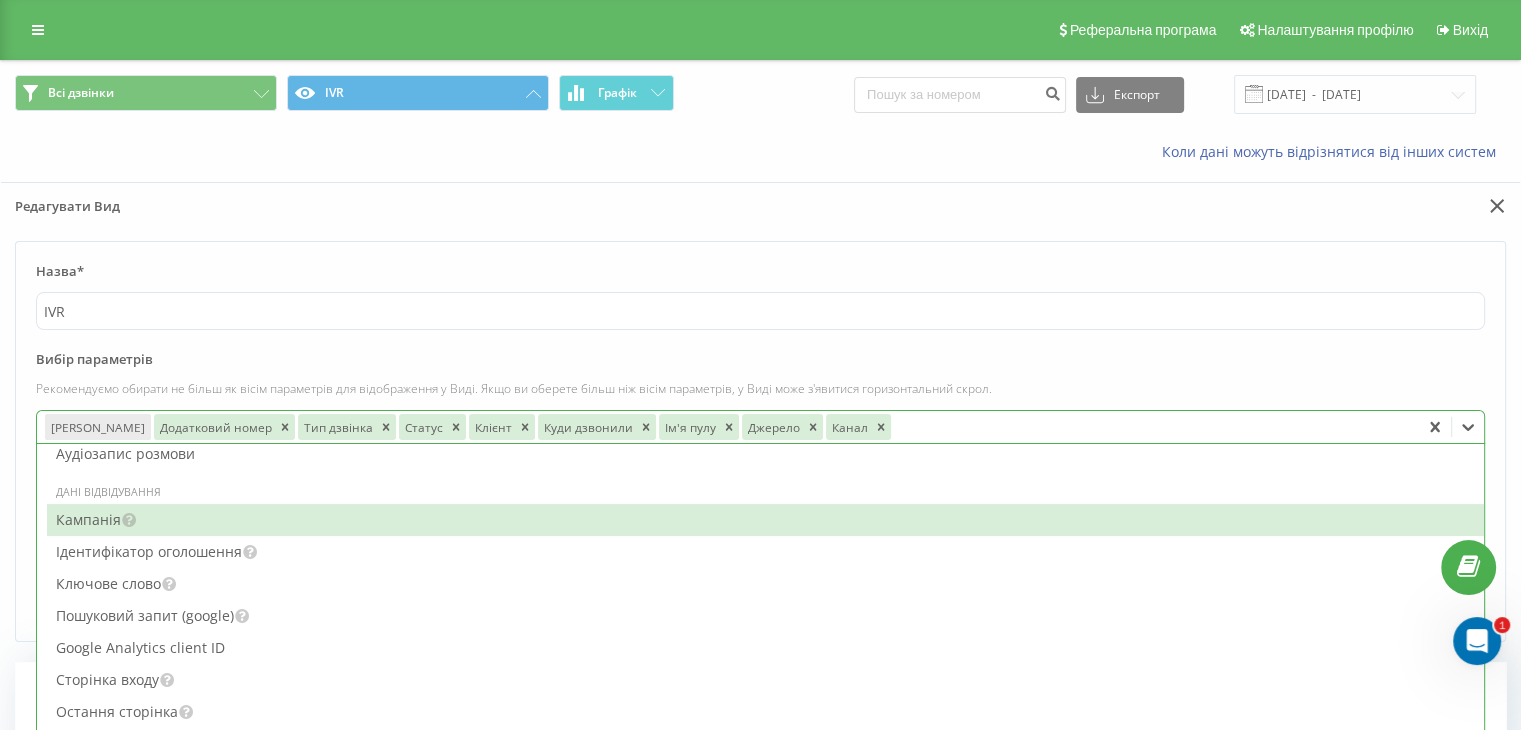 click on "Кампанія" at bounding box center (765, 520) 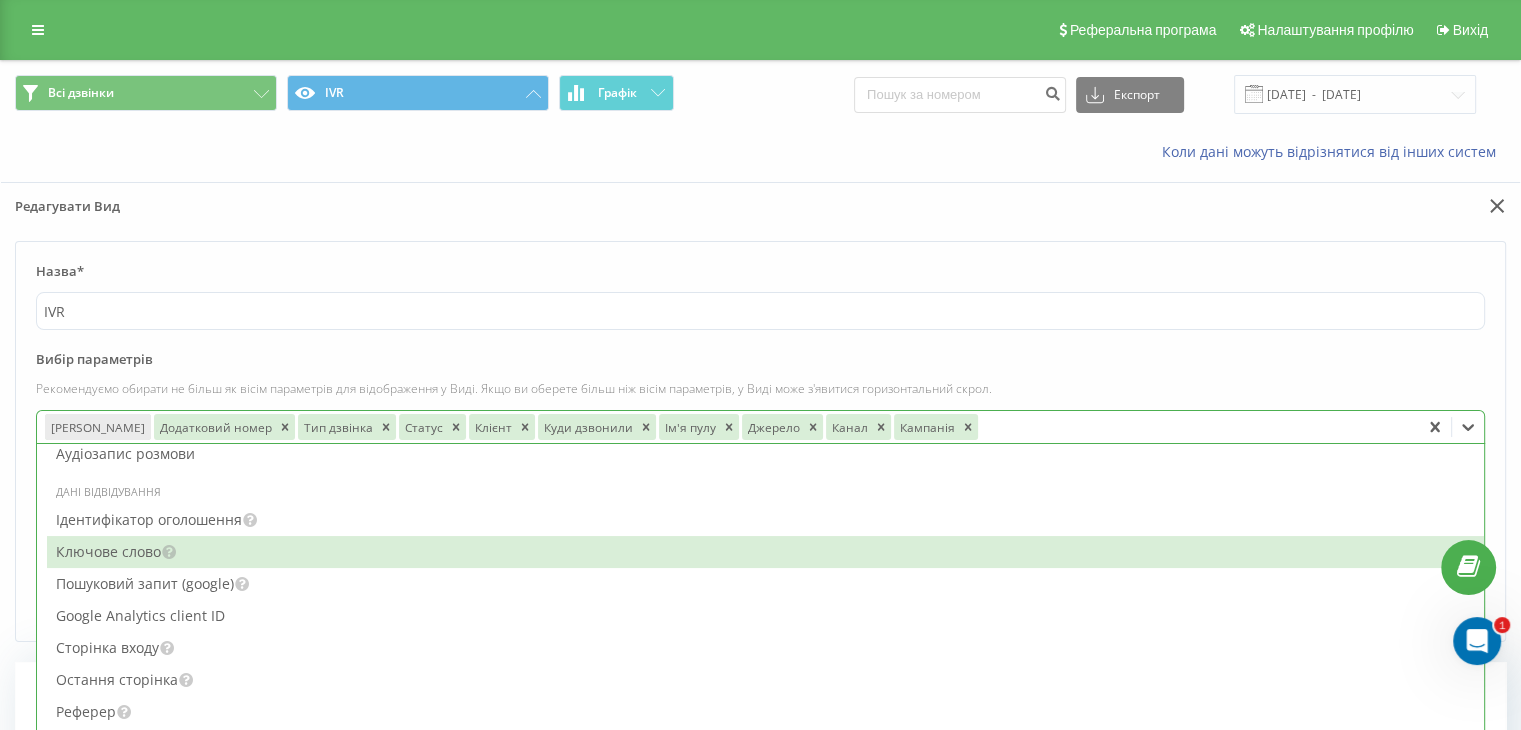 click on "Ключове слово" at bounding box center [765, 552] 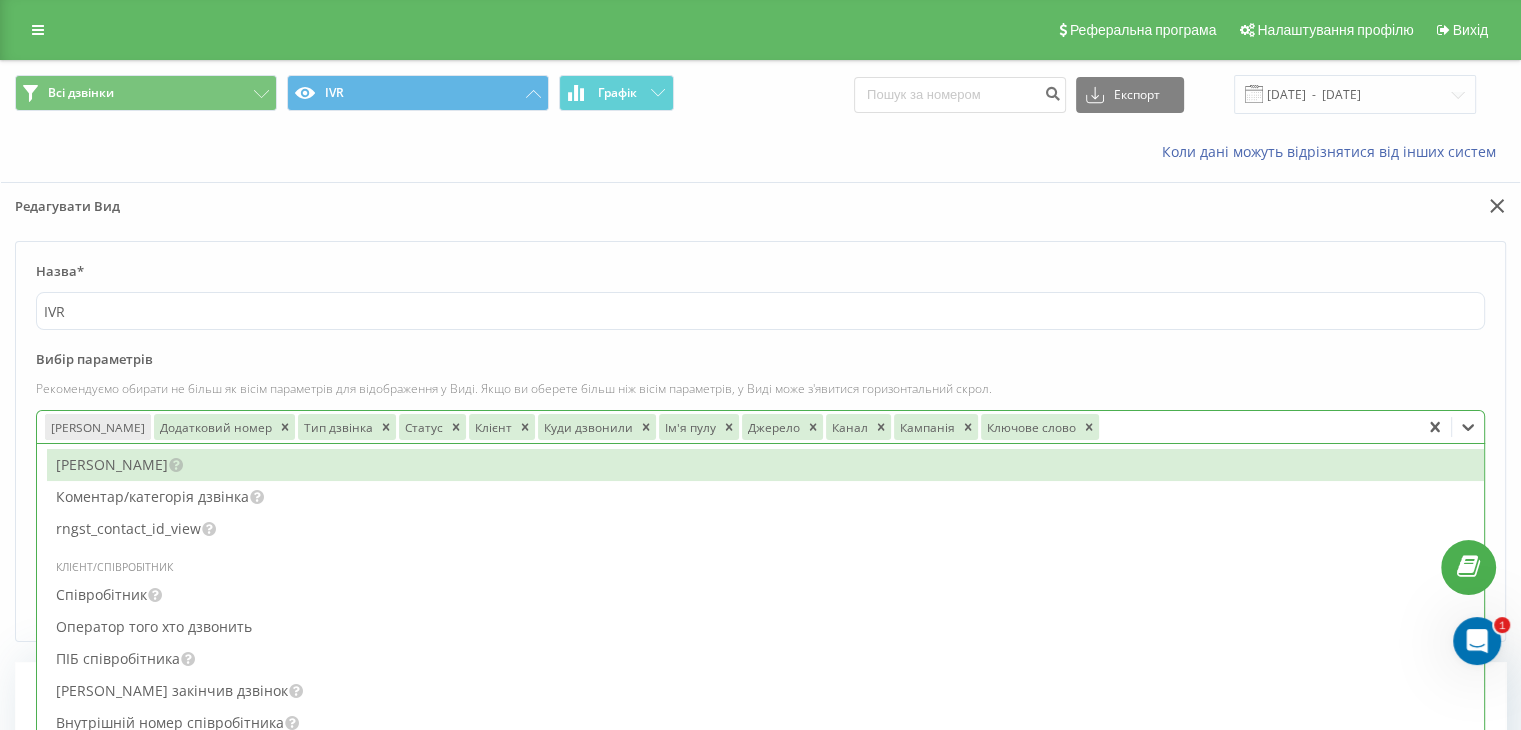 scroll, scrollTop: 1700, scrollLeft: 0, axis: vertical 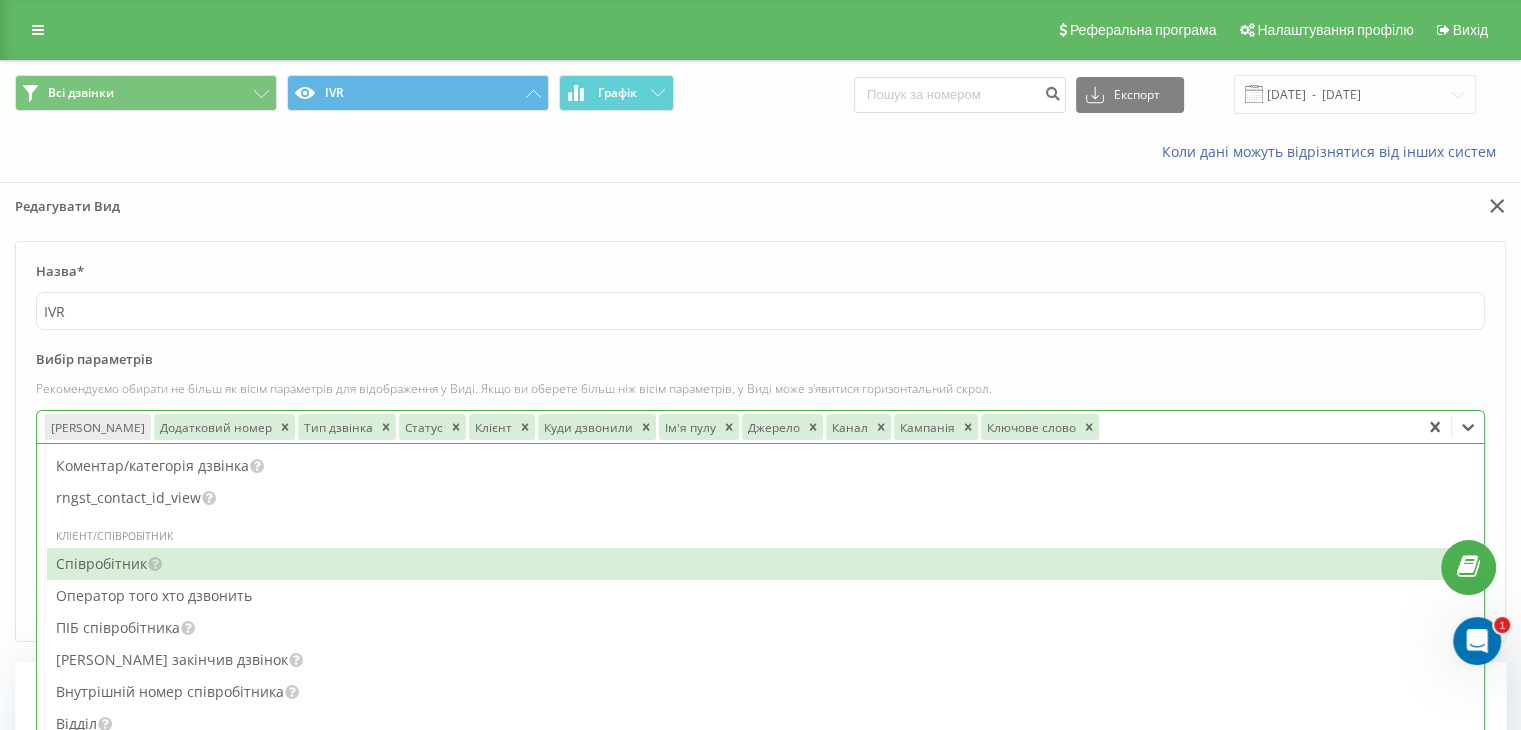 click on "Співробітник" at bounding box center [765, 564] 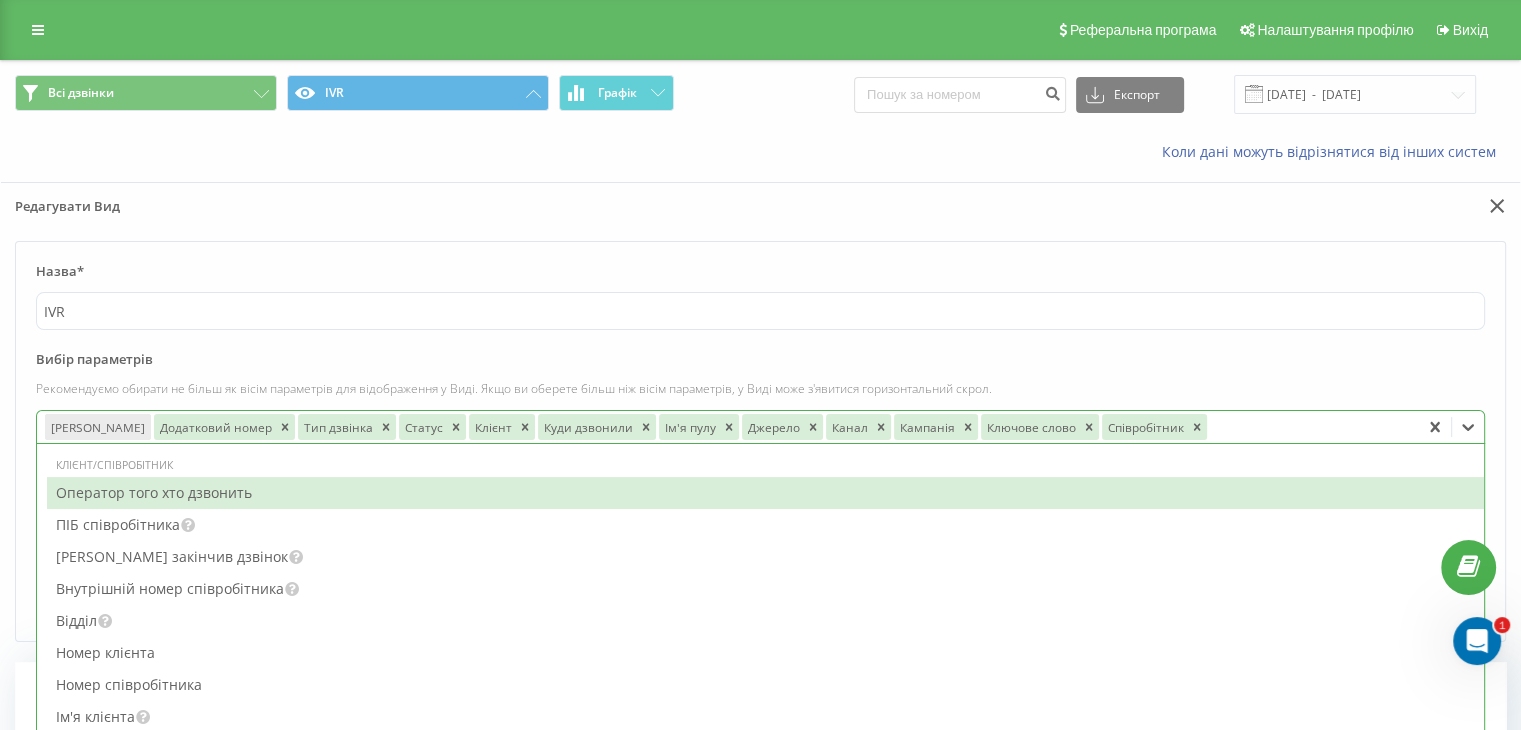 scroll, scrollTop: 1800, scrollLeft: 0, axis: vertical 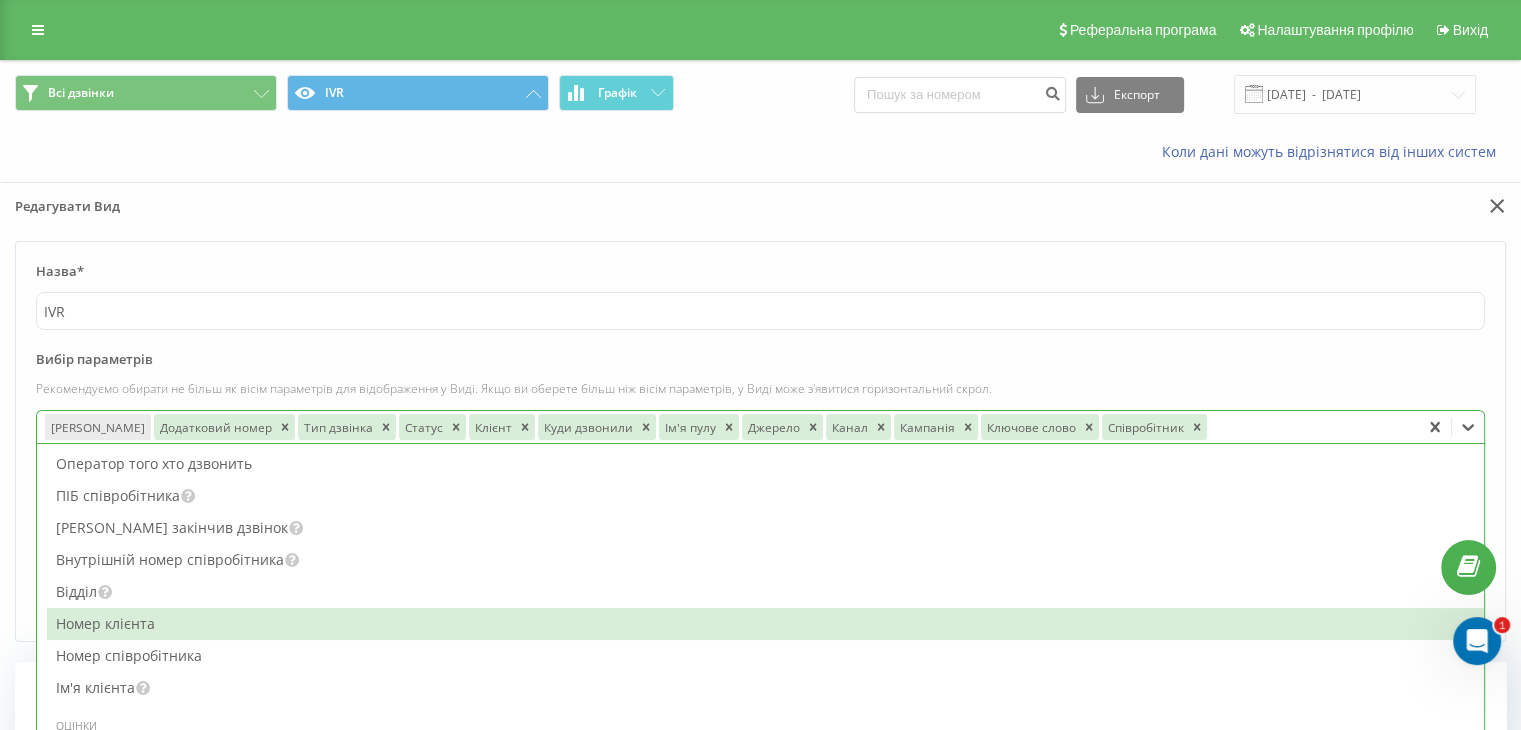 click on "Номер клієнта" at bounding box center [765, 624] 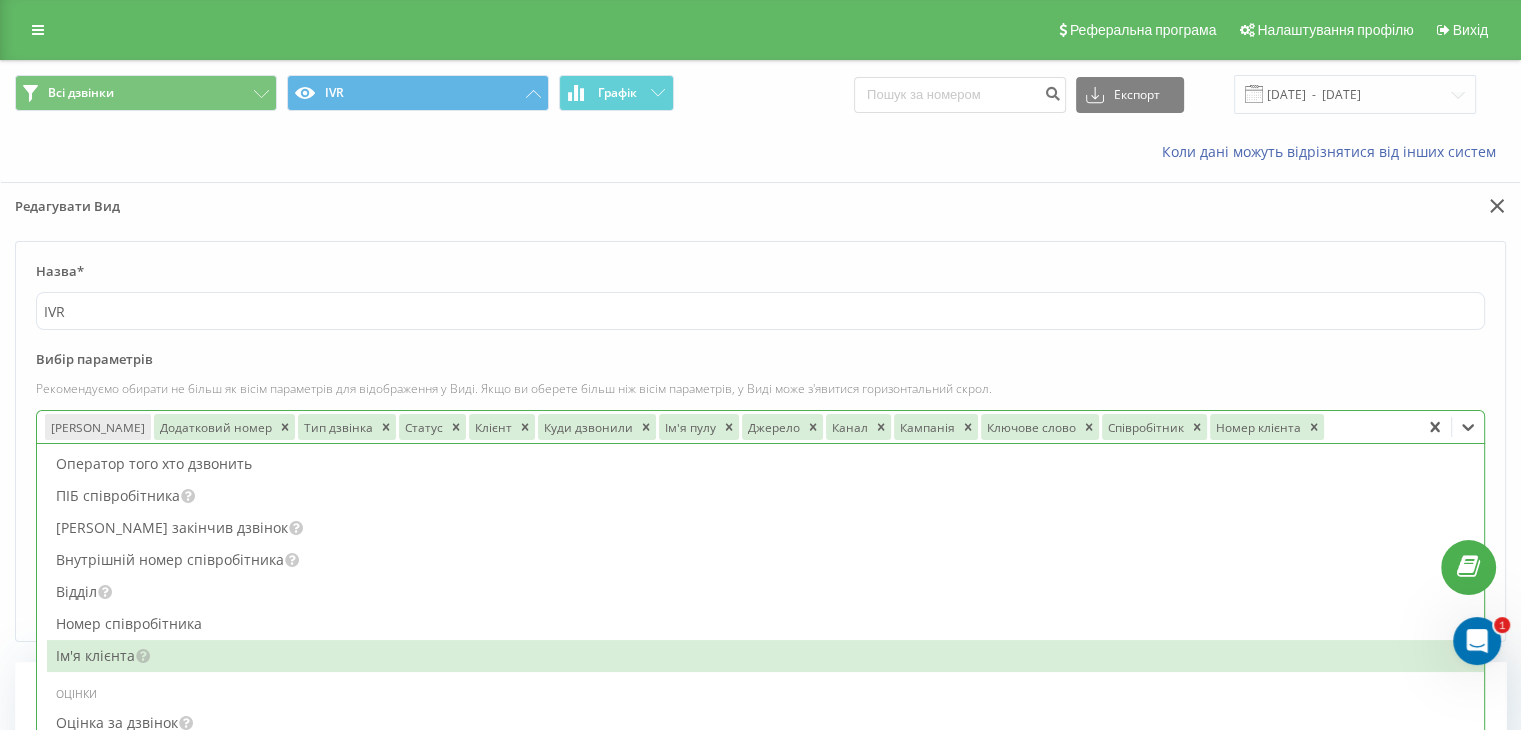 click on "Ім'я клієнта" at bounding box center [765, 656] 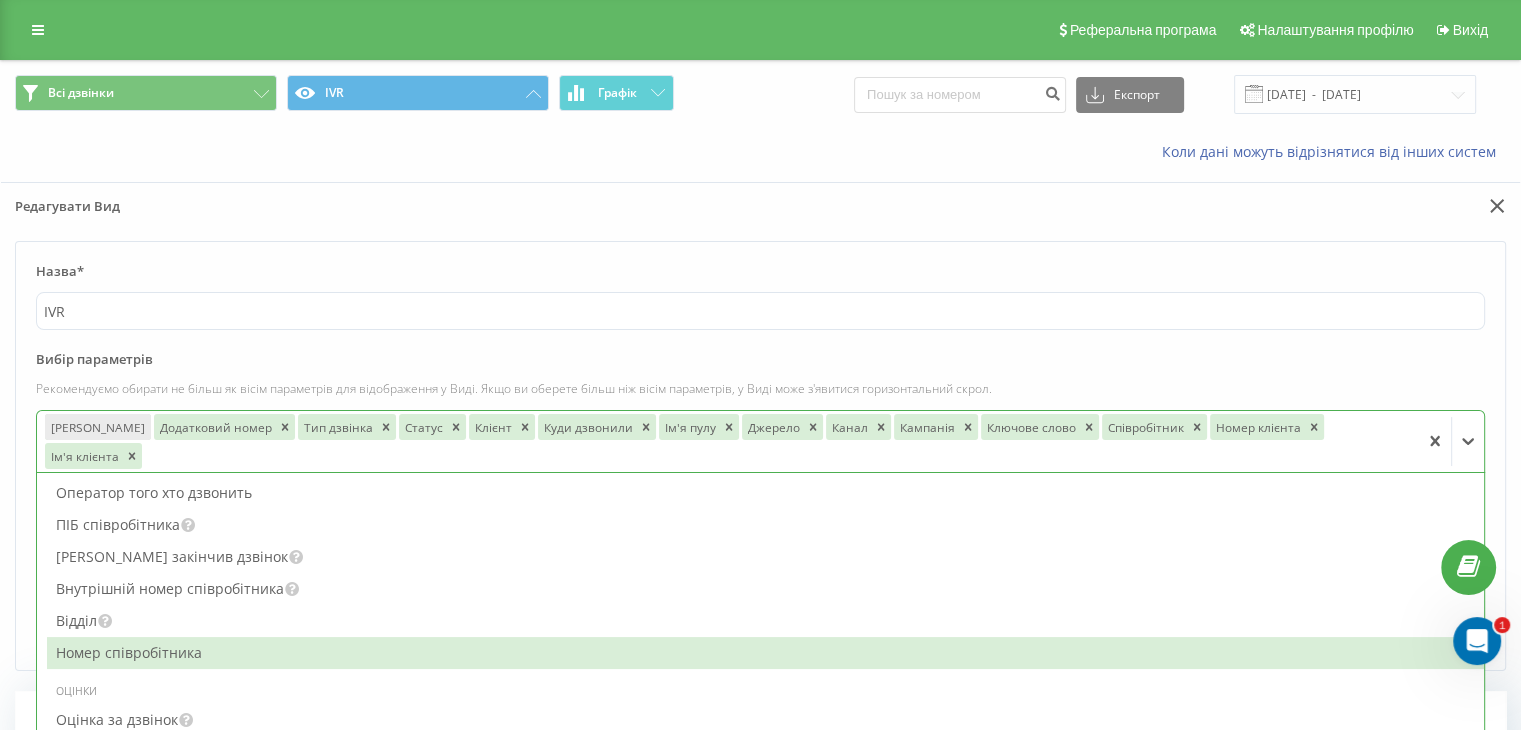 click on "Номер співробітника" at bounding box center (765, 653) 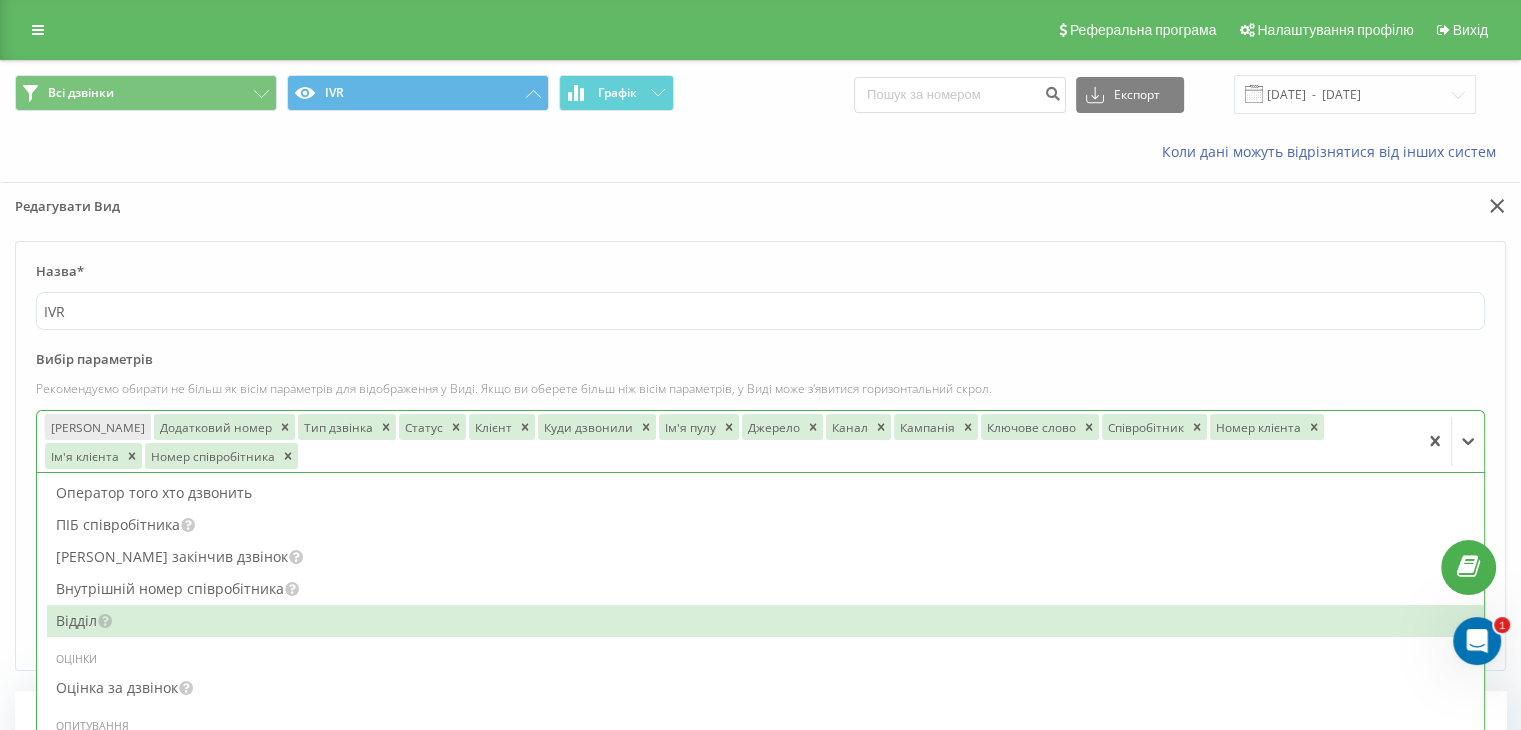 scroll, scrollTop: 1871, scrollLeft: 0, axis: vertical 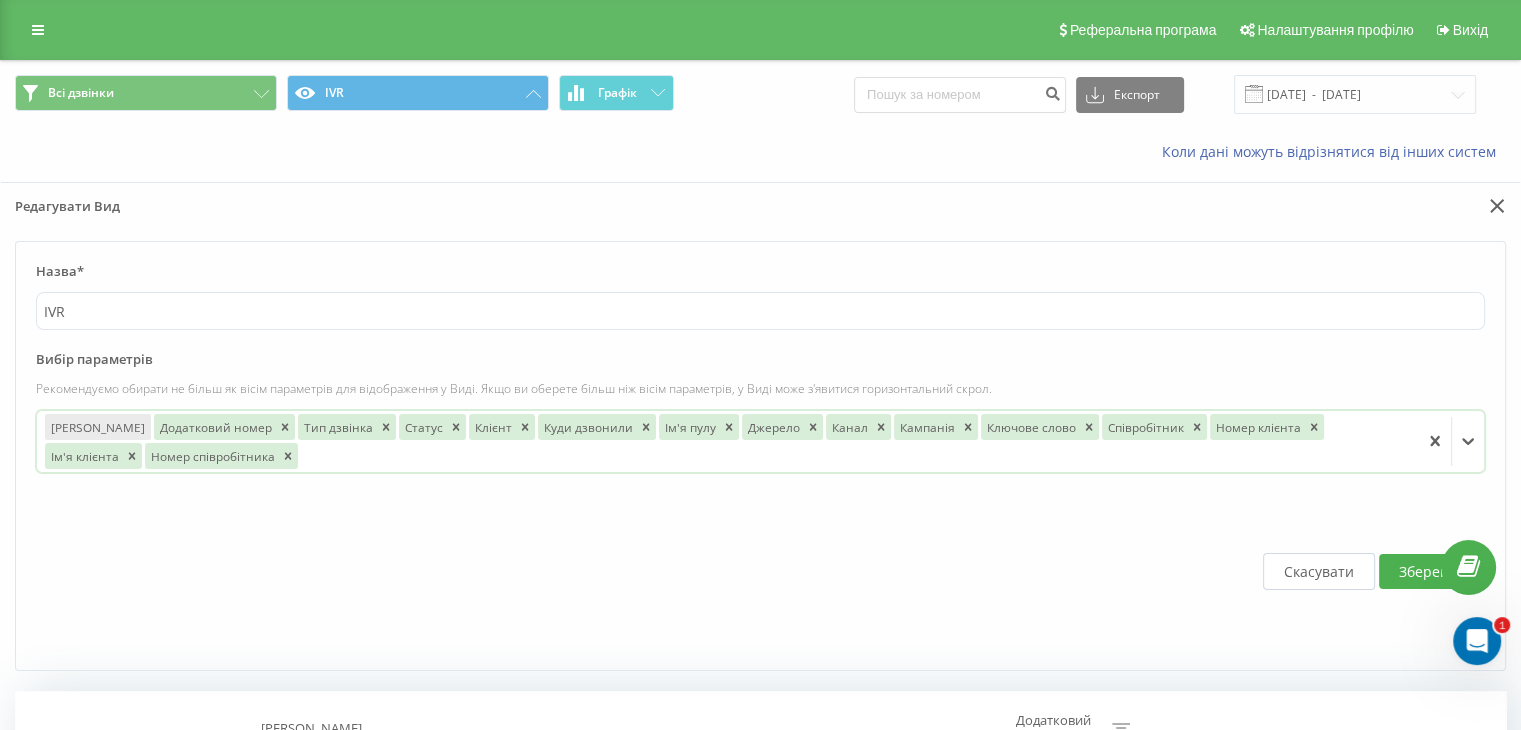 click on "Зберегти" at bounding box center (1430, 571) 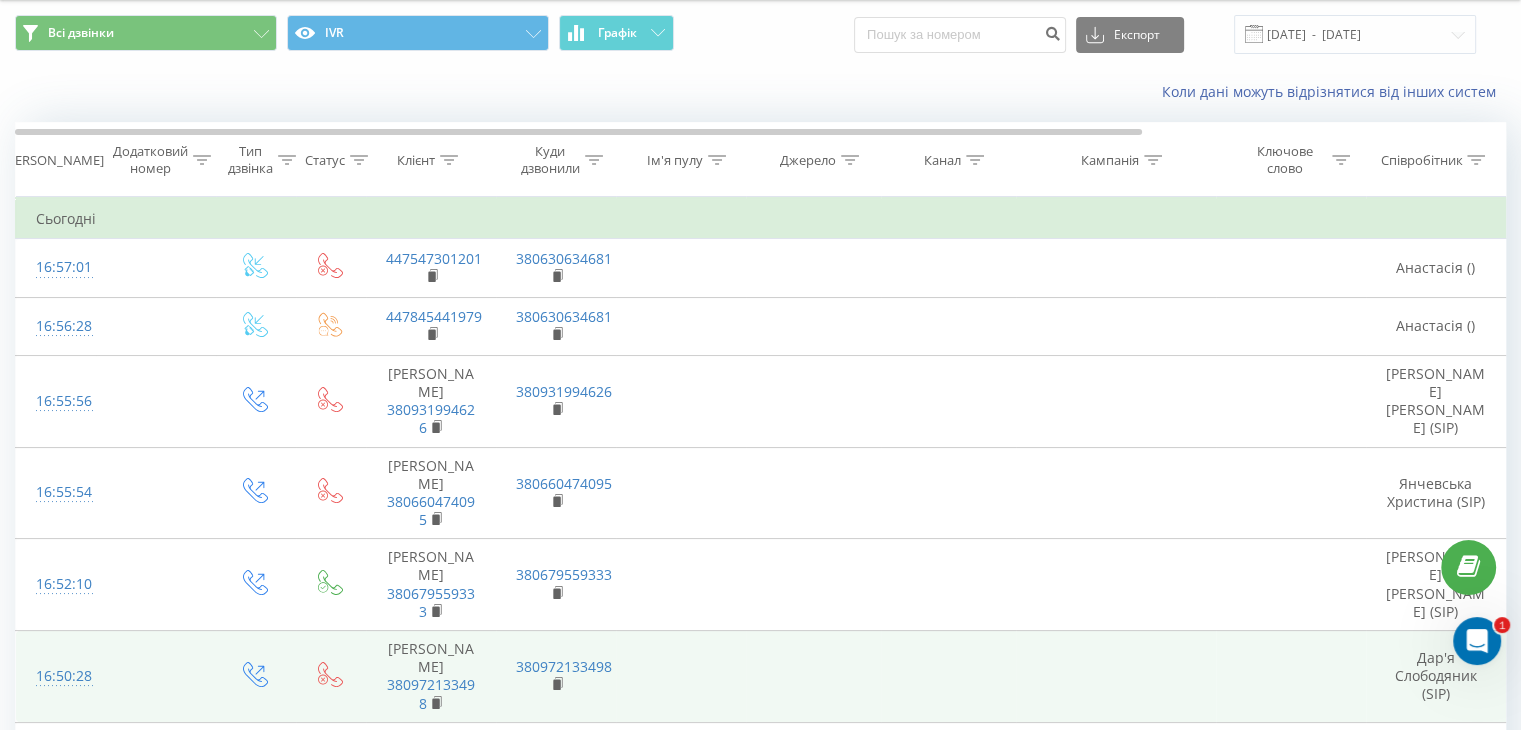 scroll, scrollTop: 0, scrollLeft: 0, axis: both 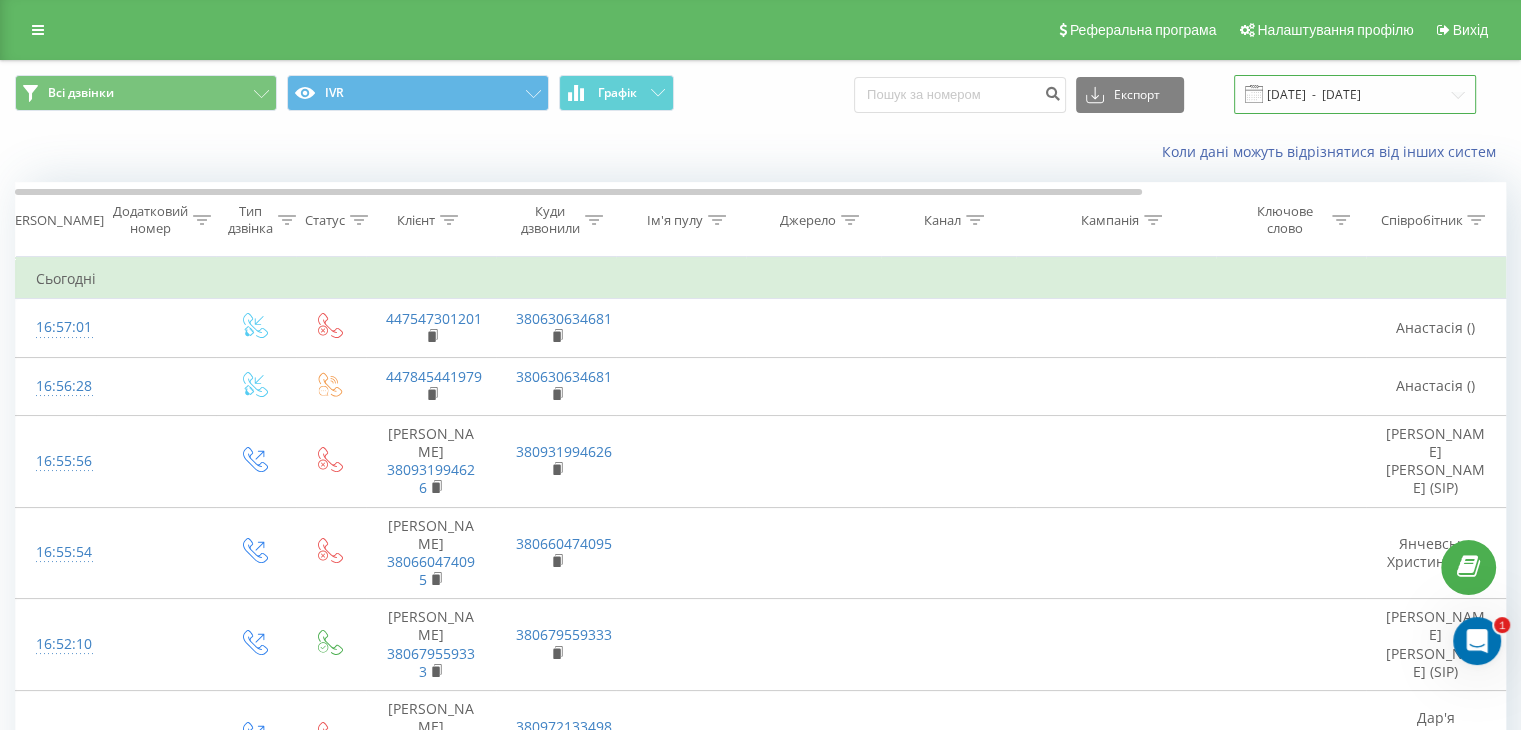 click on "[DATE]  -  [DATE]" at bounding box center (1355, 94) 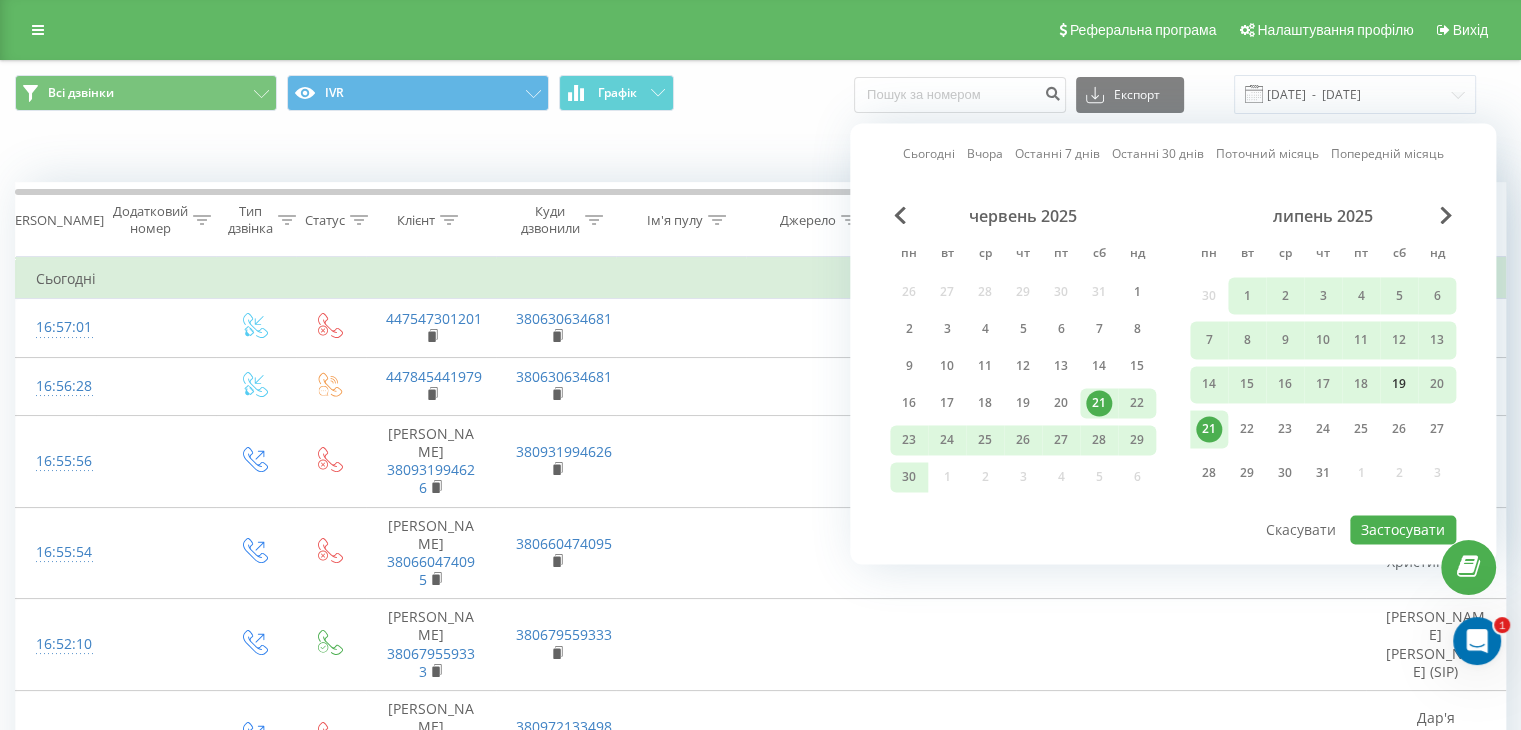 click on "19" at bounding box center [1399, 385] 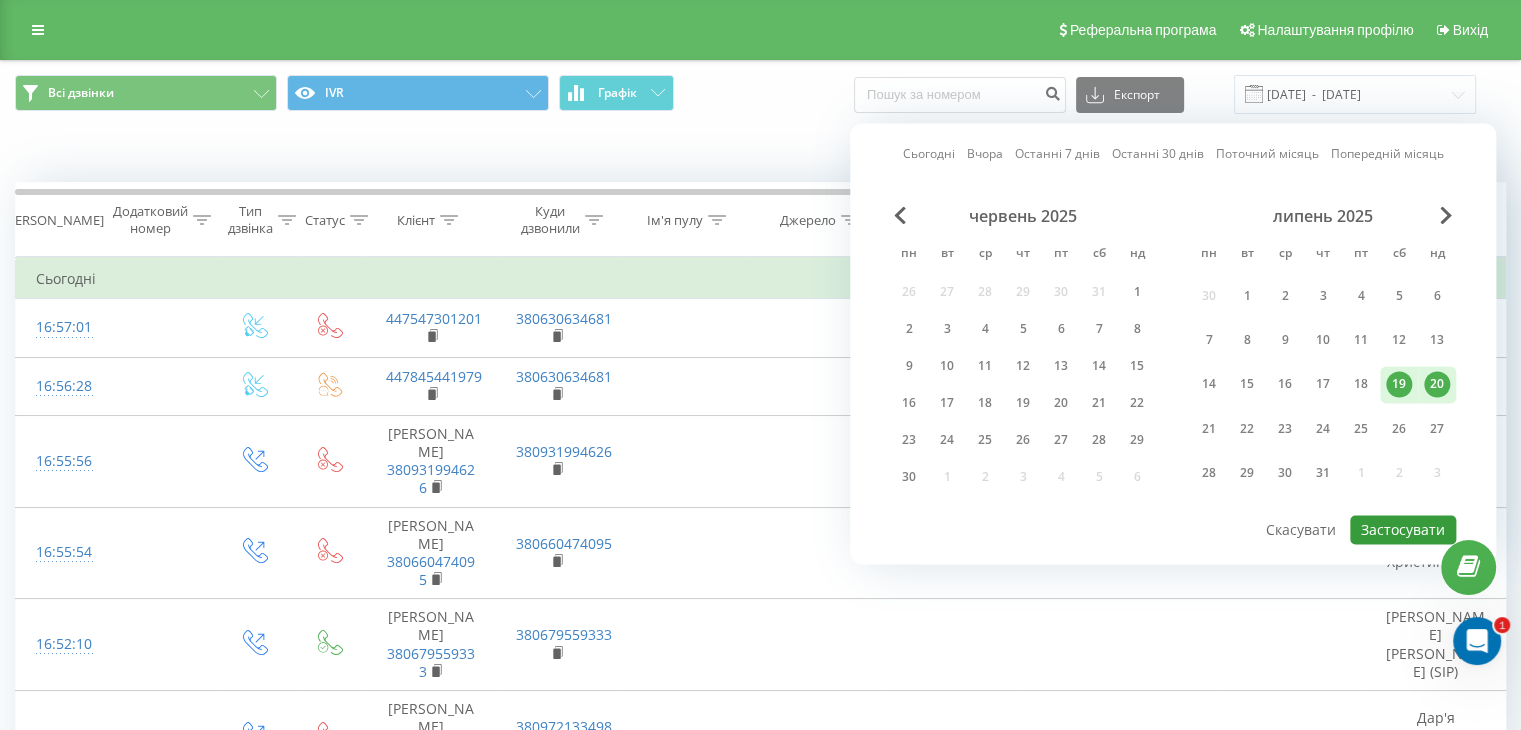 click on "Застосувати" at bounding box center [1403, 529] 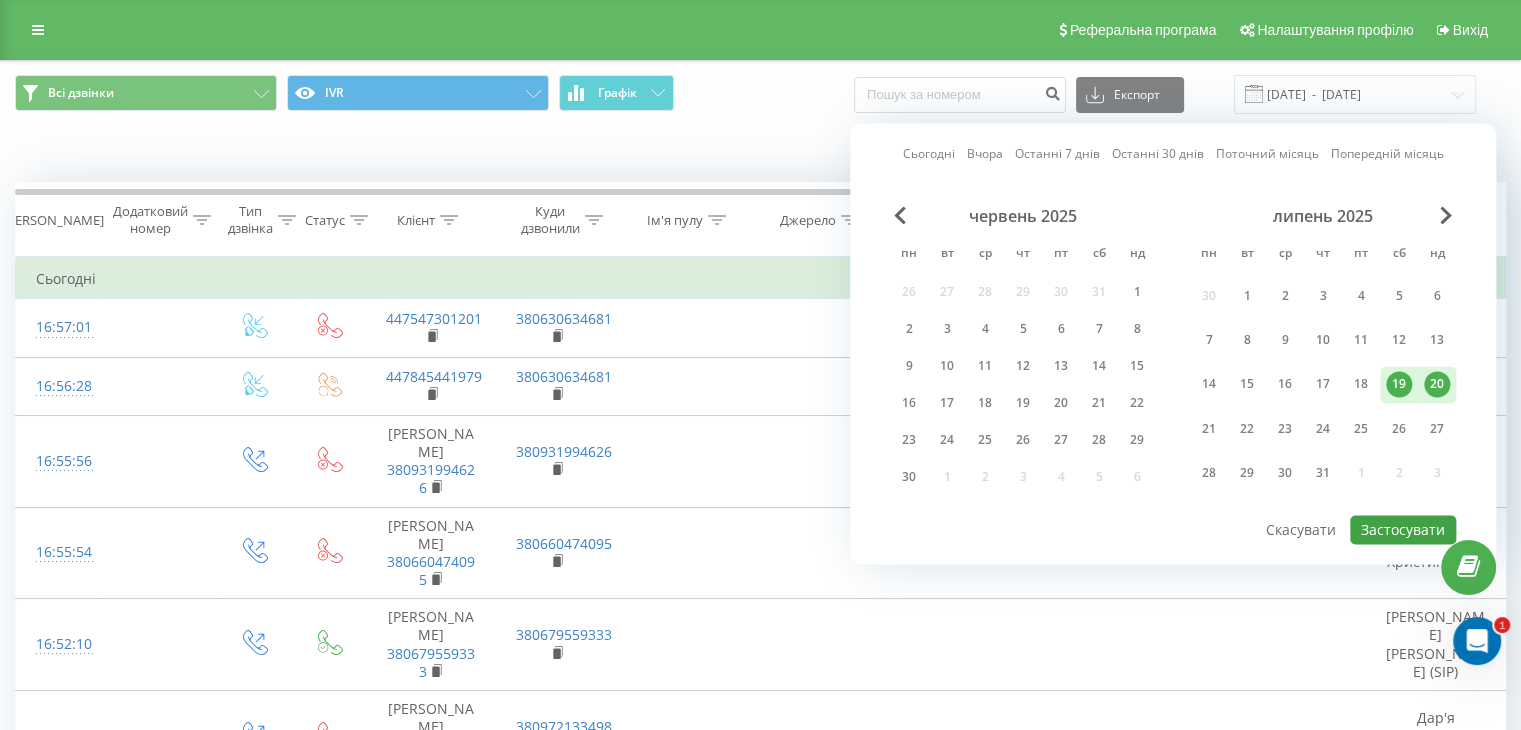 type on "[DATE]  -  [DATE]" 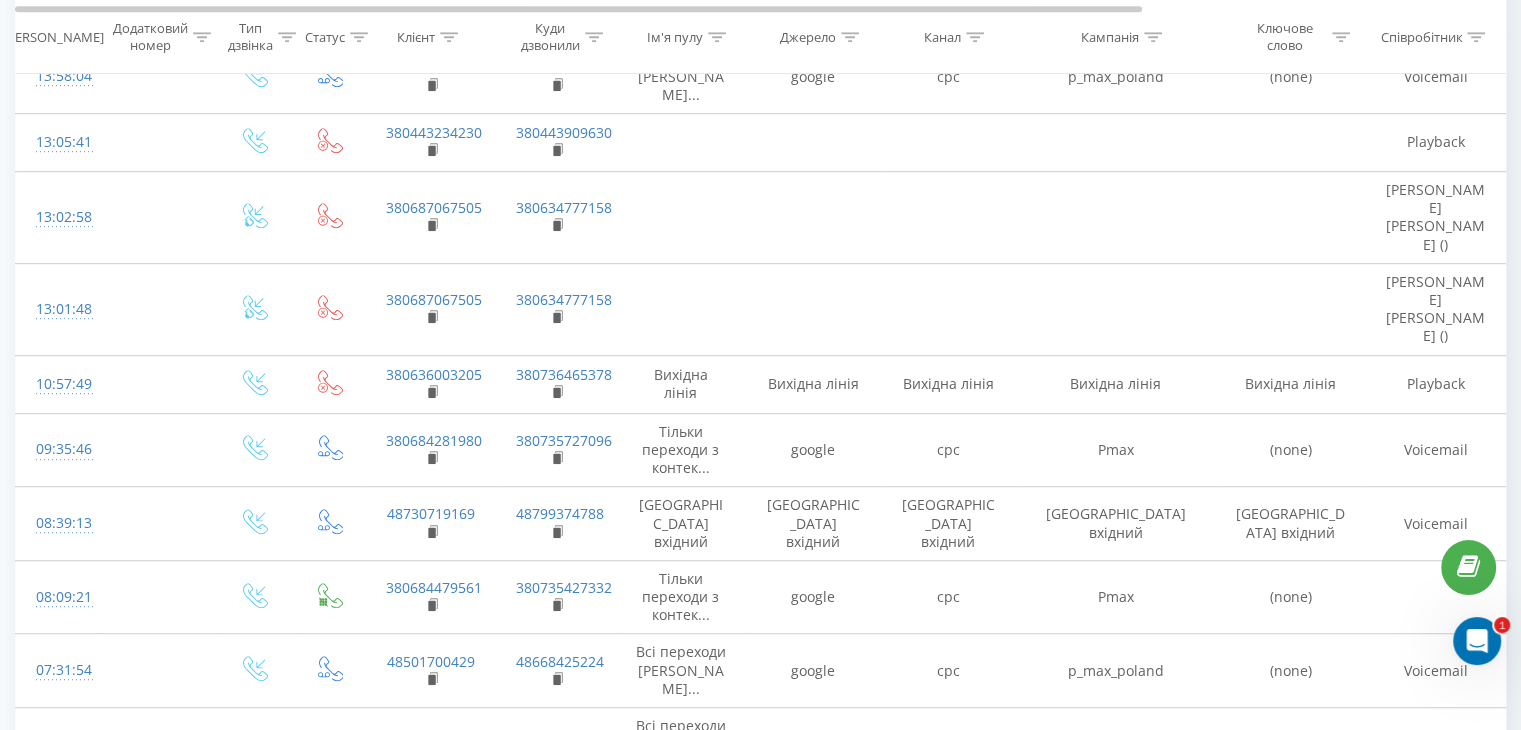 scroll, scrollTop: 1286, scrollLeft: 0, axis: vertical 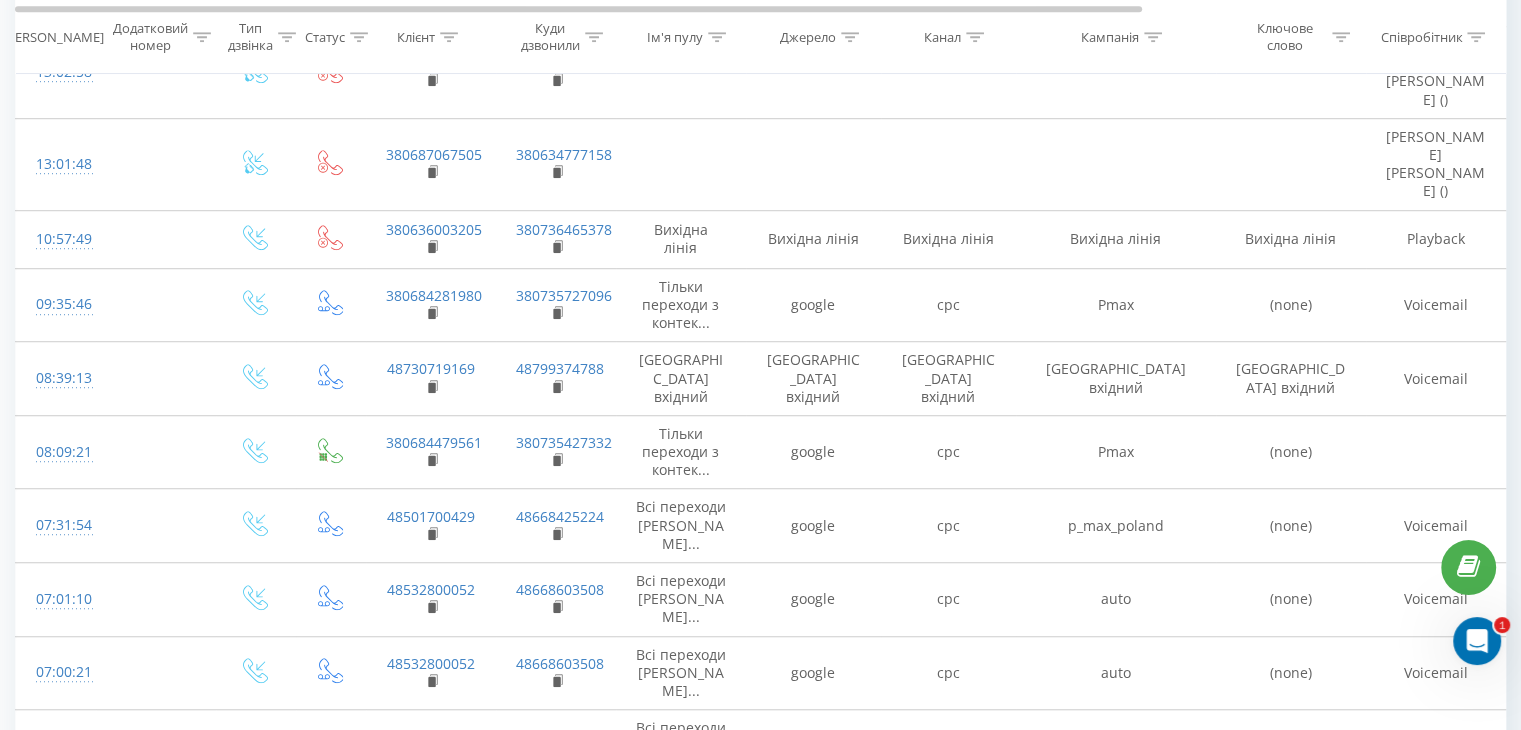 click on "2" at bounding box center [1329, 960] 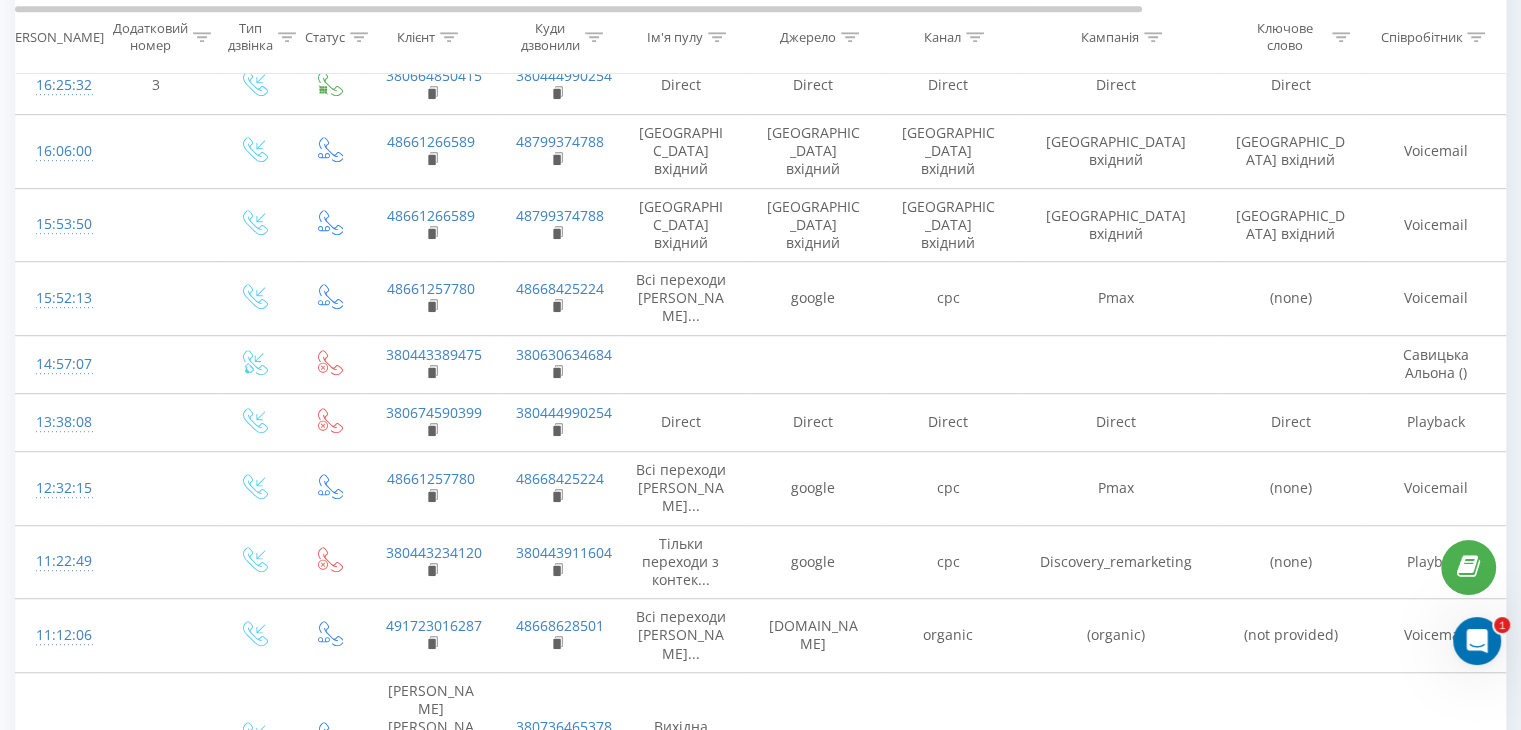 scroll, scrollTop: 1237, scrollLeft: 0, axis: vertical 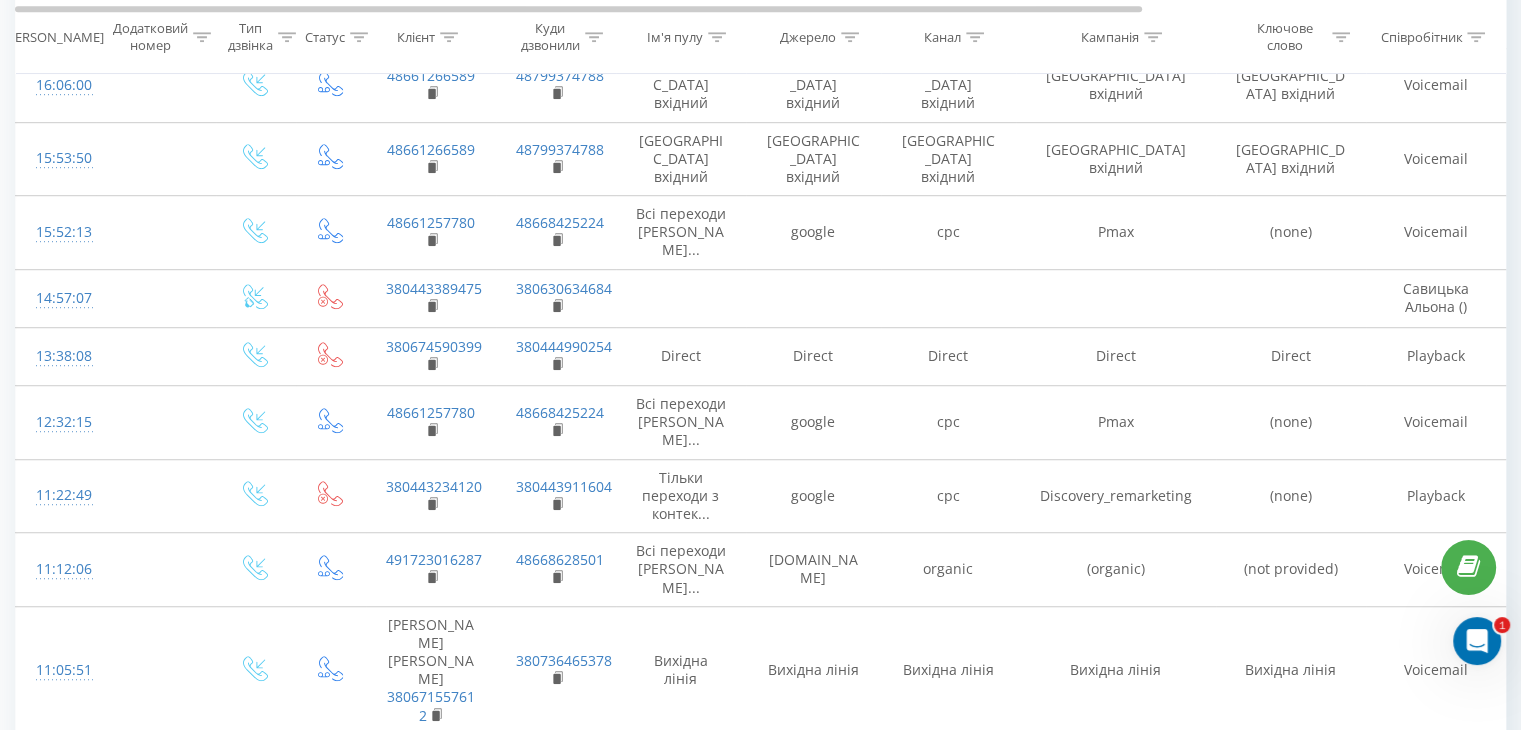 click on "3" at bounding box center [1359, 927] 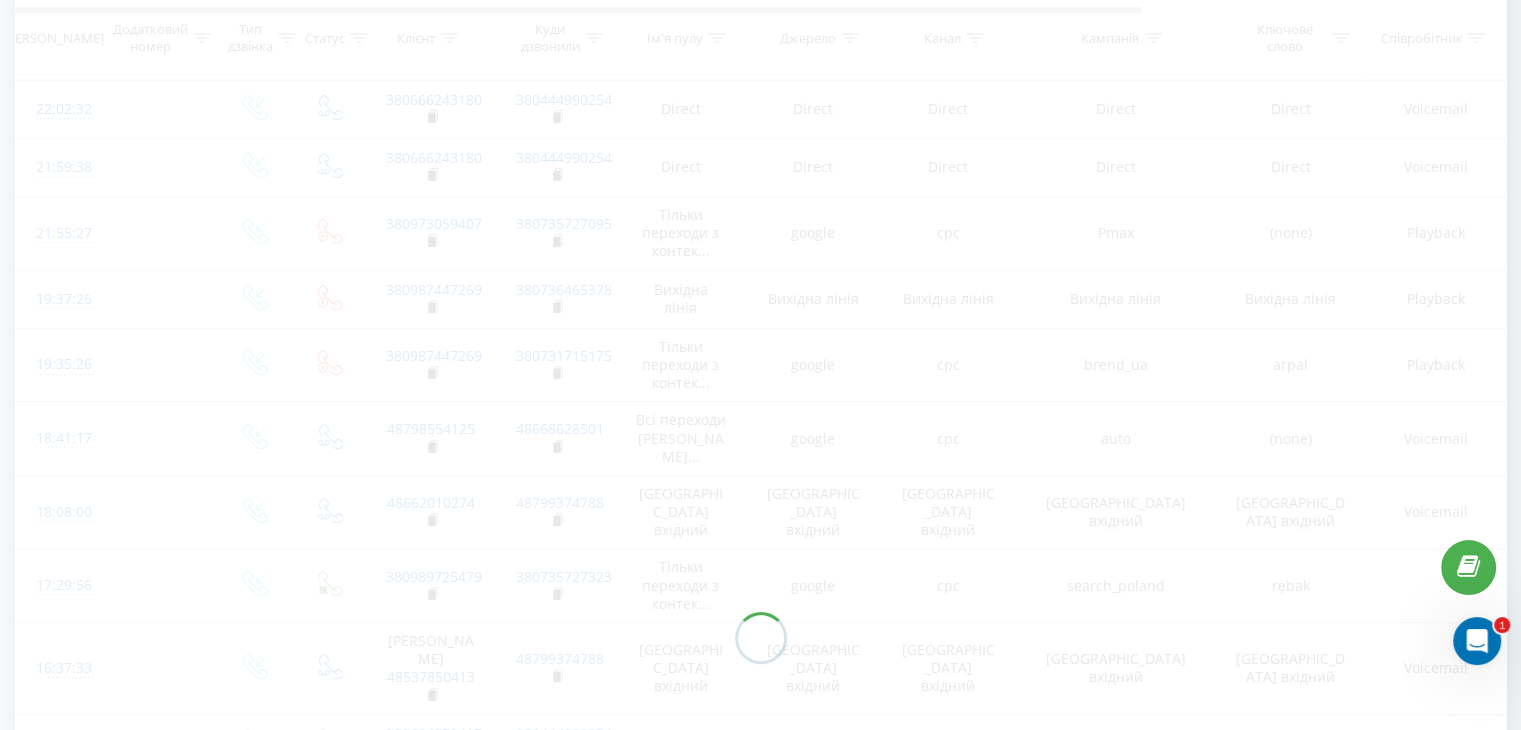 scroll, scrollTop: 52, scrollLeft: 0, axis: vertical 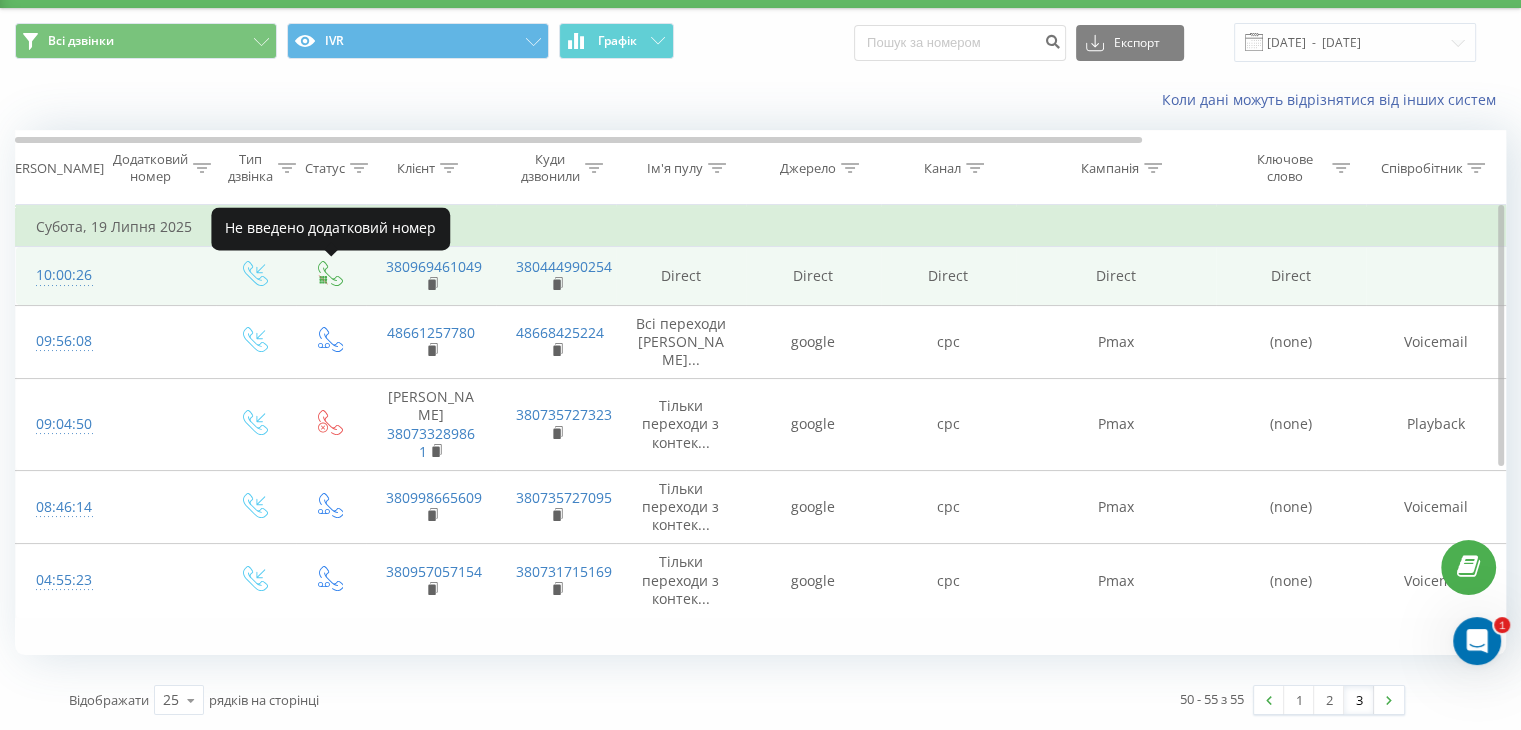 click 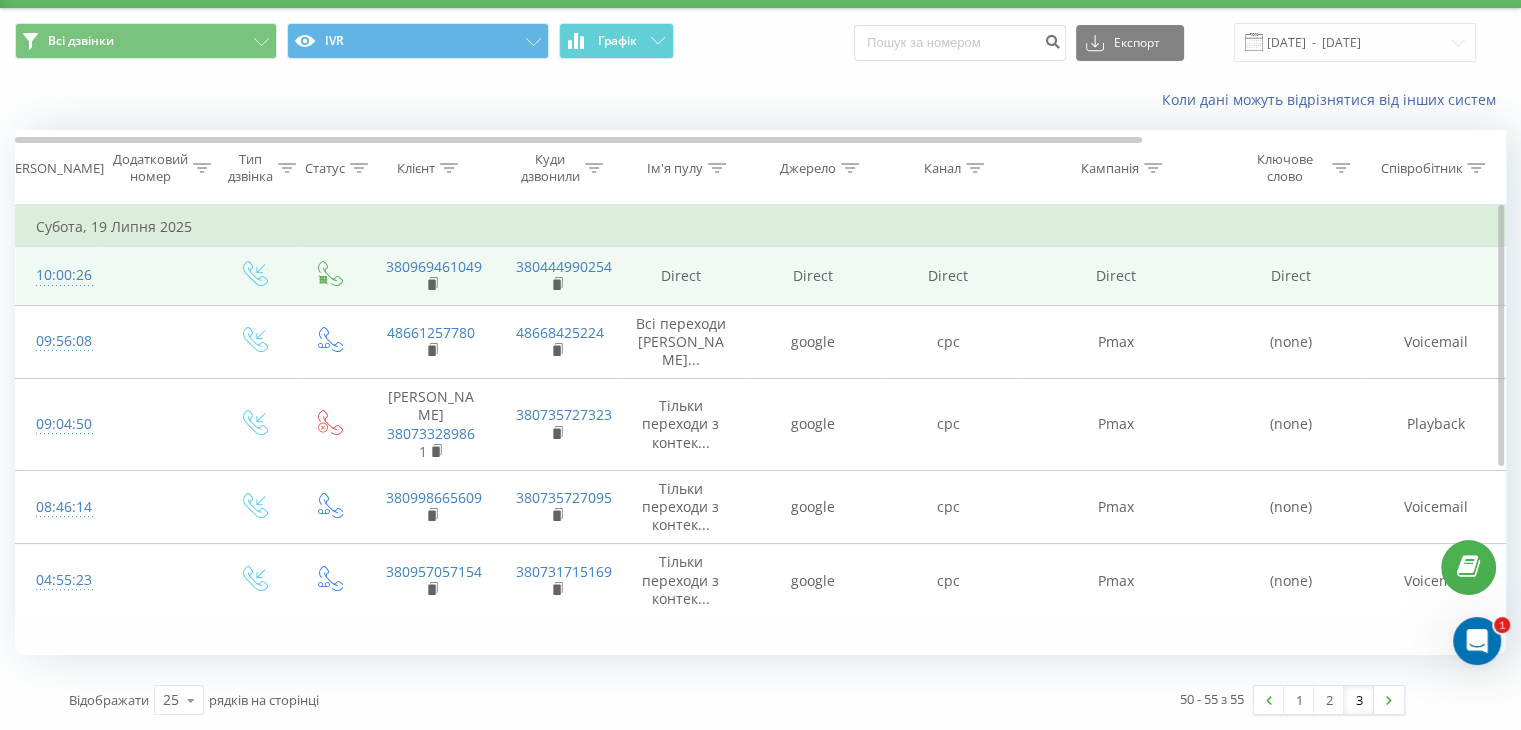 click 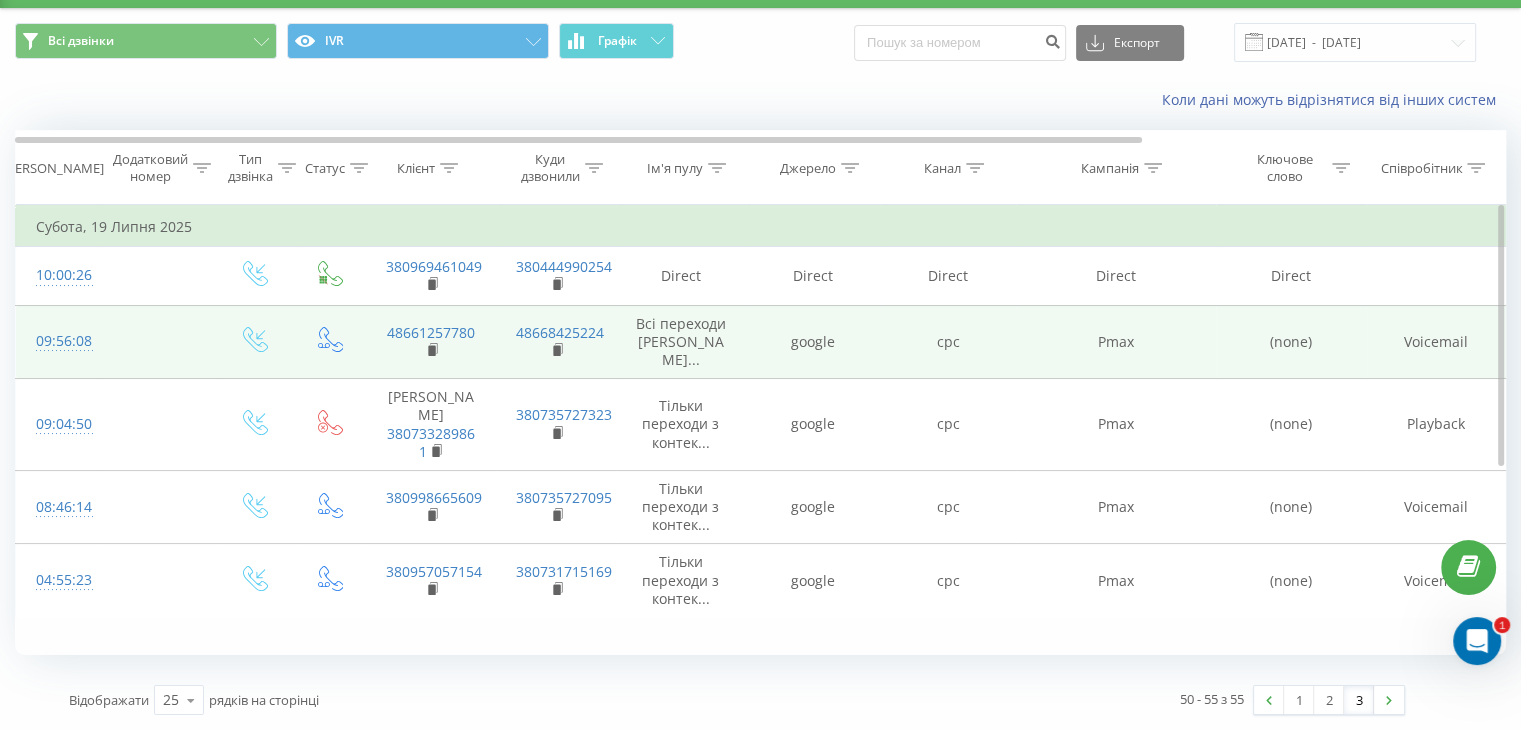 click 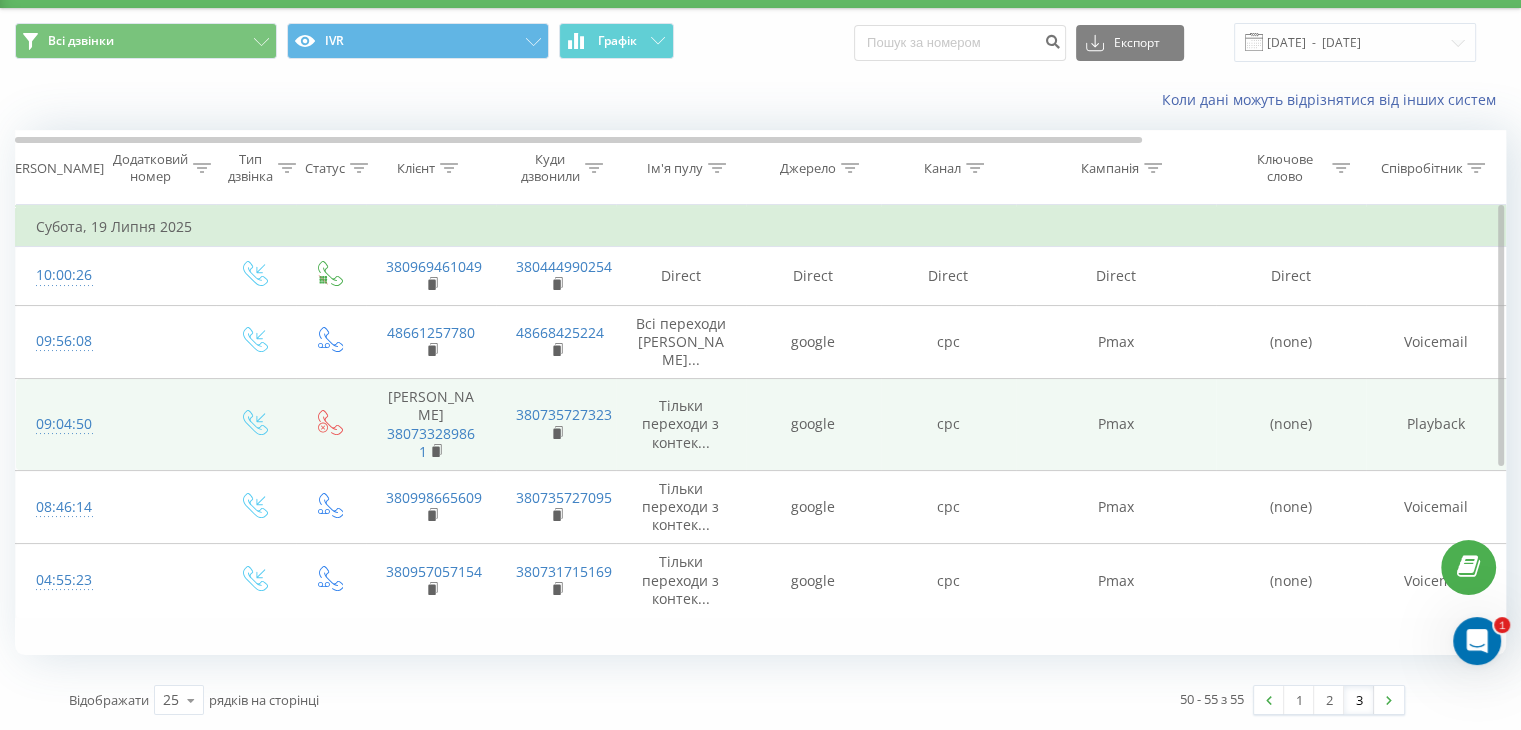 click 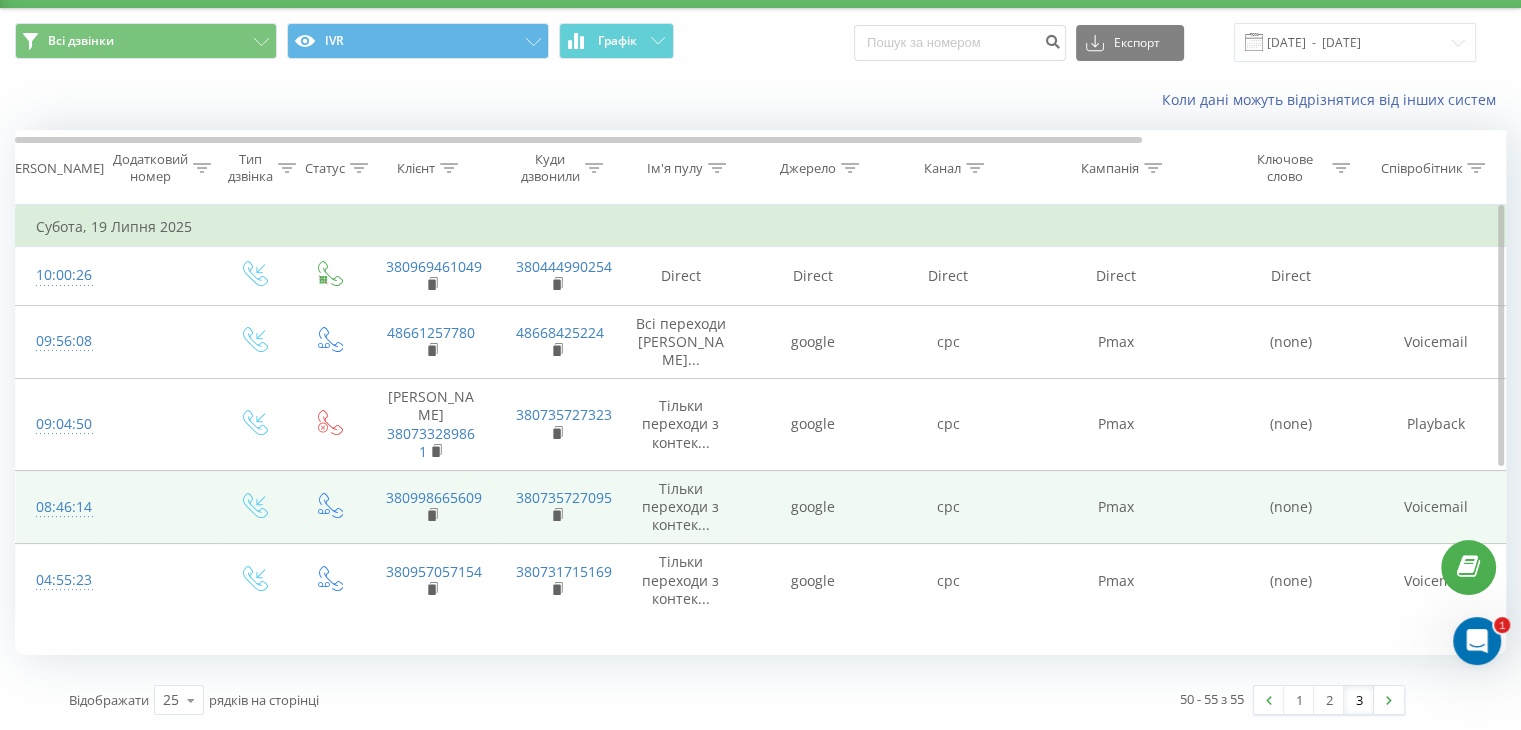 click 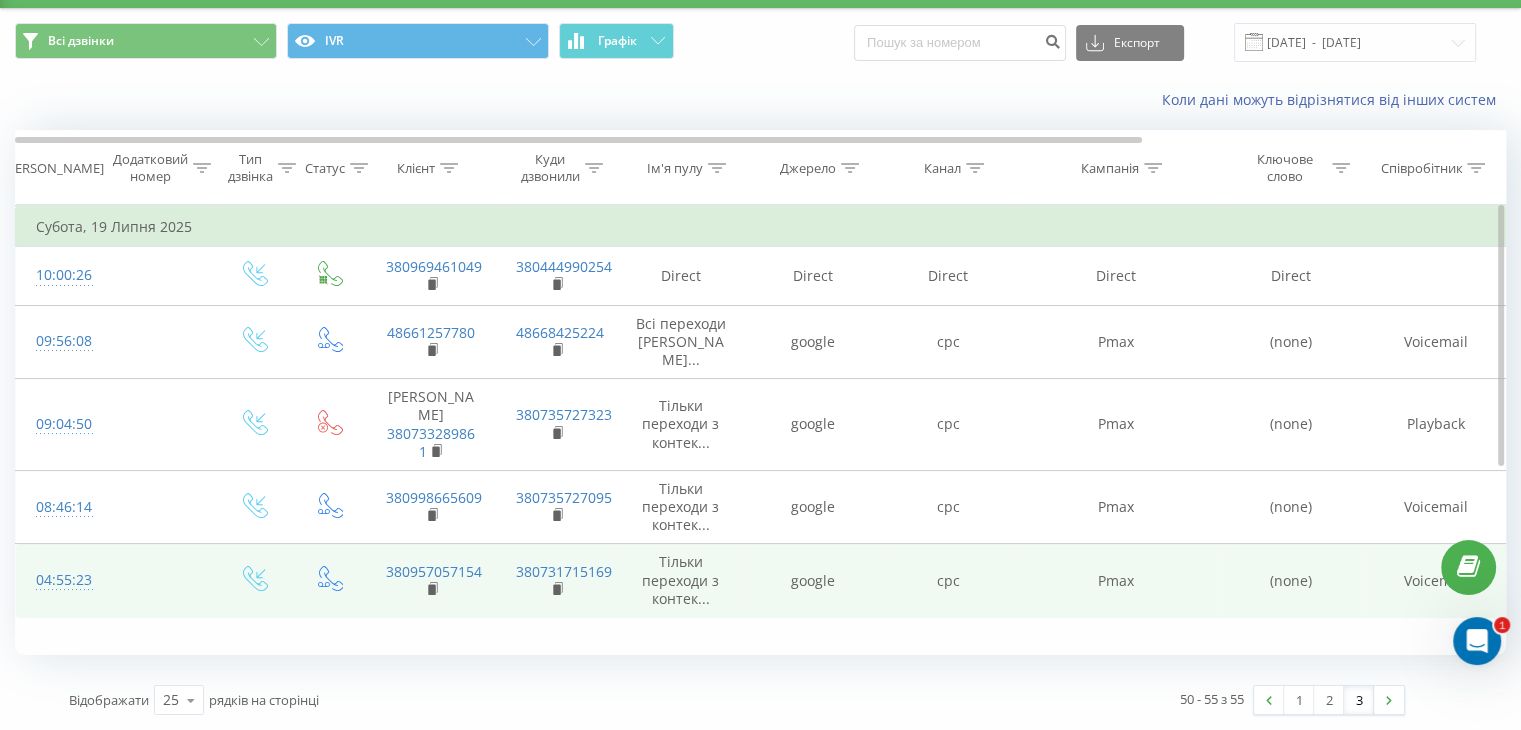 click 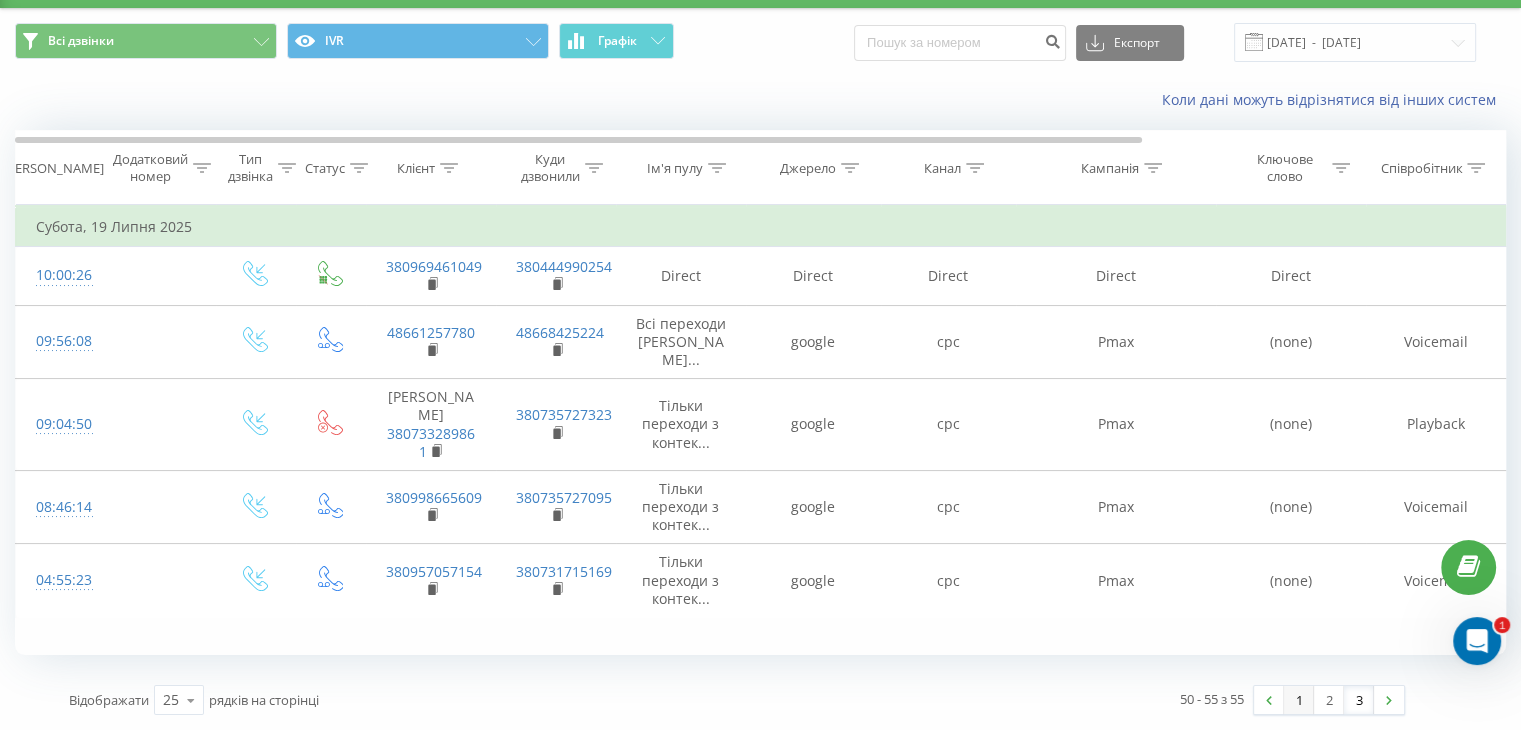 click on "1" at bounding box center [1299, 700] 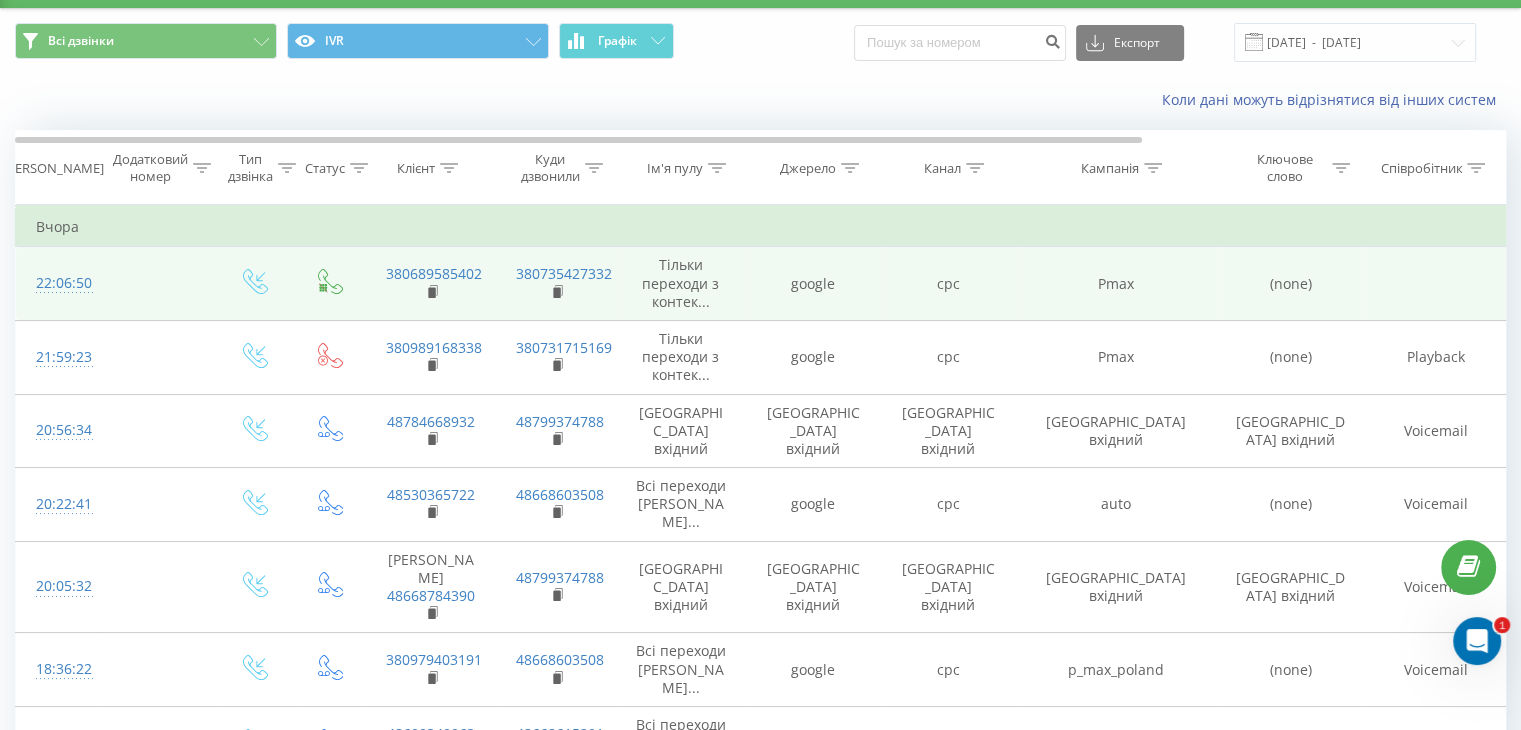 click 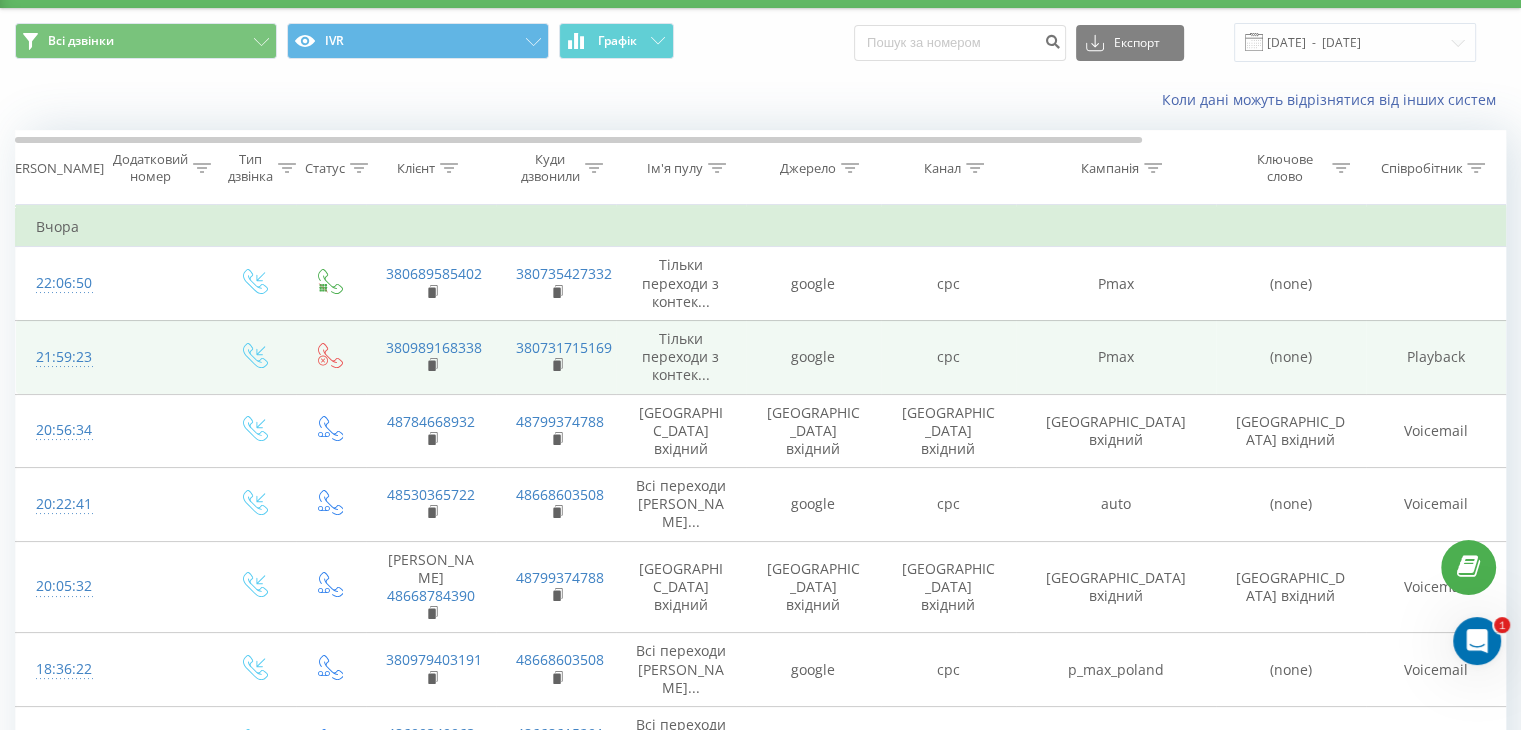click 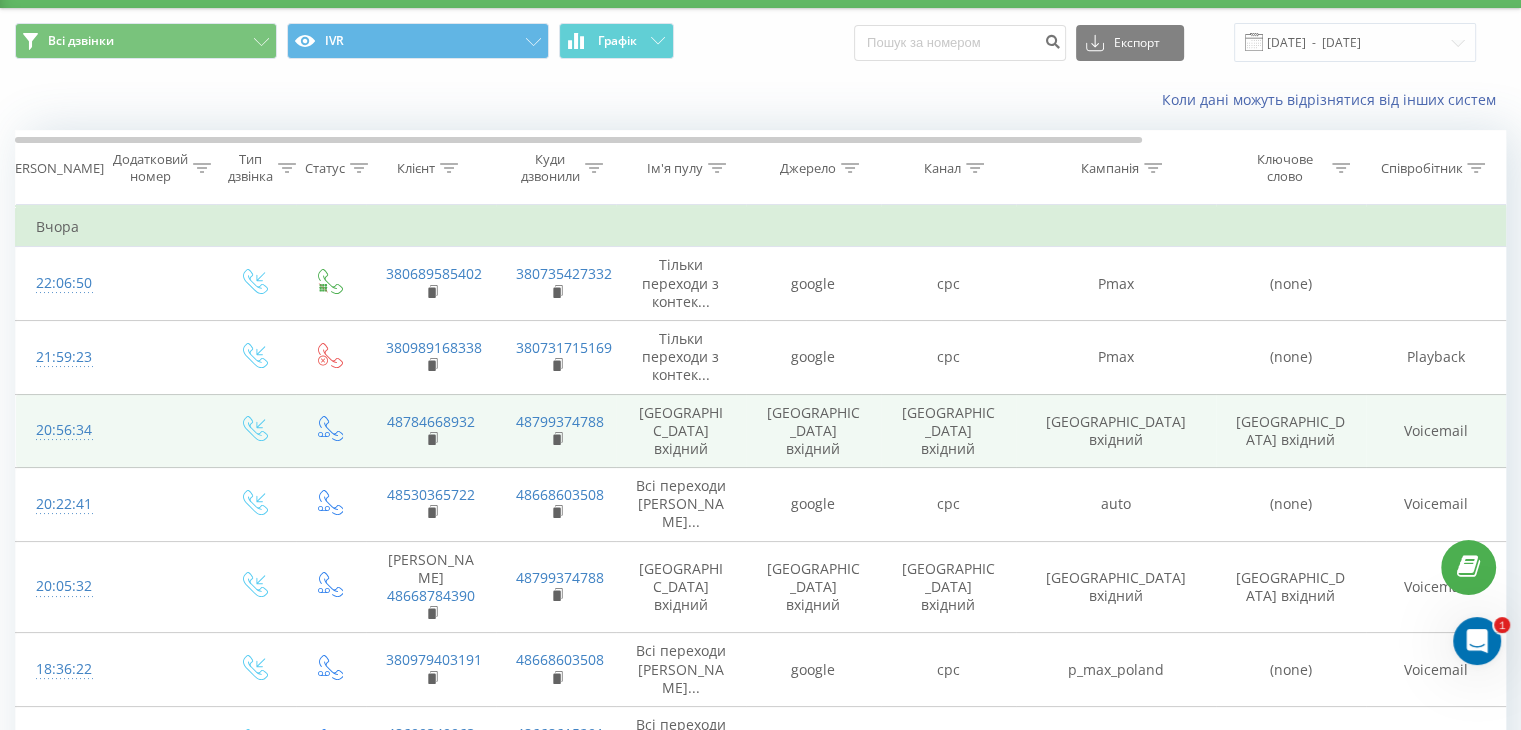click 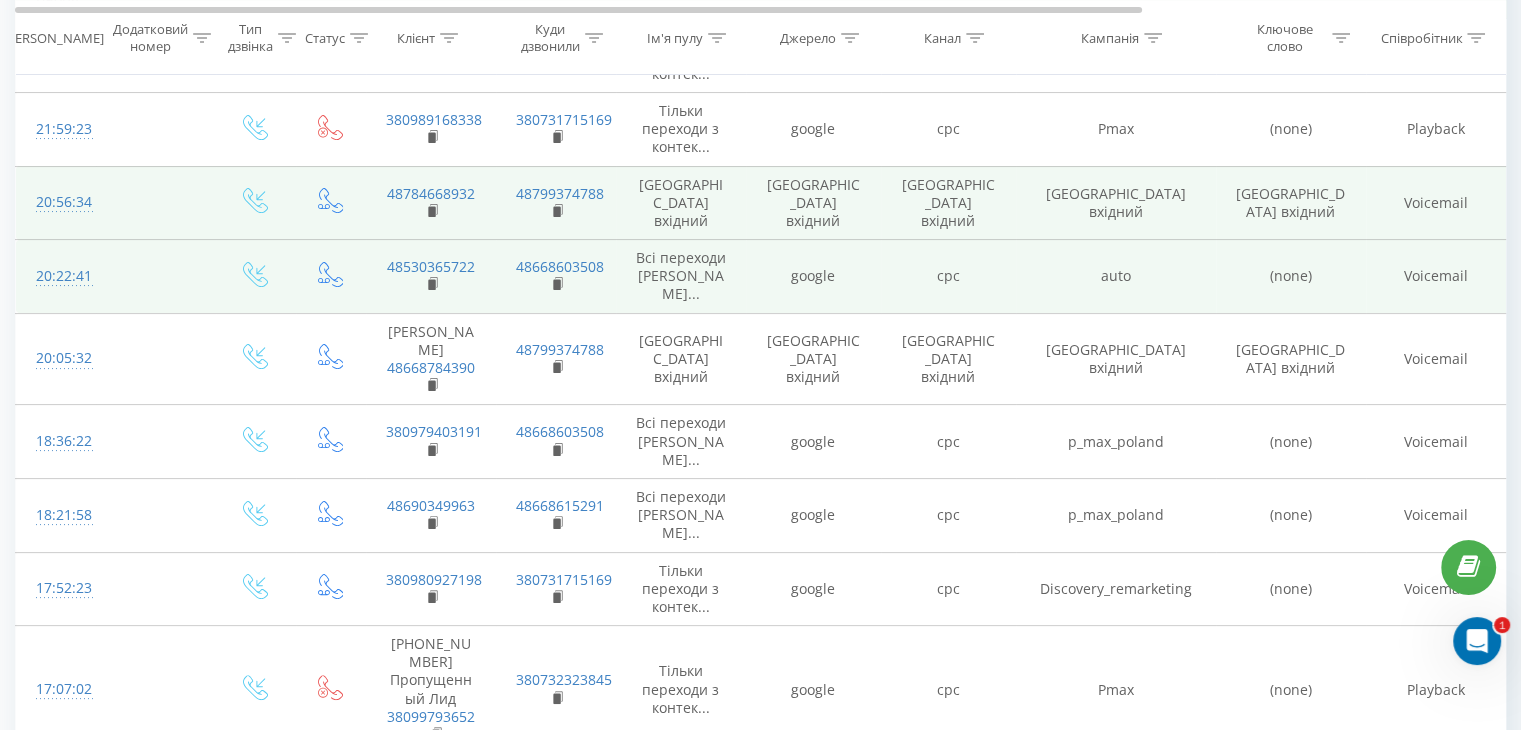 scroll, scrollTop: 400, scrollLeft: 0, axis: vertical 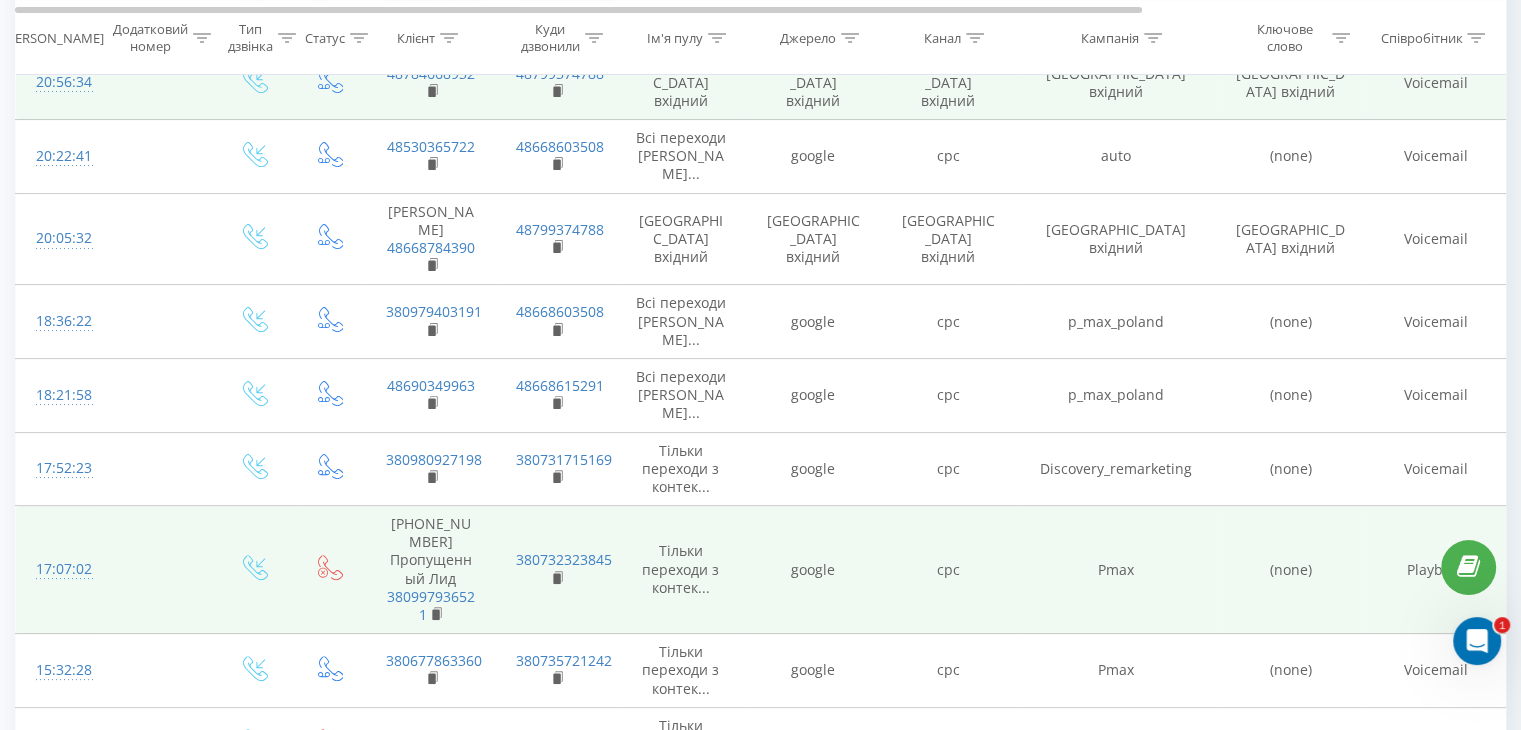 click 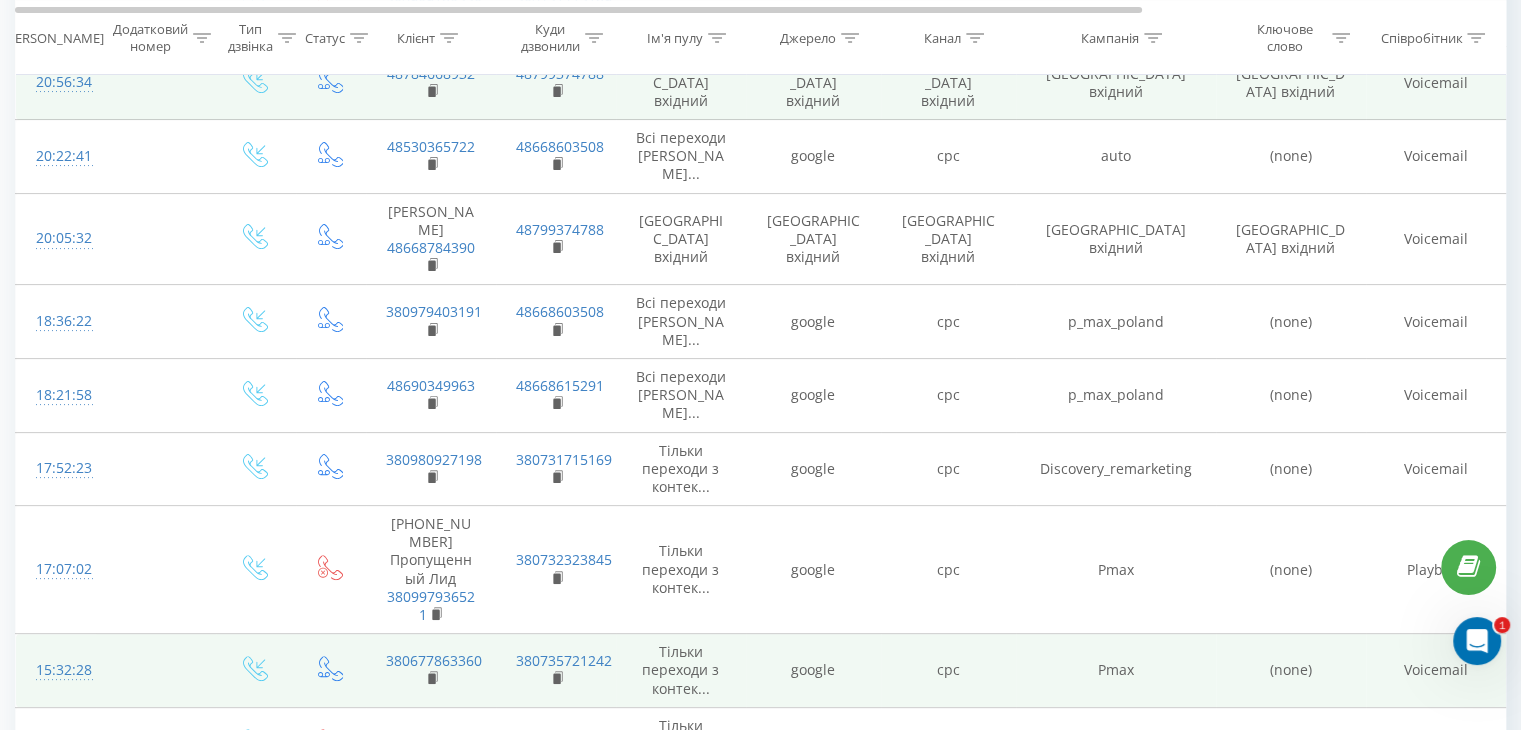 click 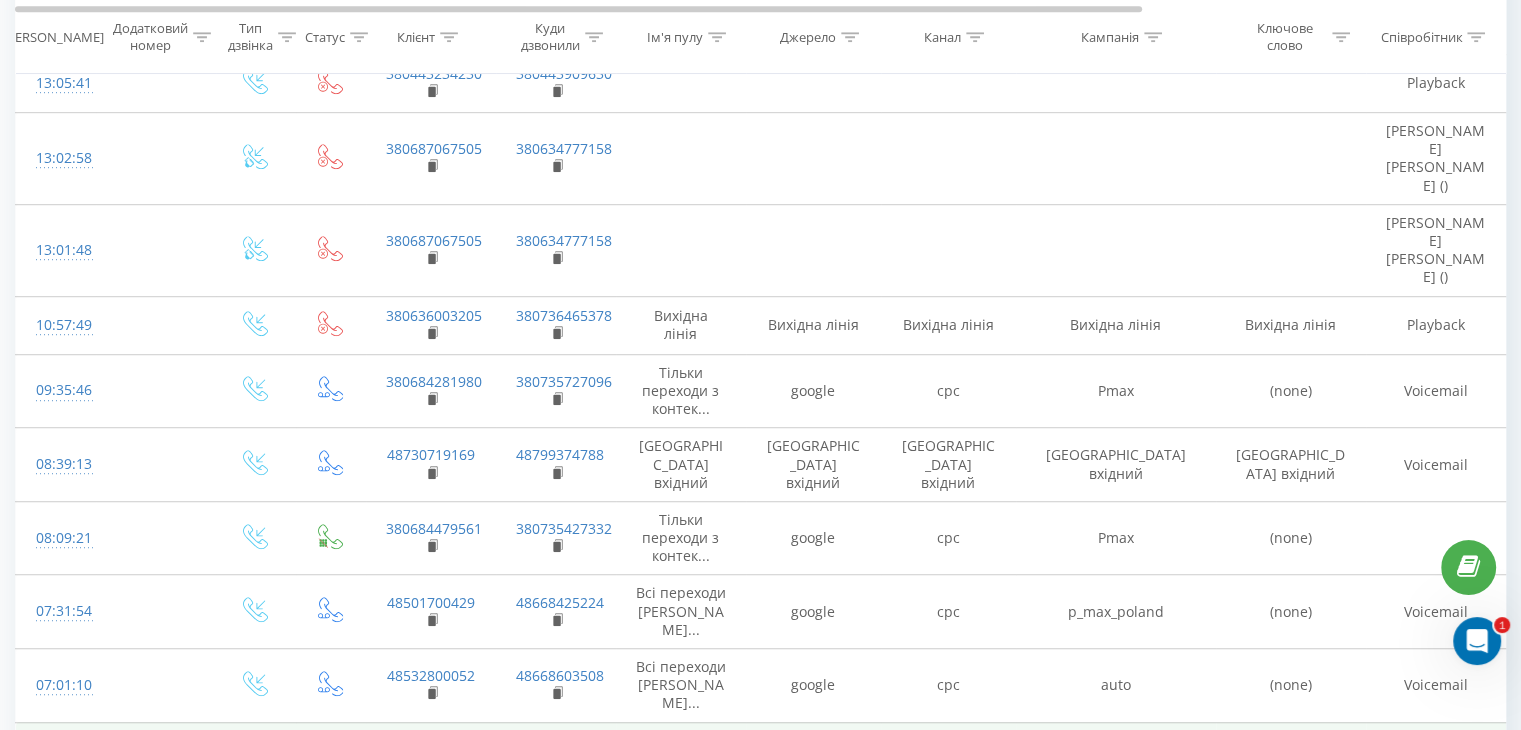 scroll, scrollTop: 1286, scrollLeft: 0, axis: vertical 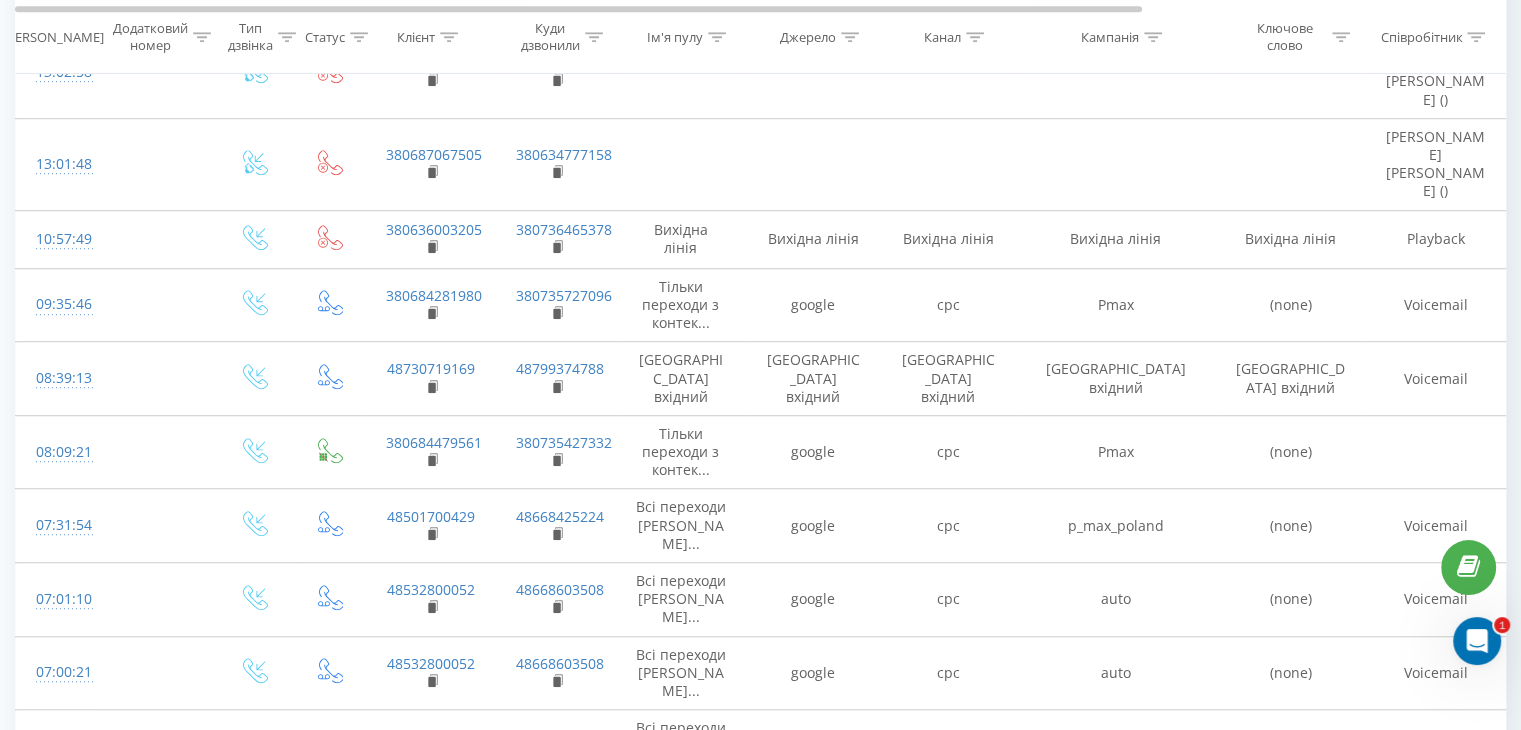 click 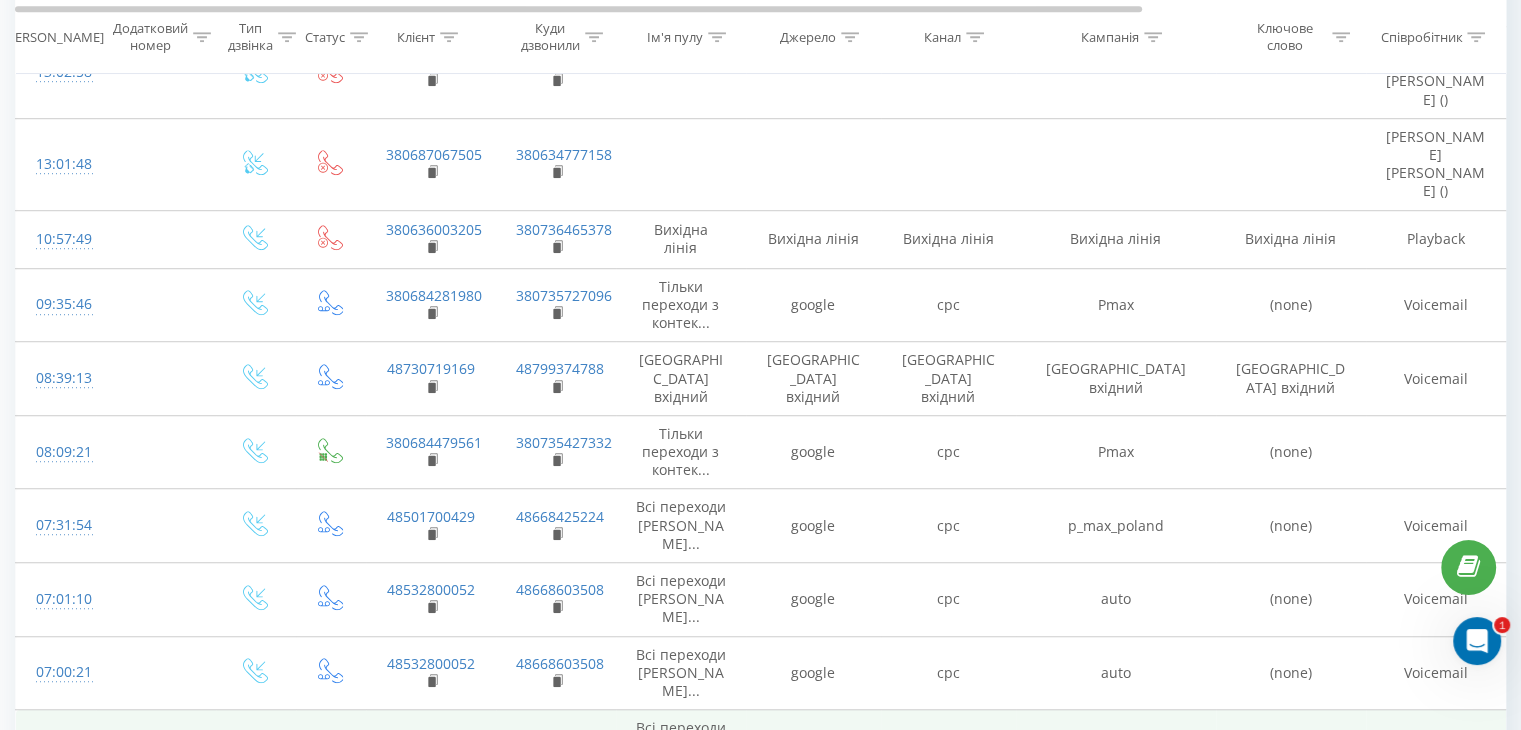 click 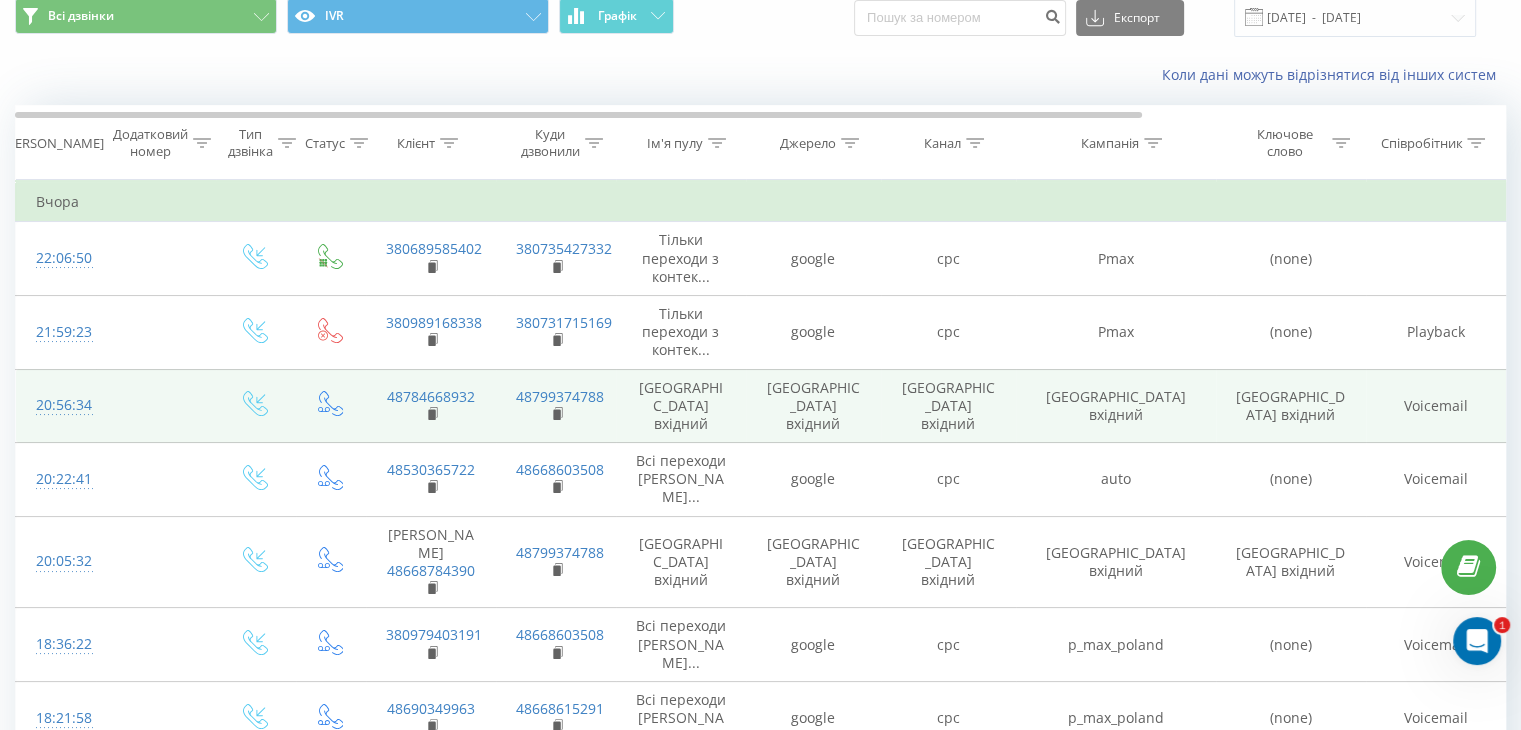 scroll, scrollTop: 0, scrollLeft: 0, axis: both 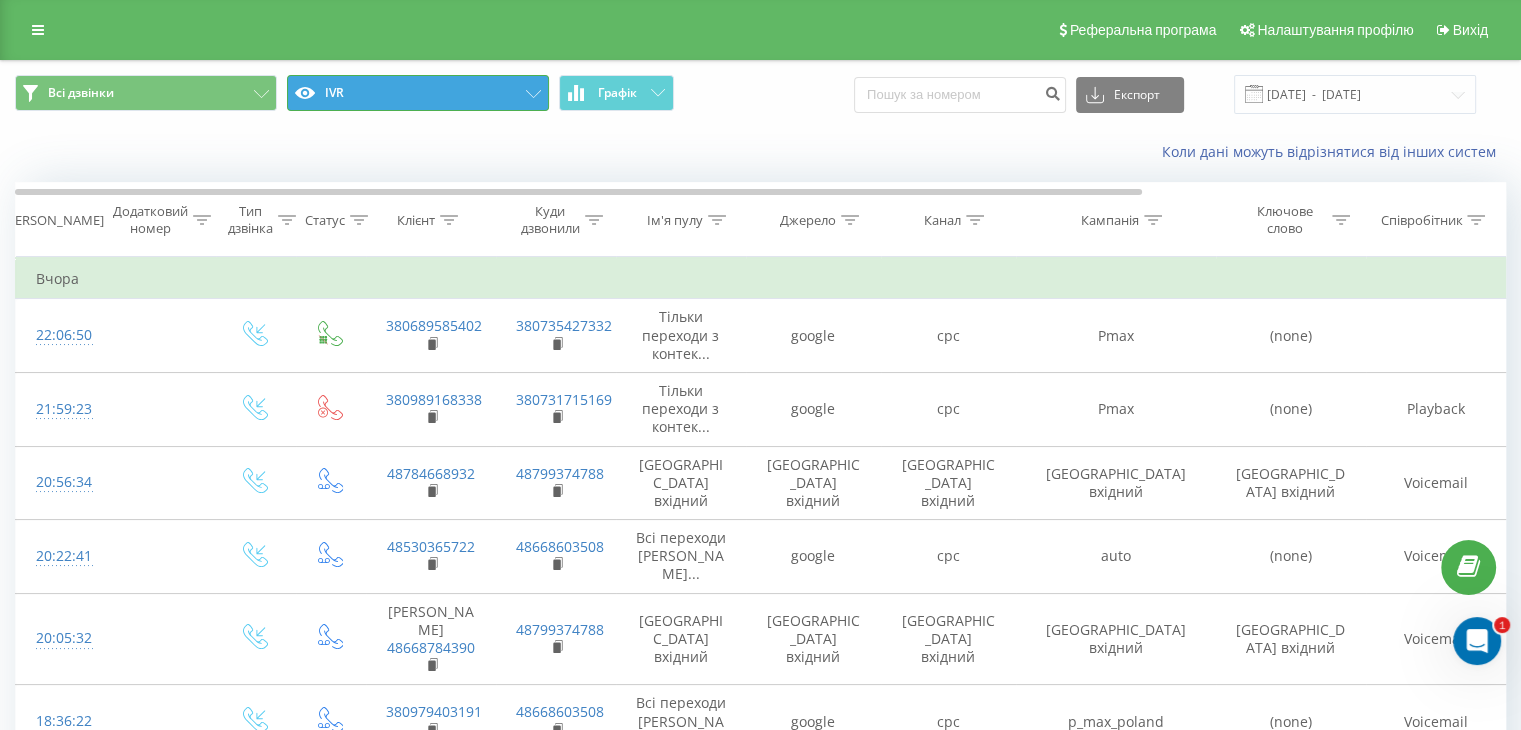 click on "IVR" at bounding box center [418, 93] 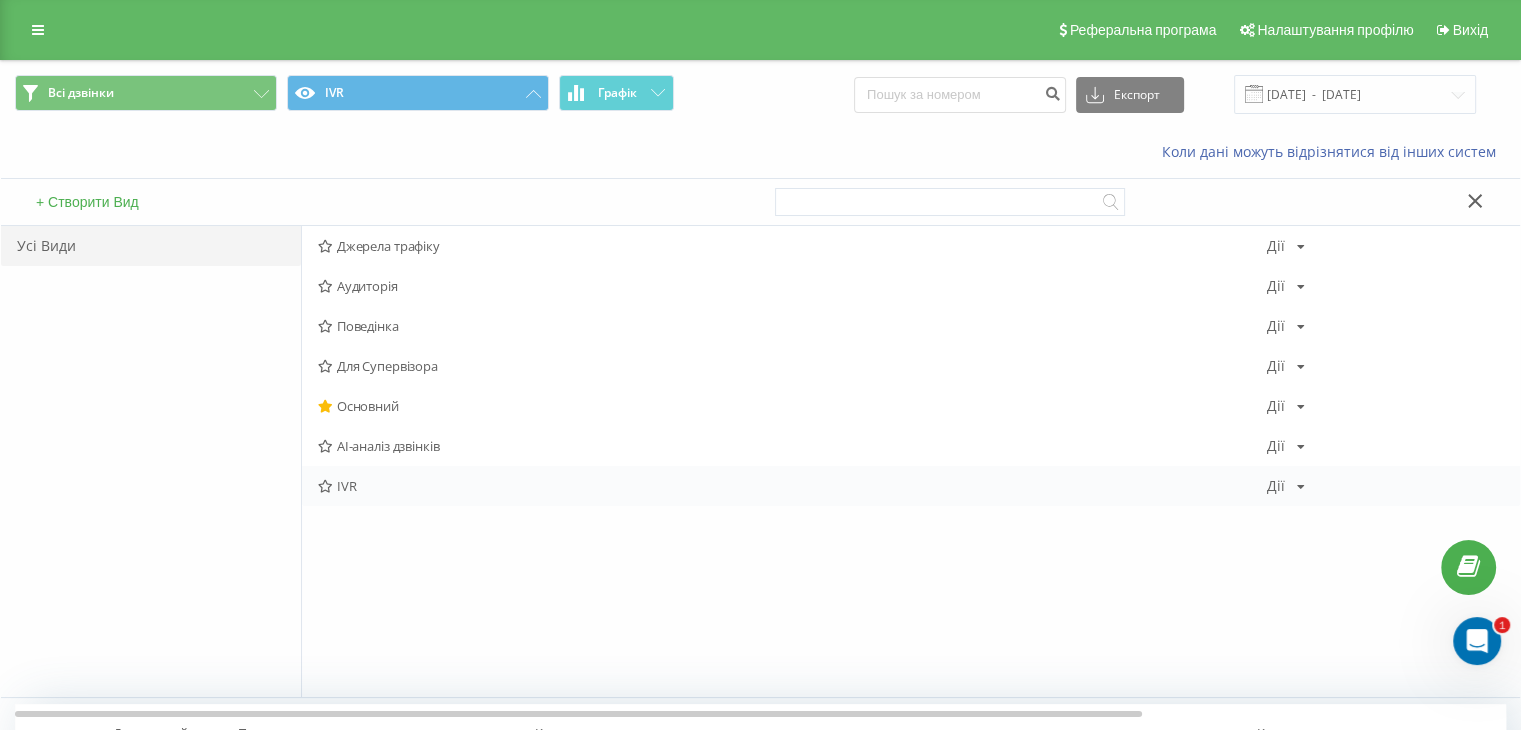 click on "[PERSON_NAME] Копіювати Видалити За замовчуванням Поділитися" at bounding box center (1286, 486) 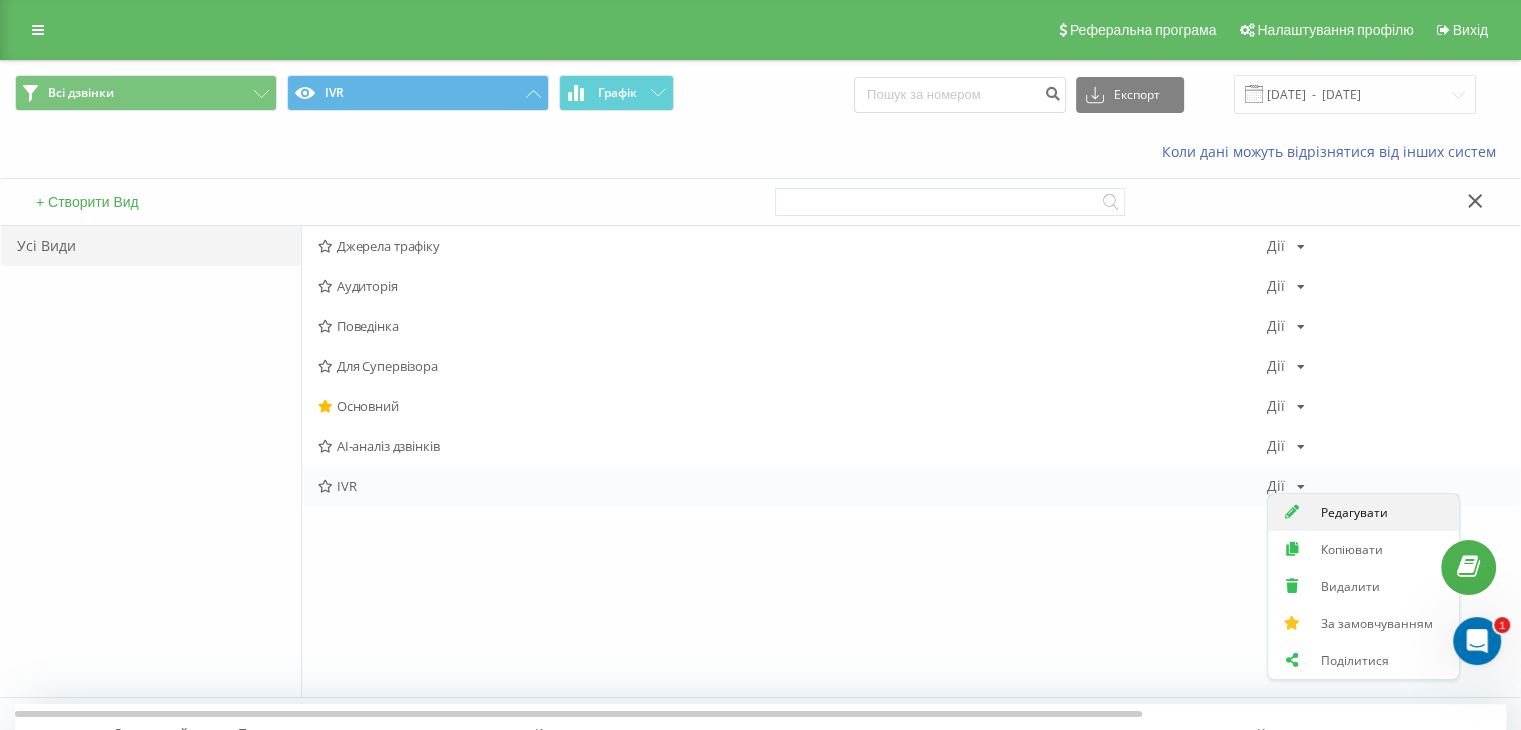 click on "Редагувати" at bounding box center (1354, 512) 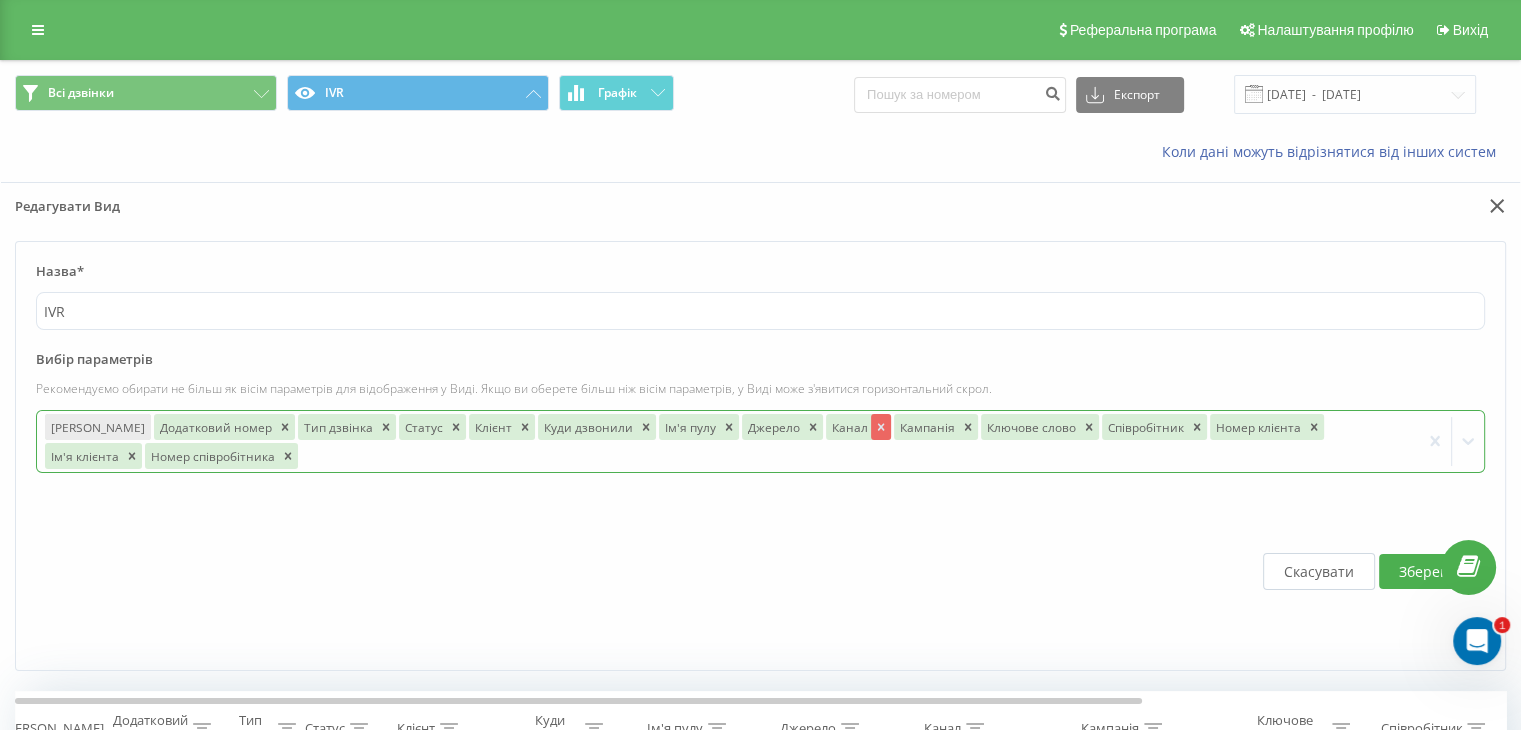 click 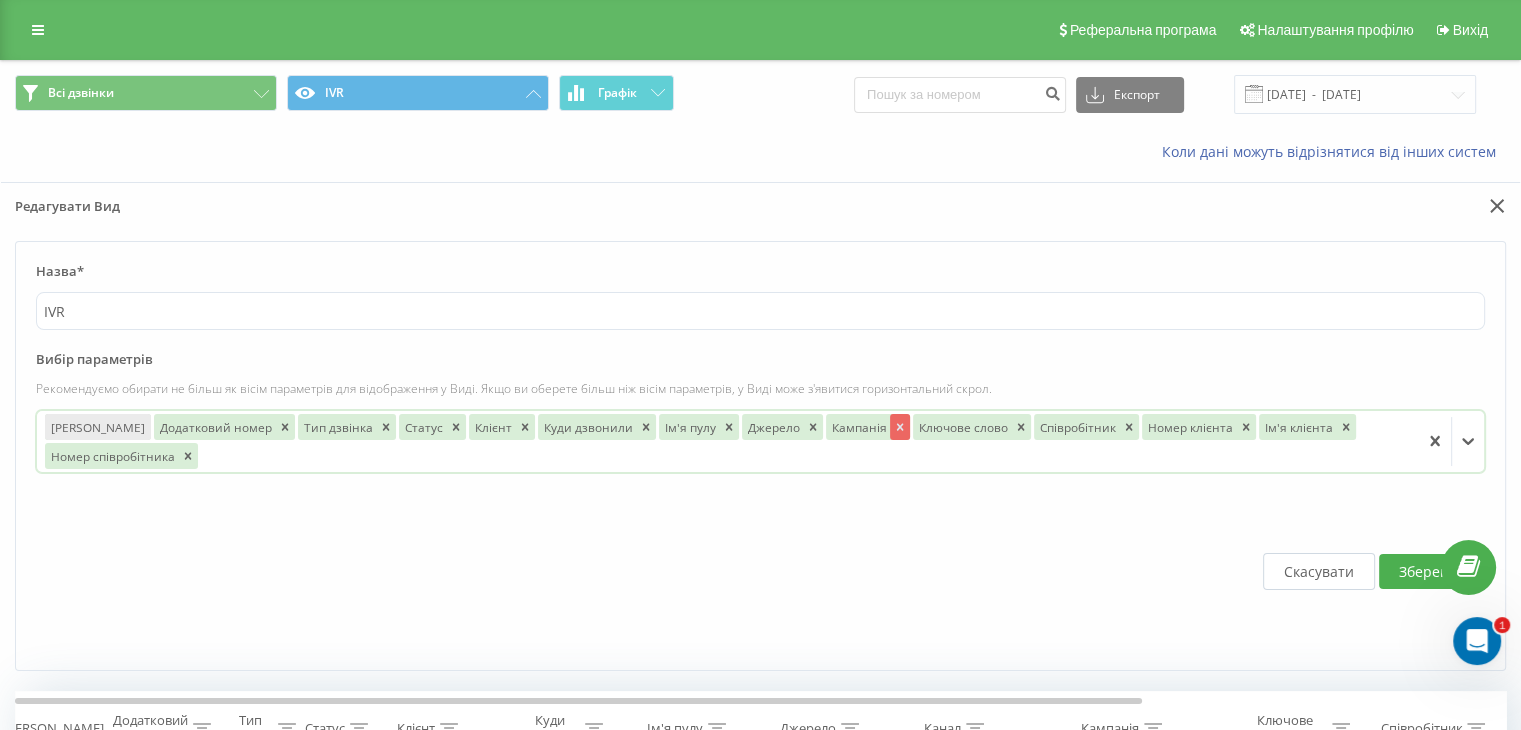 click 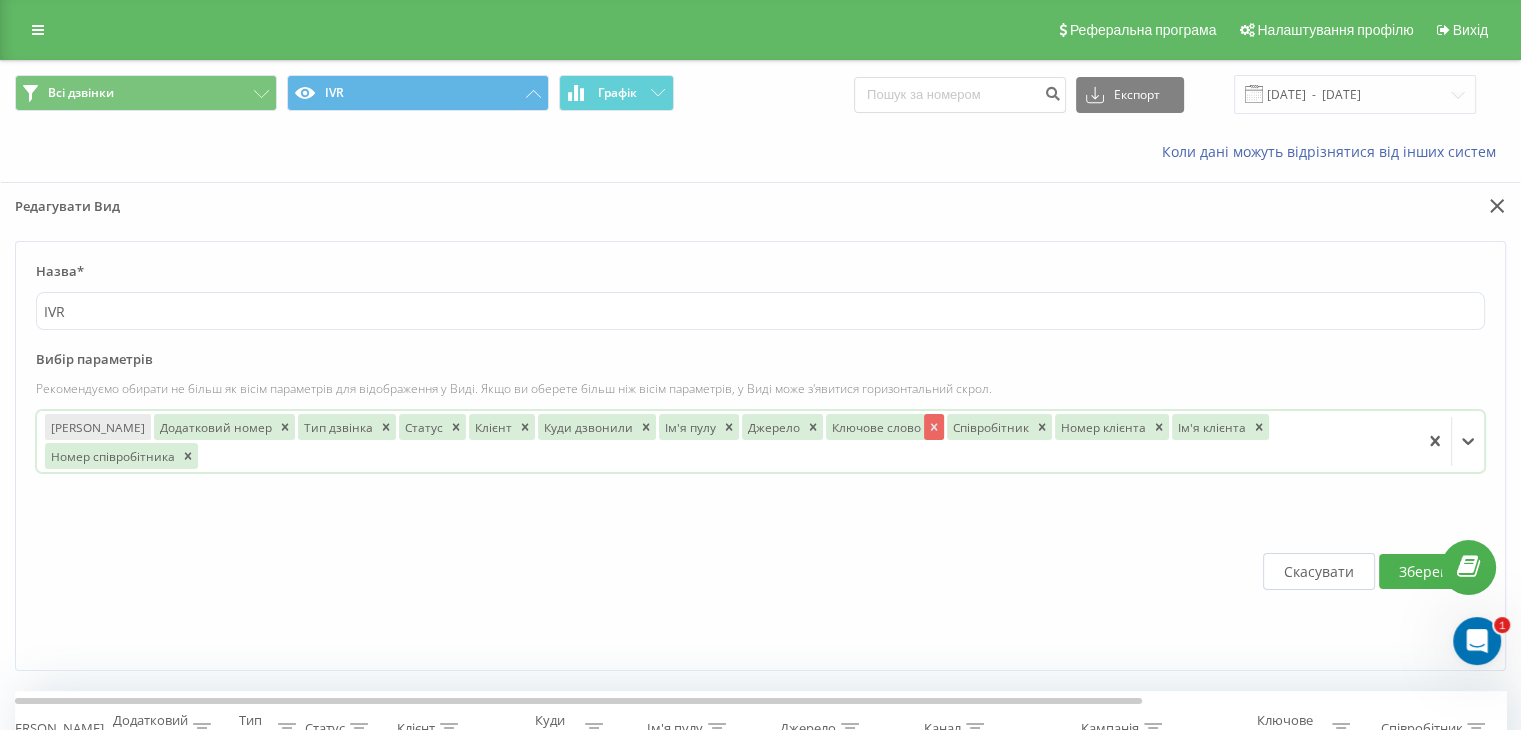 click 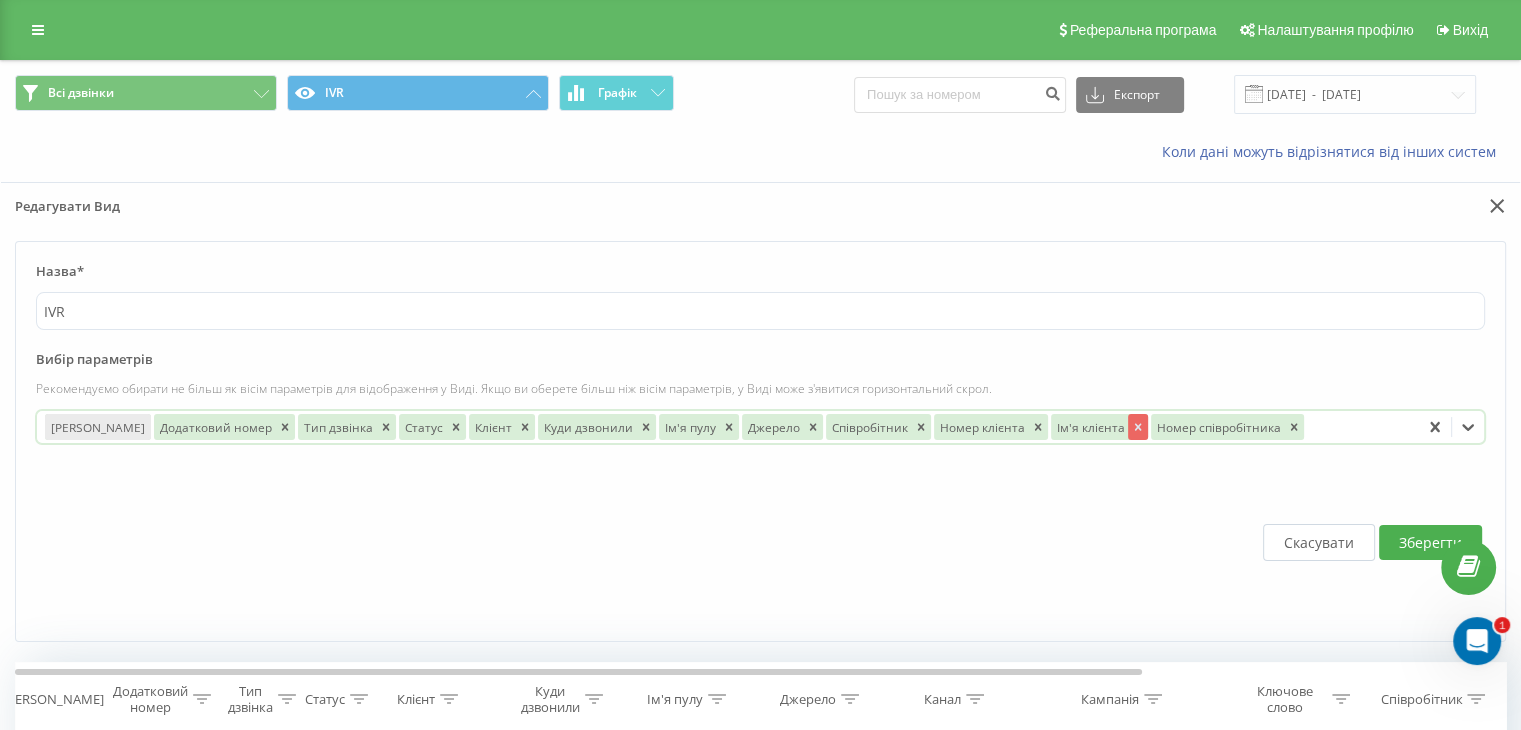 click 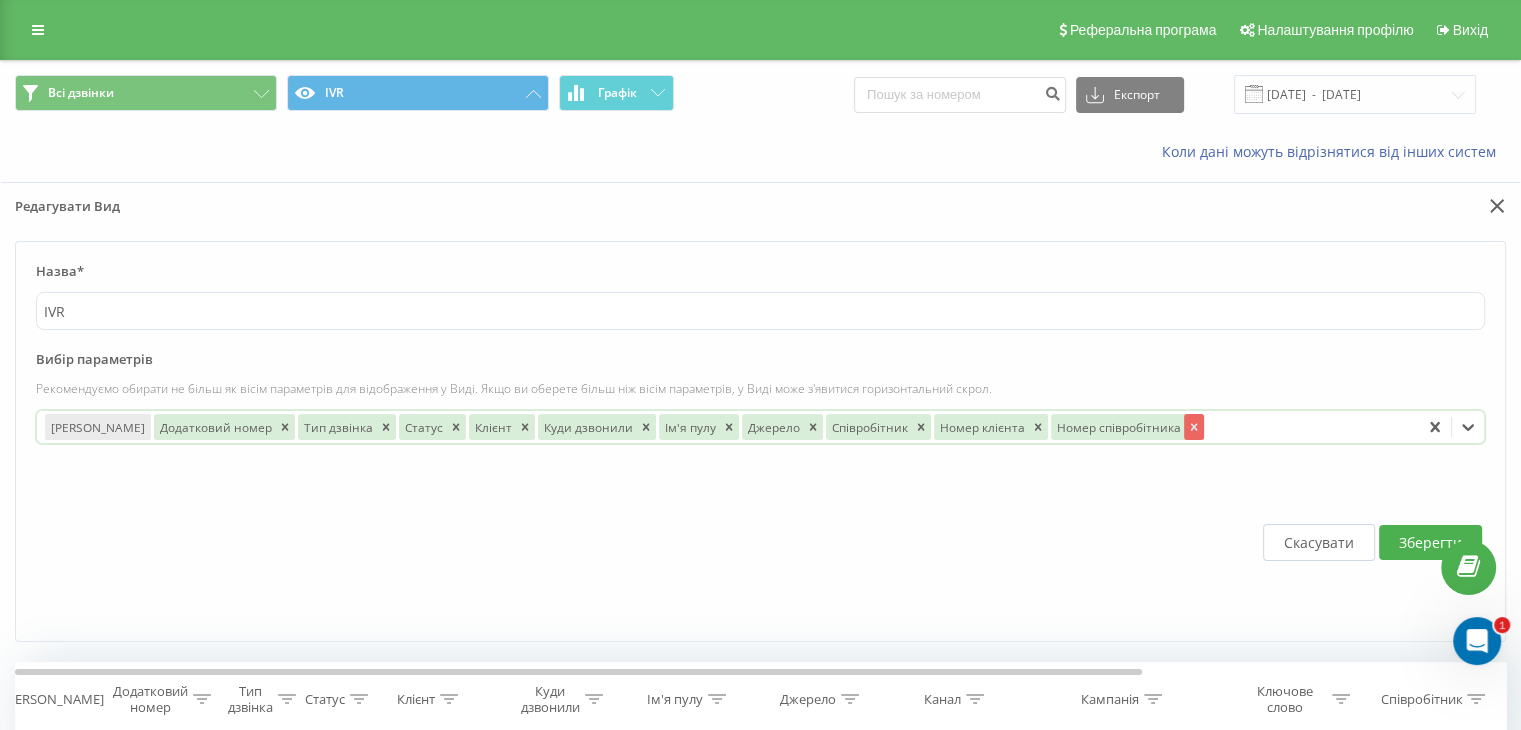 click 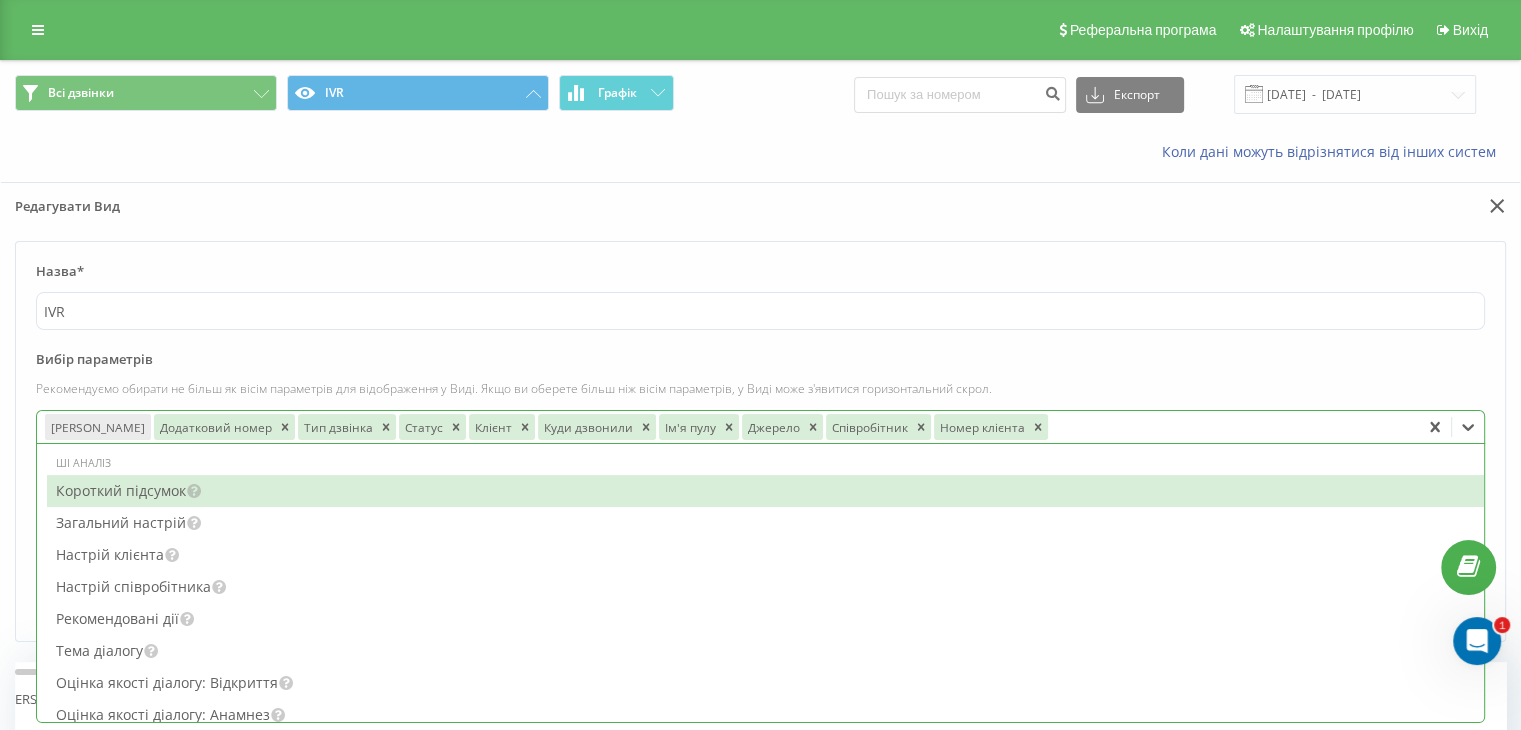 click at bounding box center [1231, 426] 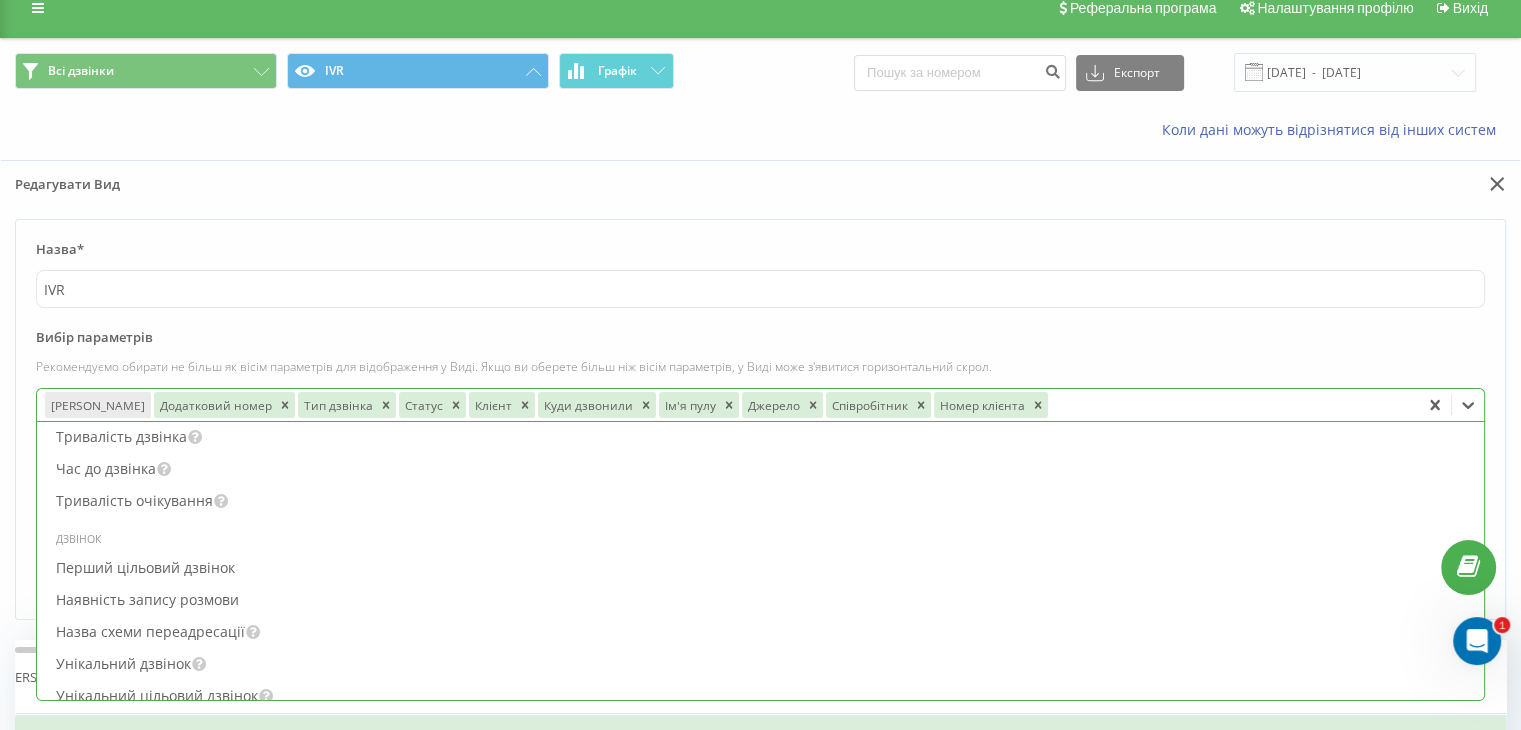 scroll, scrollTop: 1500, scrollLeft: 0, axis: vertical 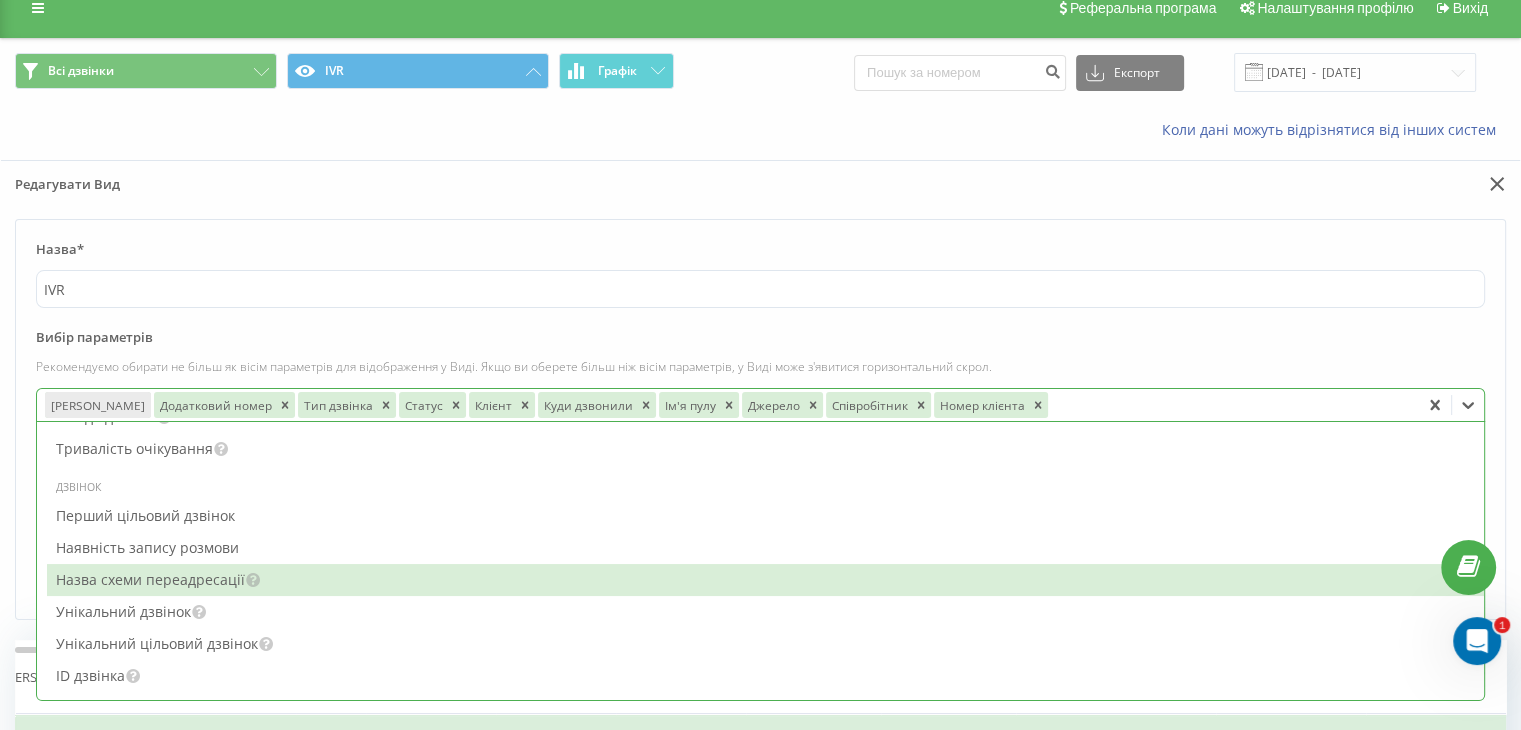 click on "Назва схеми переадресації" at bounding box center (765, 580) 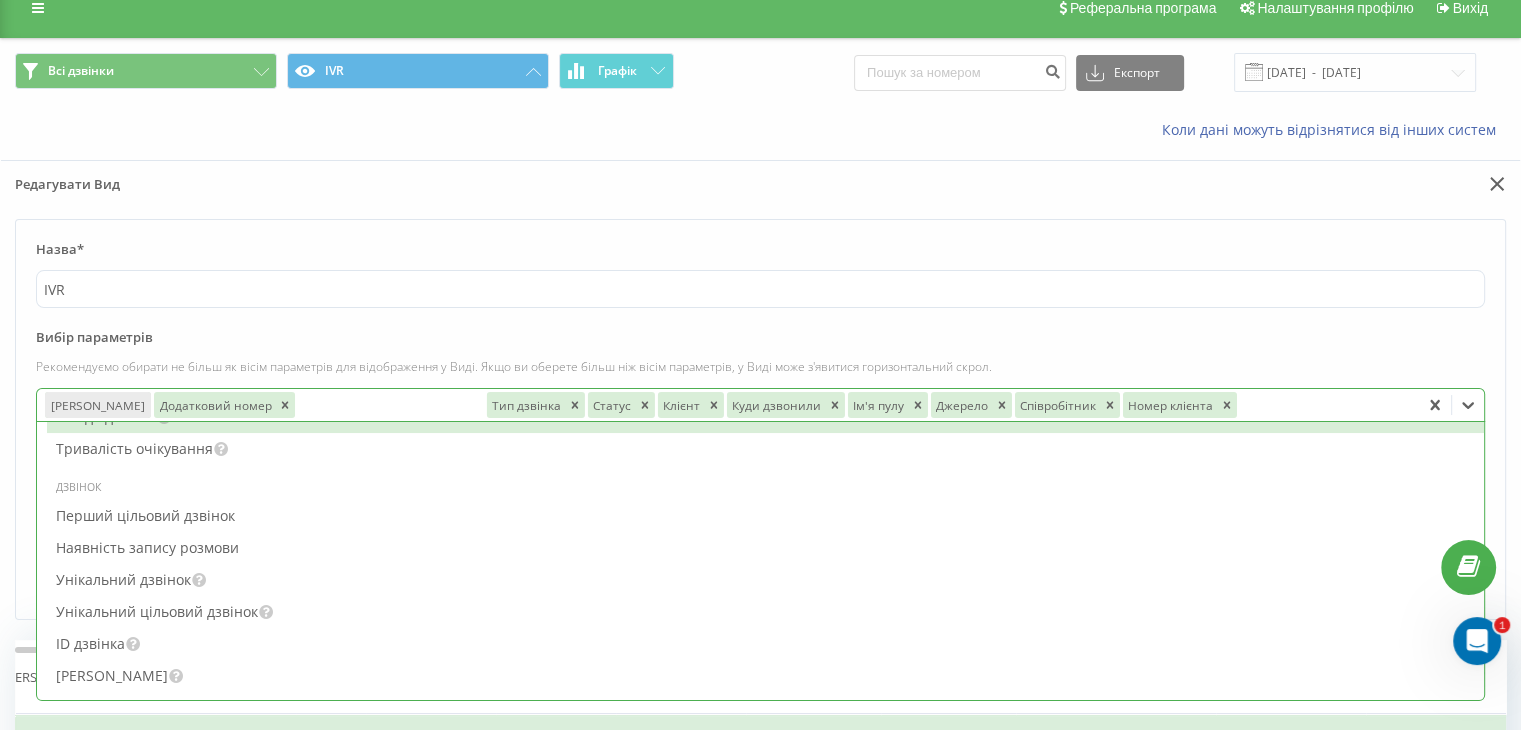 drag, startPoint x: 1061, startPoint y: 406, endPoint x: 294, endPoint y: 409, distance: 767.00586 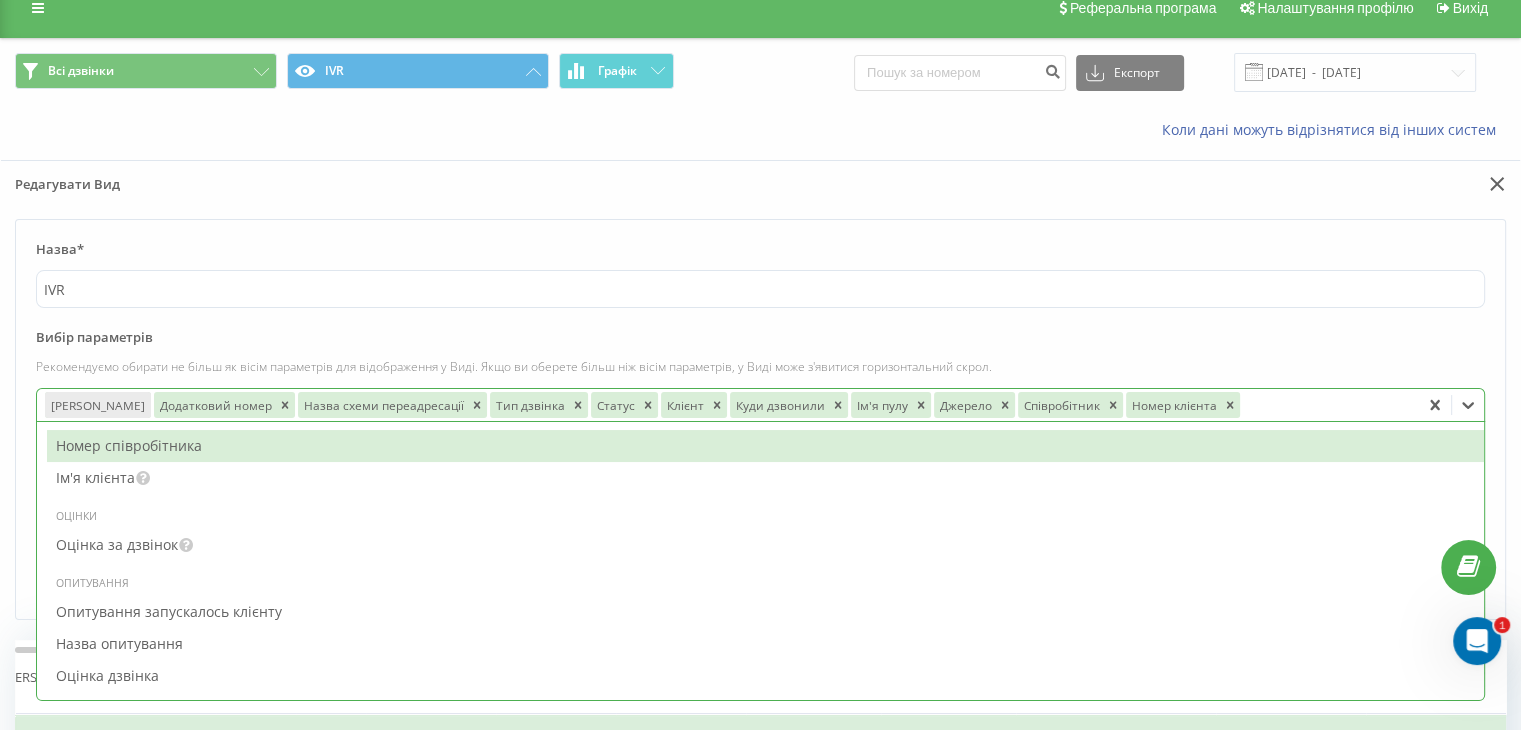 scroll, scrollTop: 2020, scrollLeft: 0, axis: vertical 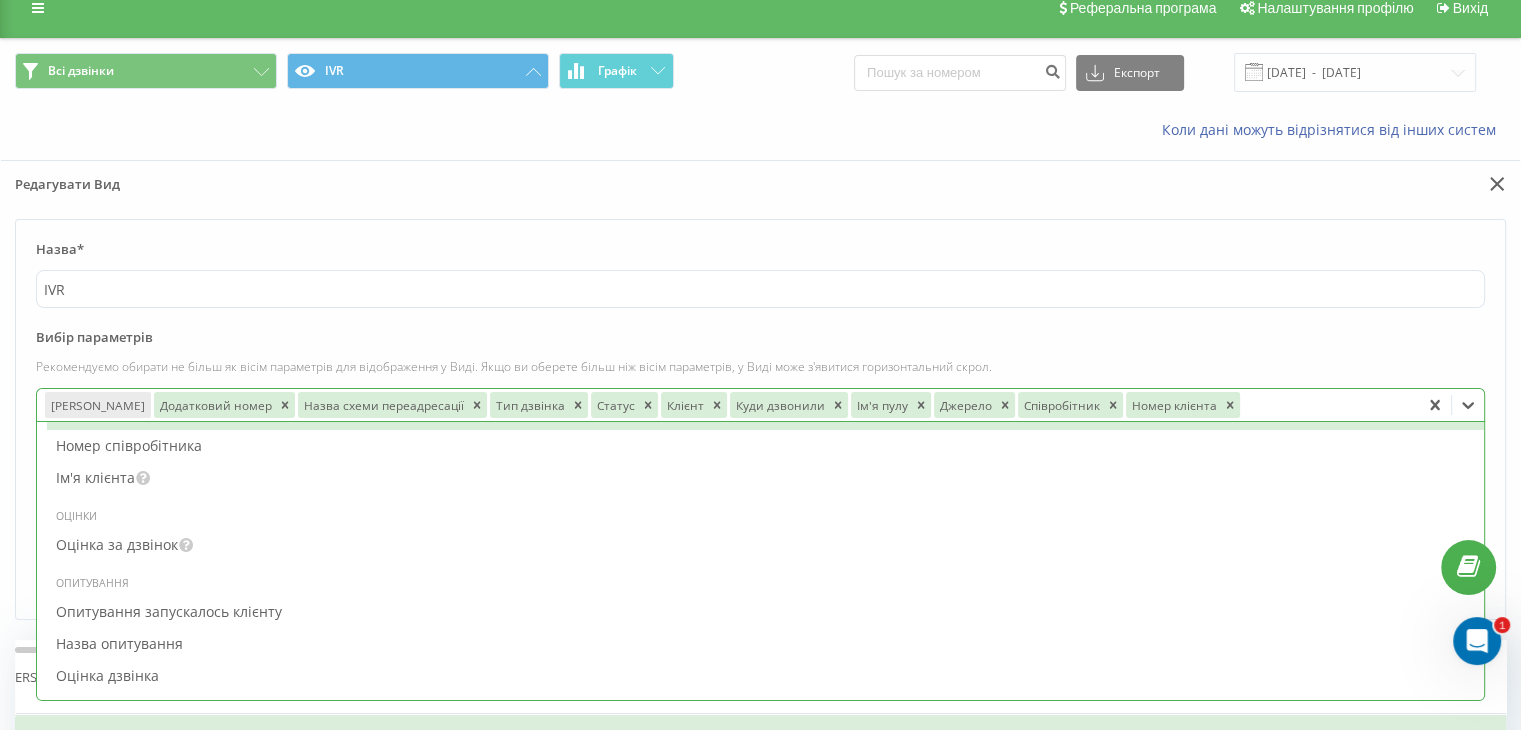 click on "Коли дані можуть відрізнятися вiд інших систем" at bounding box center (1045, 130) 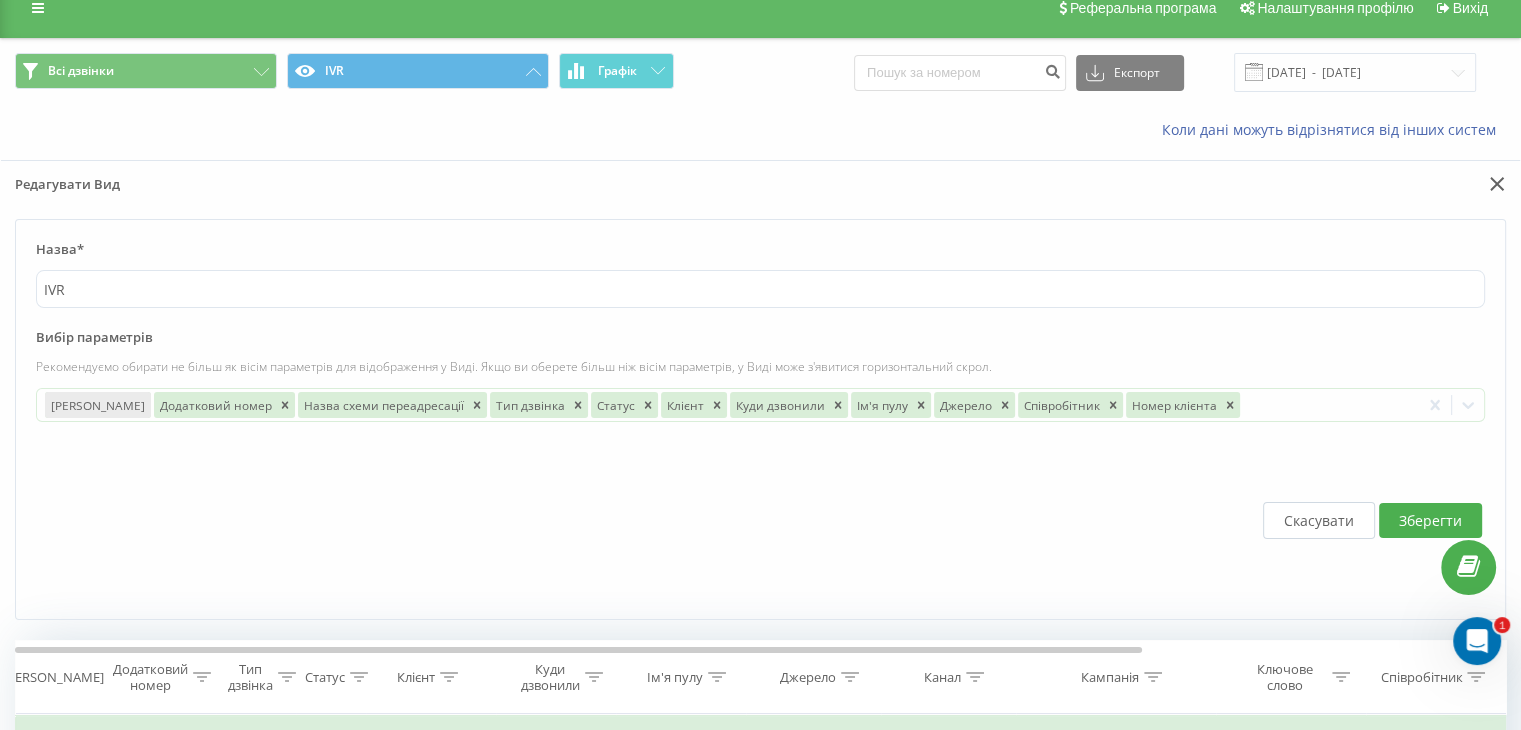 click on "Зберегти" at bounding box center [1430, 520] 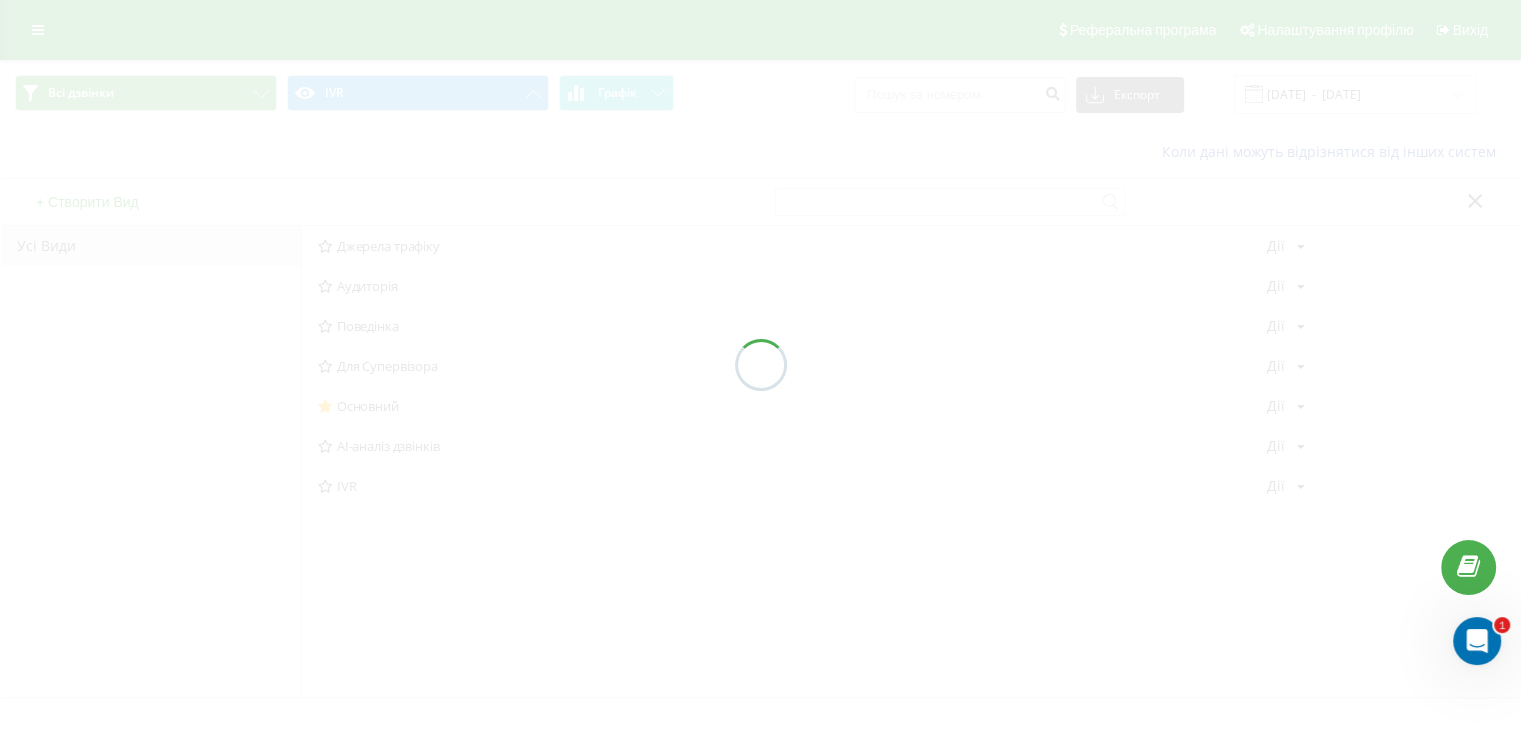 scroll, scrollTop: 0, scrollLeft: 0, axis: both 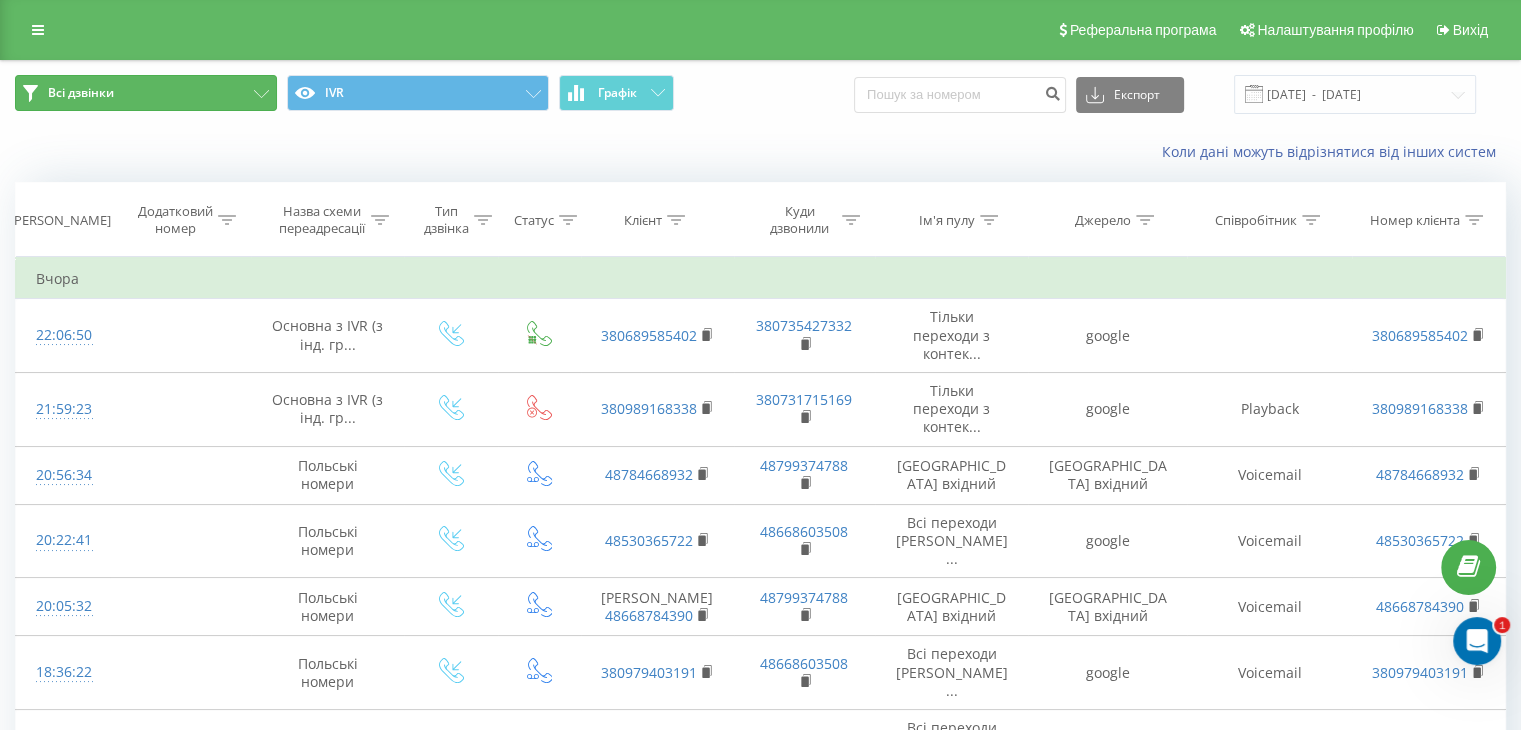 click on "Всі дзвінки" at bounding box center (146, 93) 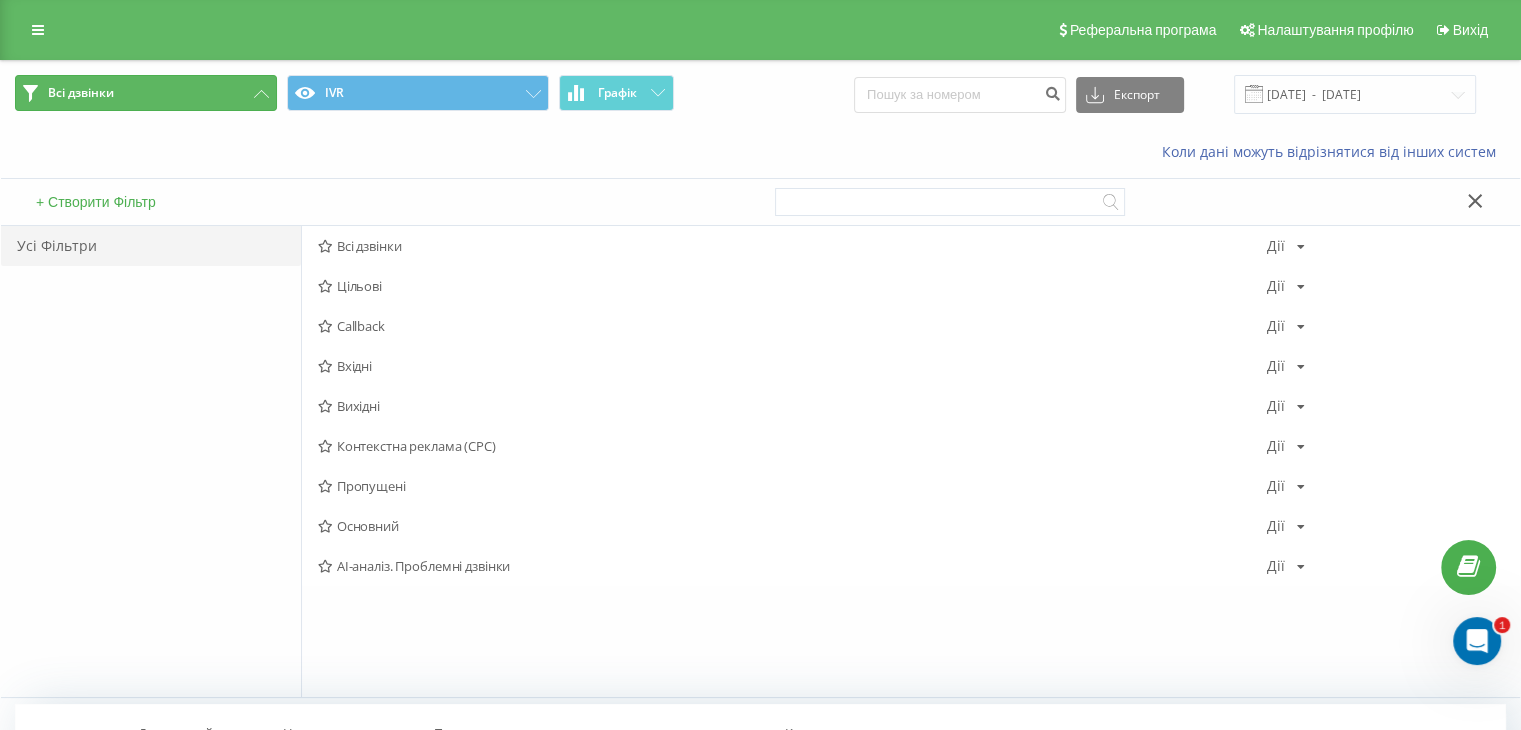 click on "Всі дзвінки" at bounding box center (146, 93) 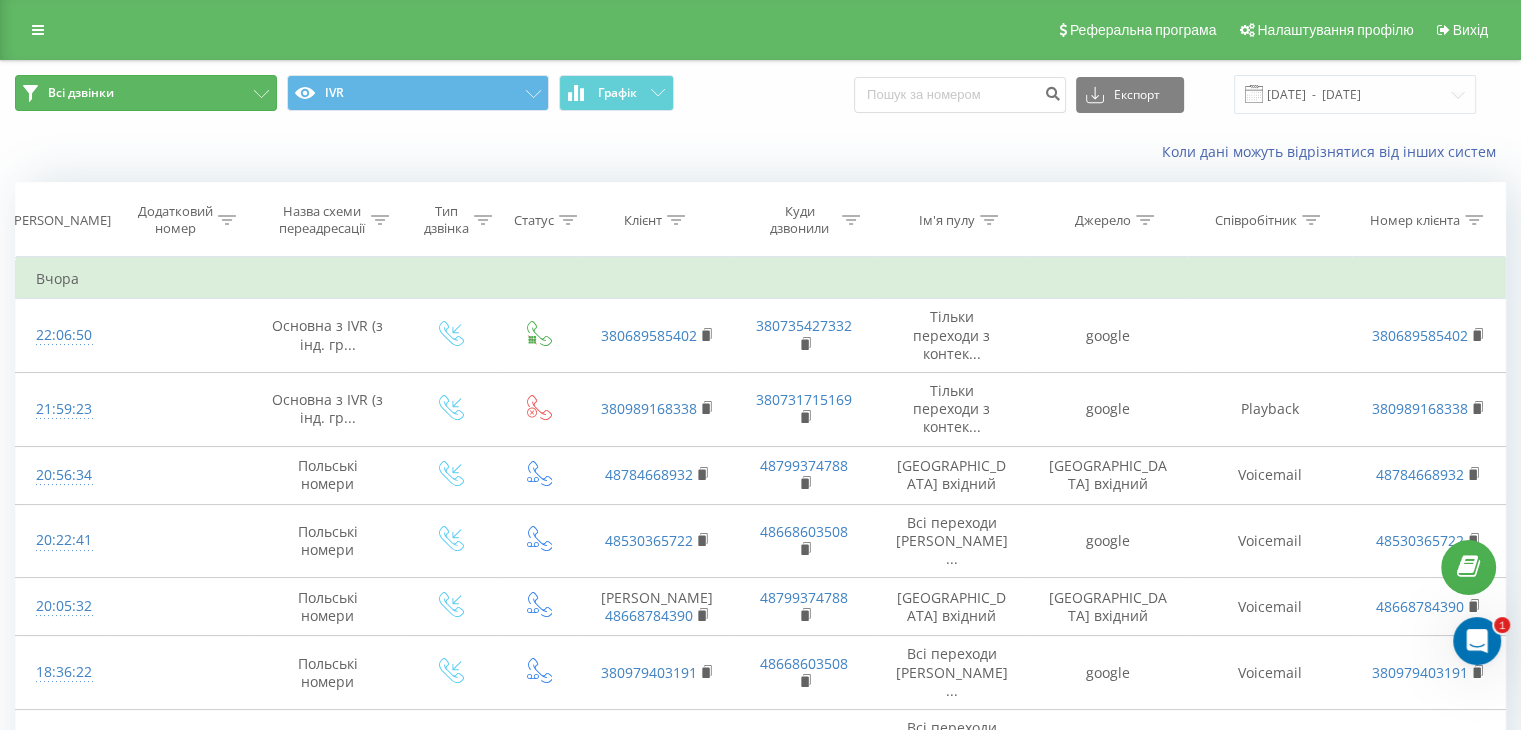 click on "Всі дзвінки" at bounding box center (146, 93) 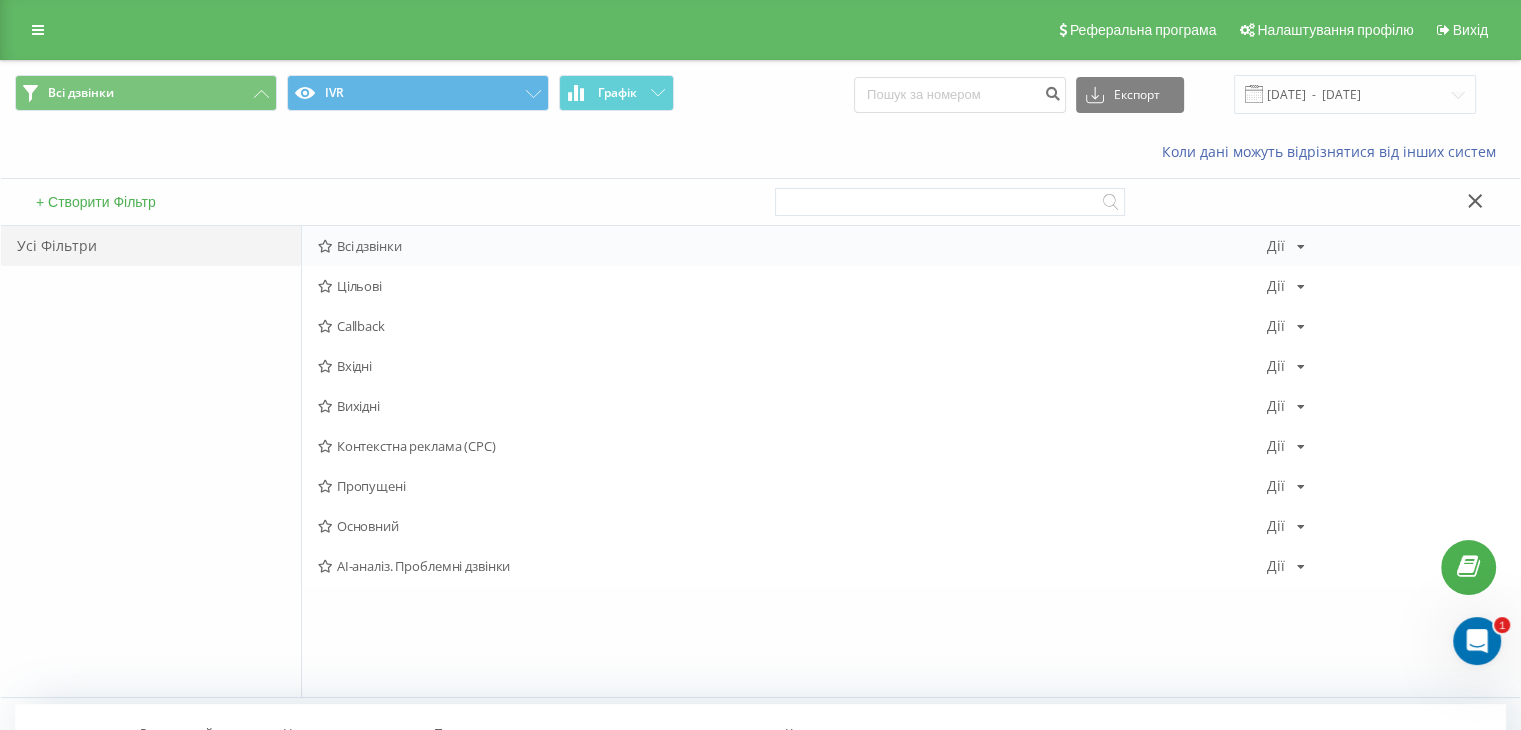 click at bounding box center [1301, 247] 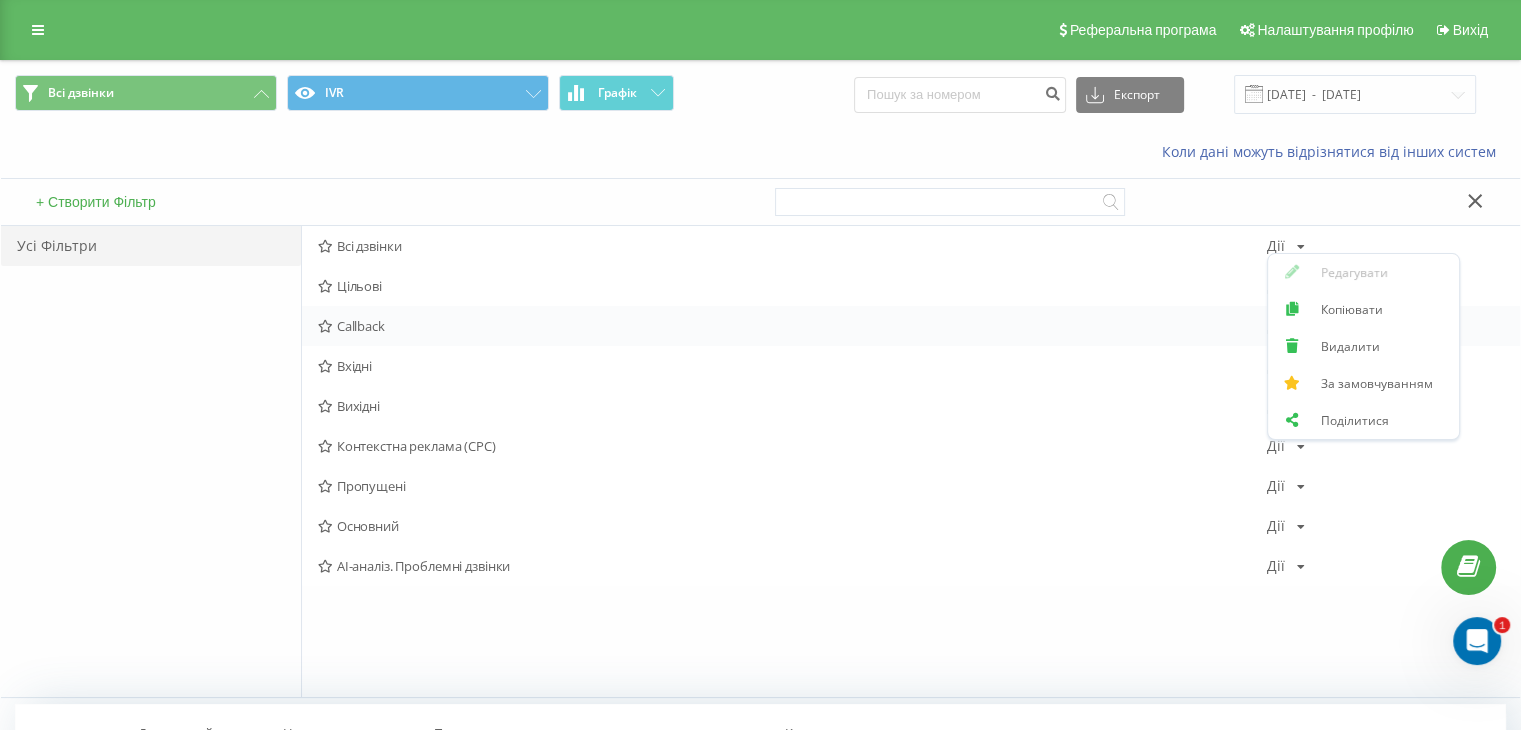 click on "Callback [PERSON_NAME] Копіювати Видалити За замовчуванням Поділитися" at bounding box center [911, 326] 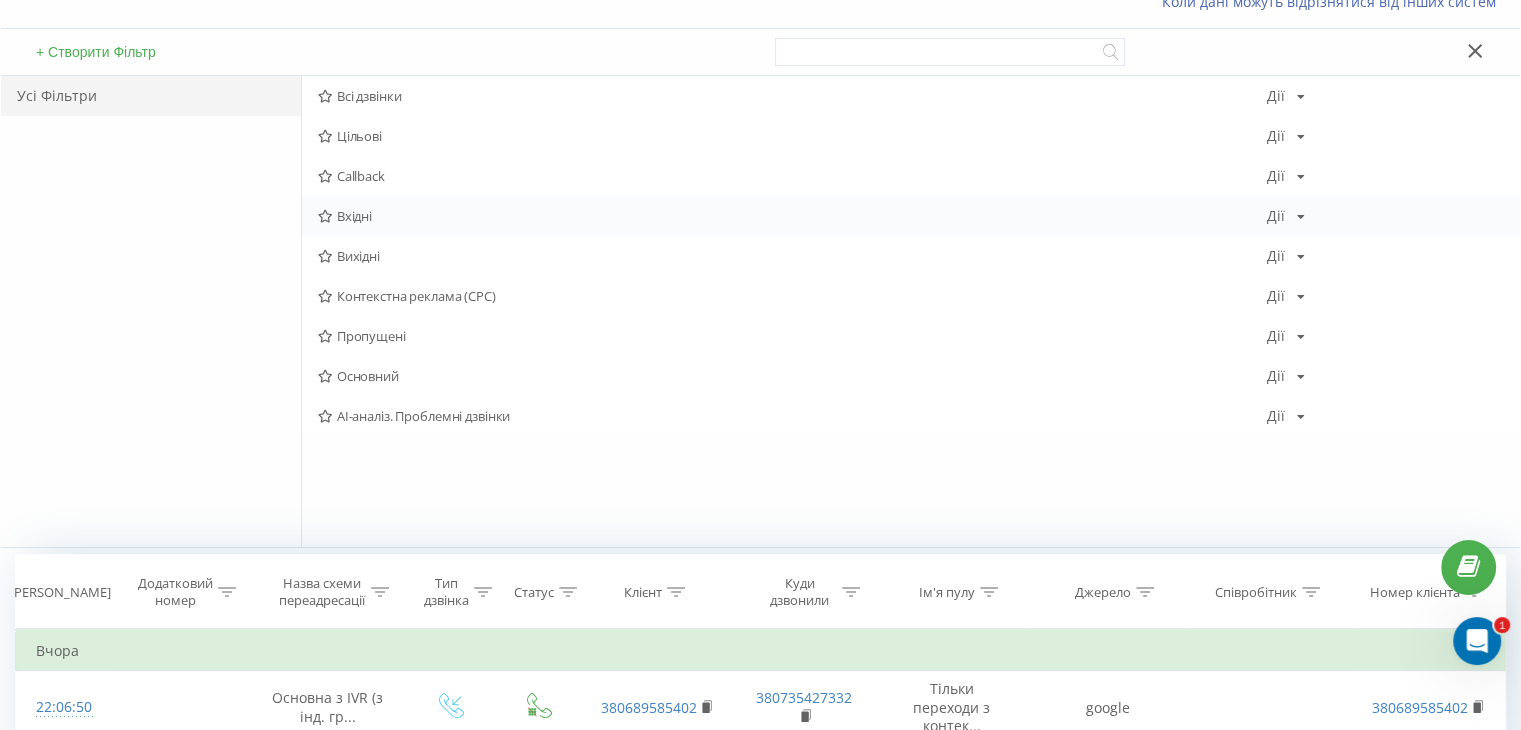 scroll, scrollTop: 0, scrollLeft: 0, axis: both 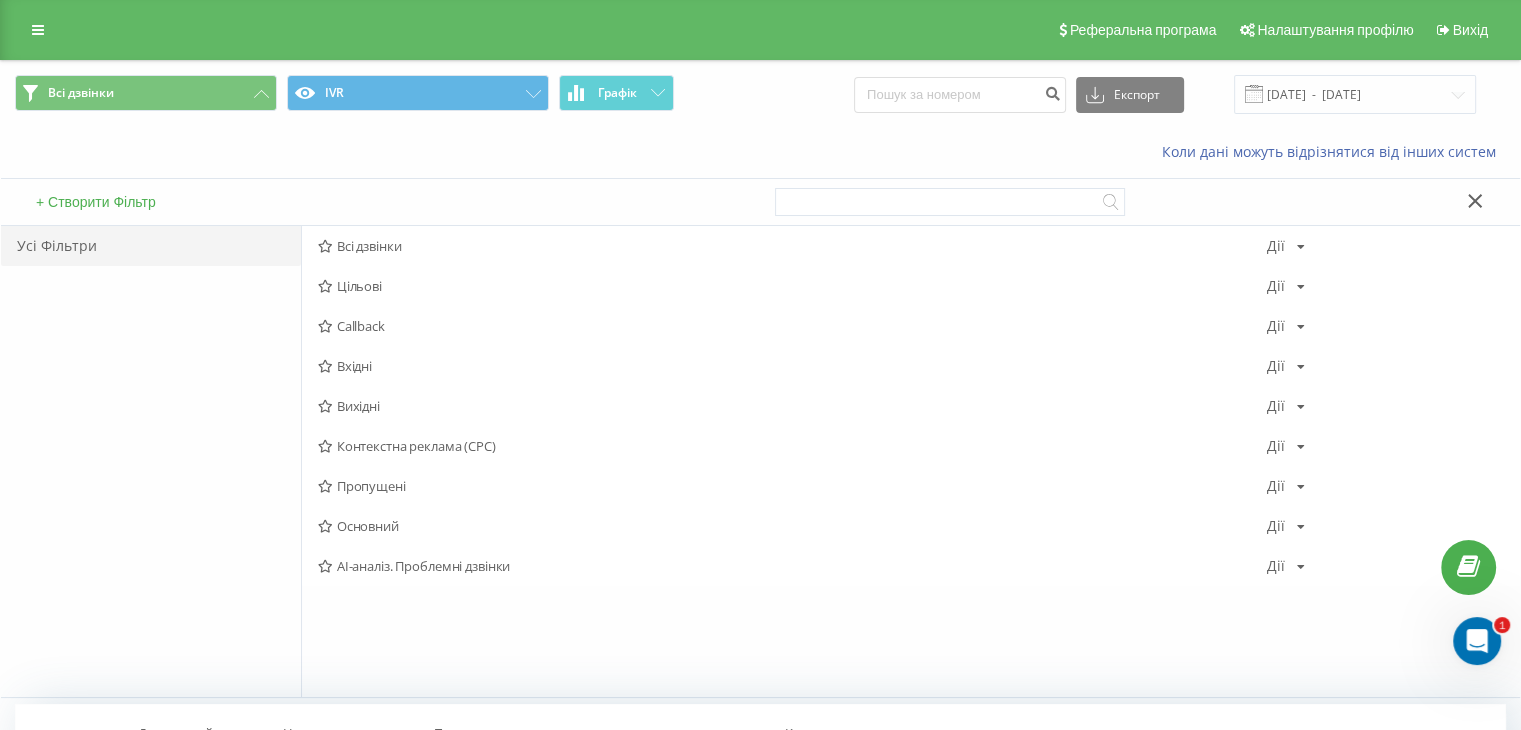 click on "+ Створити Фільтр" at bounding box center (96, 202) 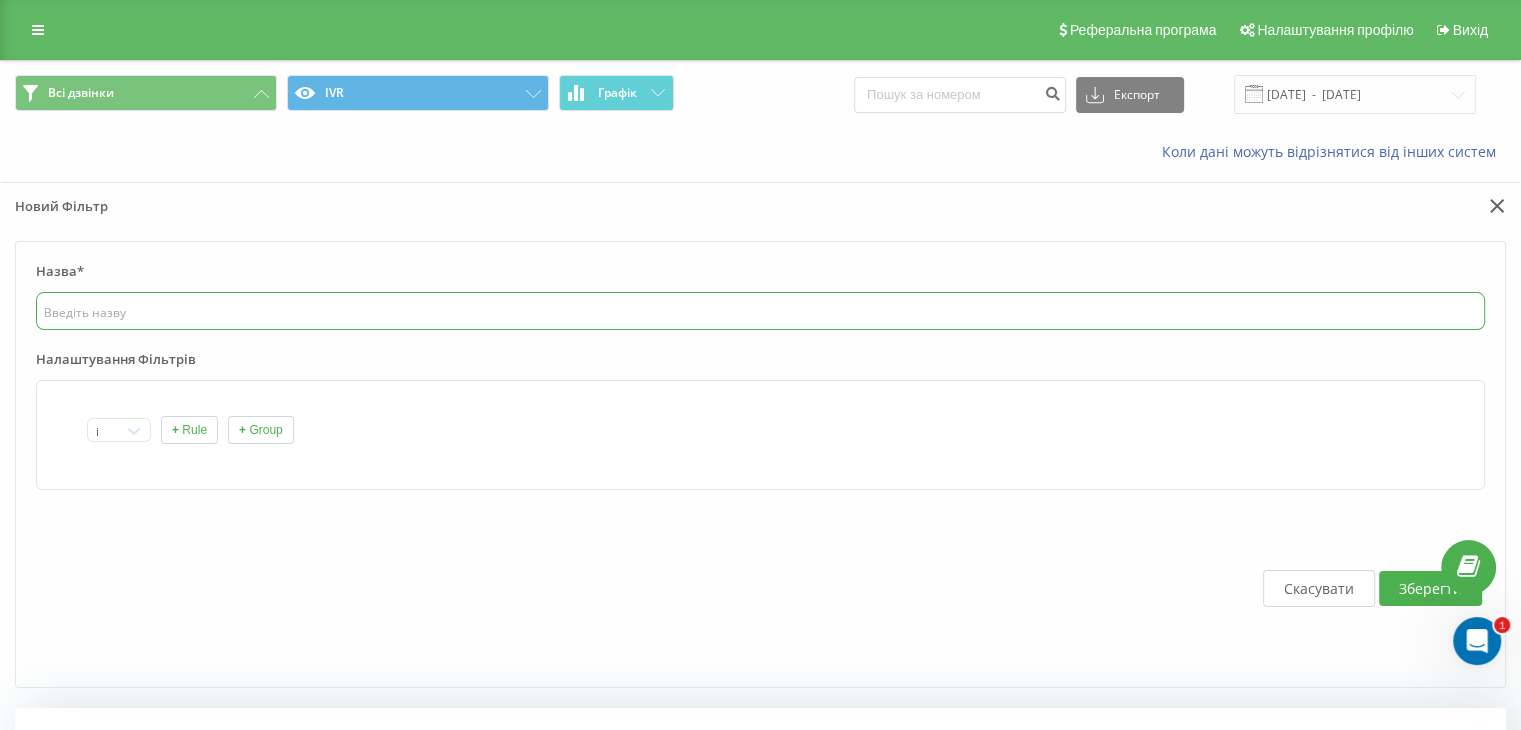 click at bounding box center [760, 311] 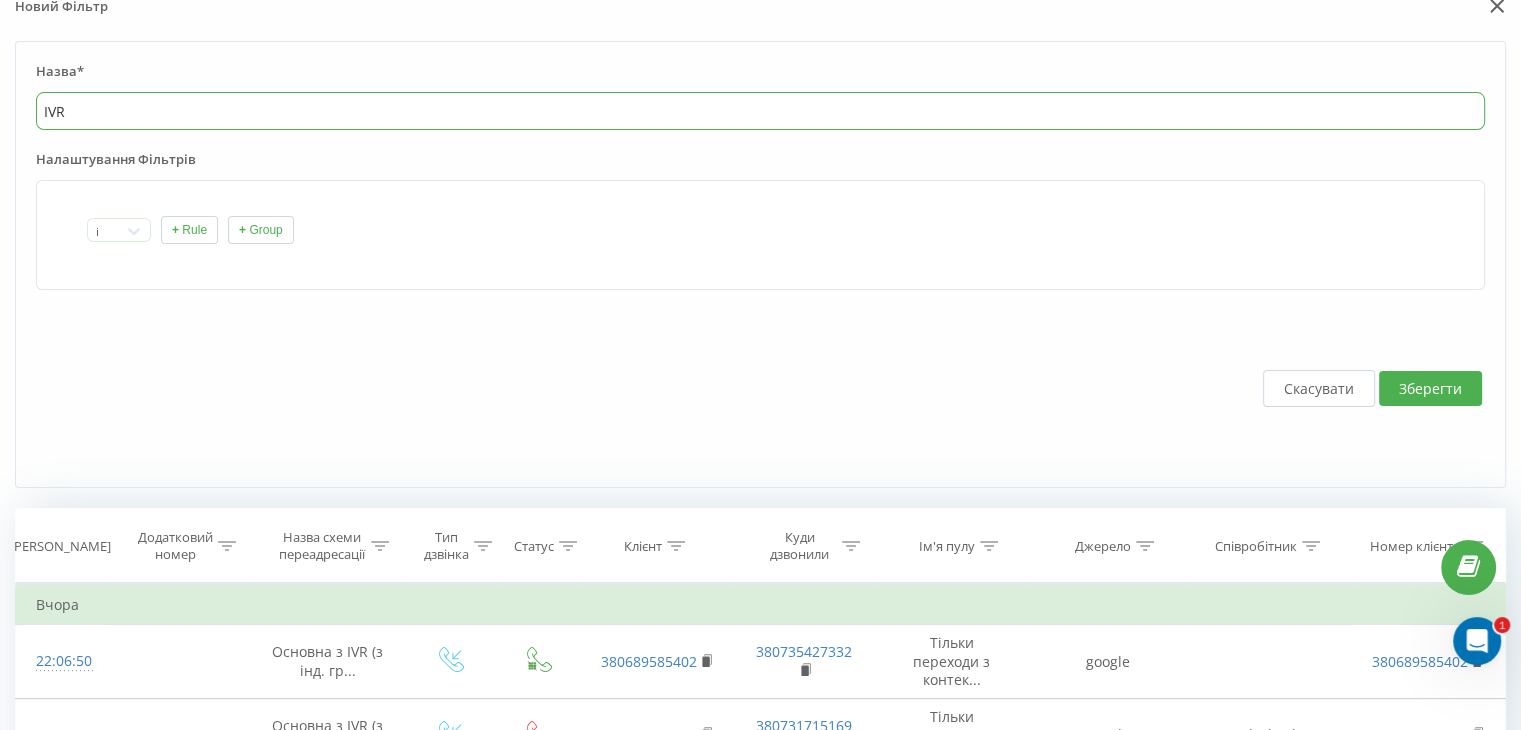 scroll, scrollTop: 100, scrollLeft: 0, axis: vertical 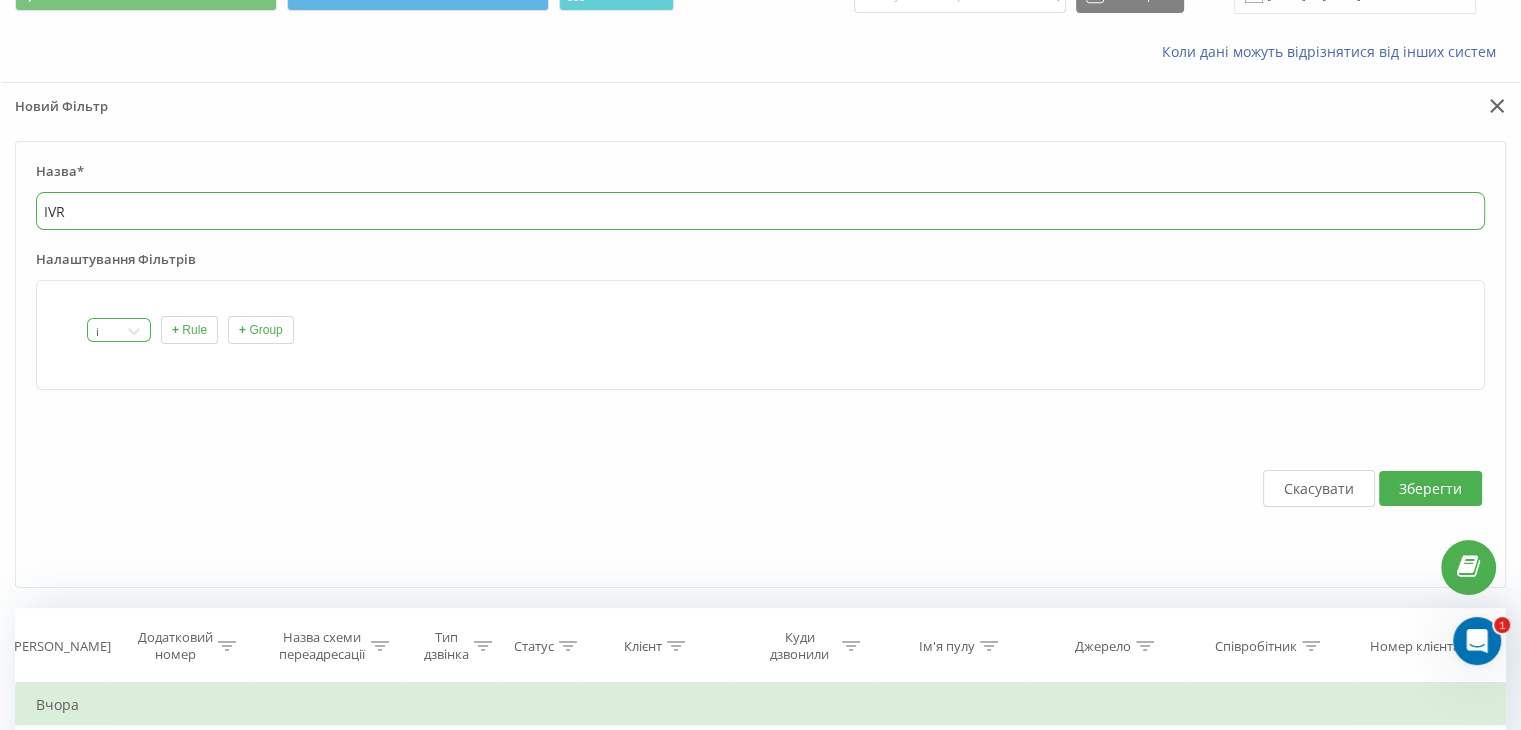 type on "IVR" 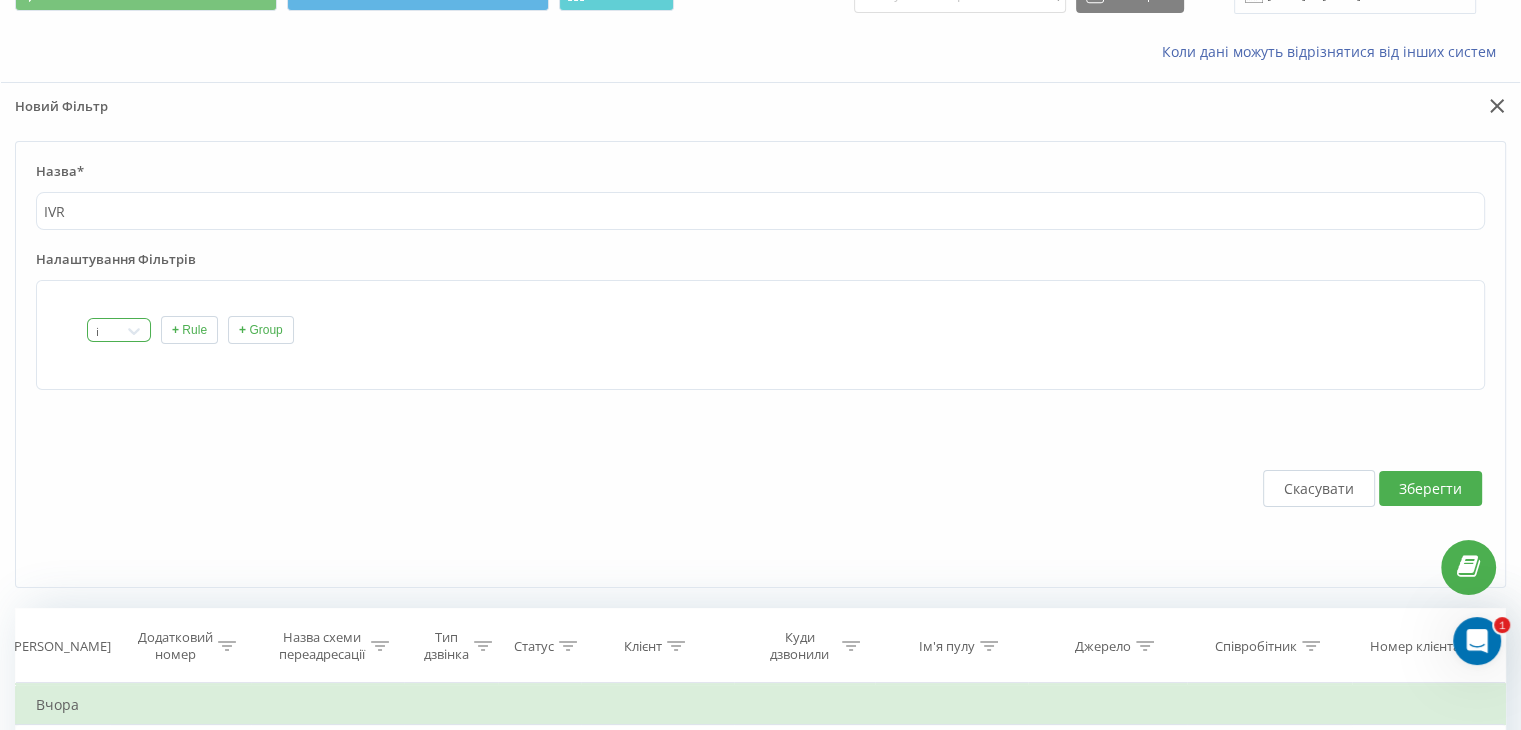 click on "і" at bounding box center (103, 331) 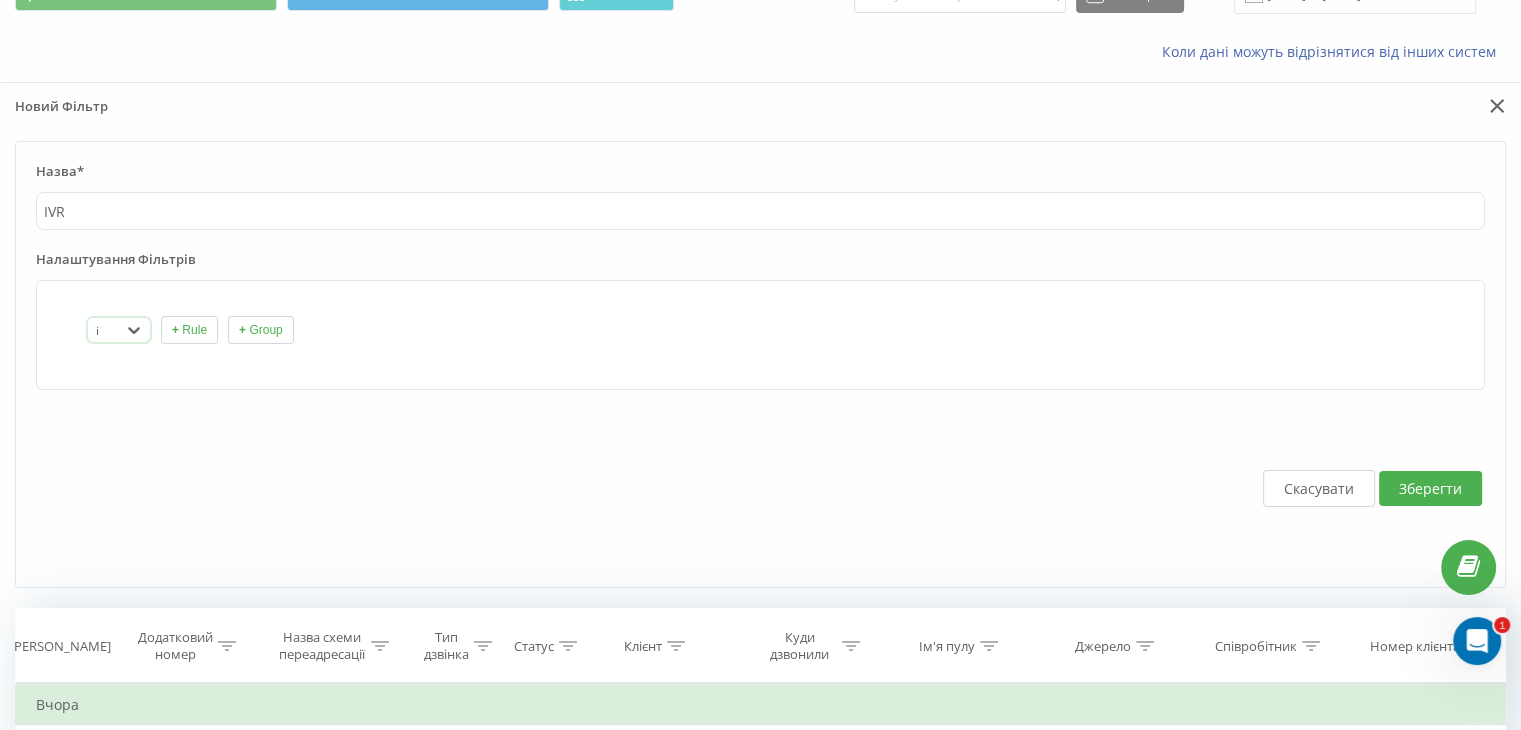 click on "і" at bounding box center [103, 330] 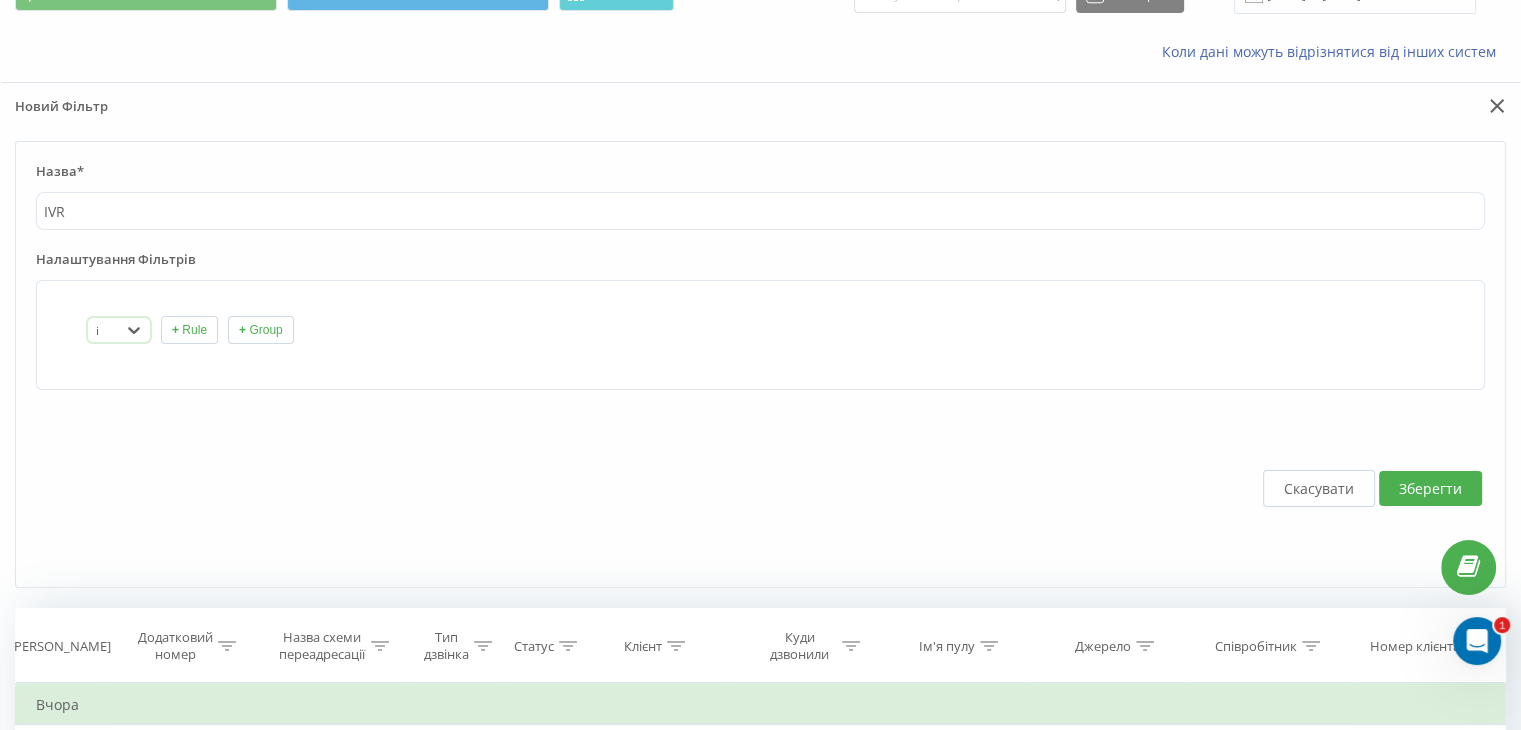 click on "+ Rule" at bounding box center (189, 330) 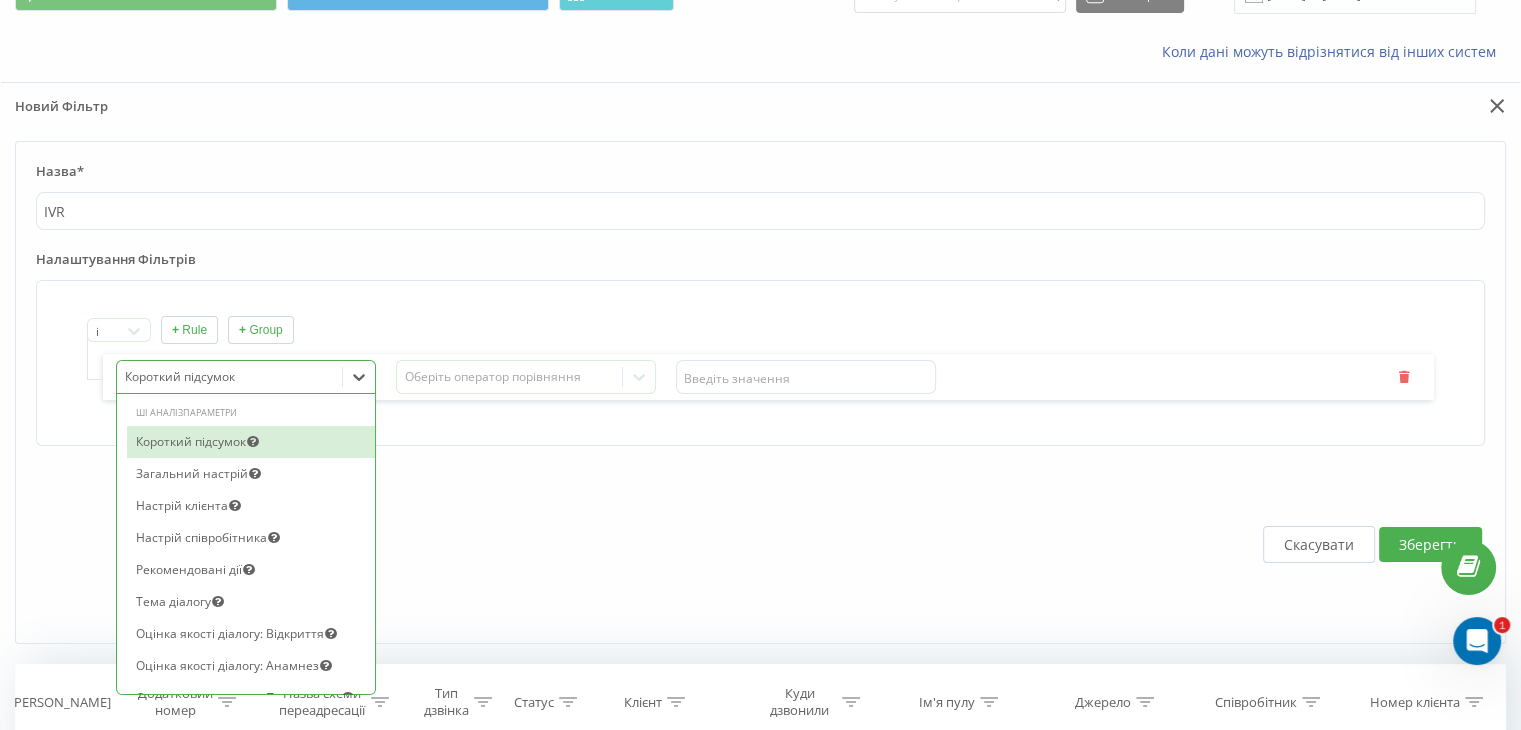 click at bounding box center (230, 377) 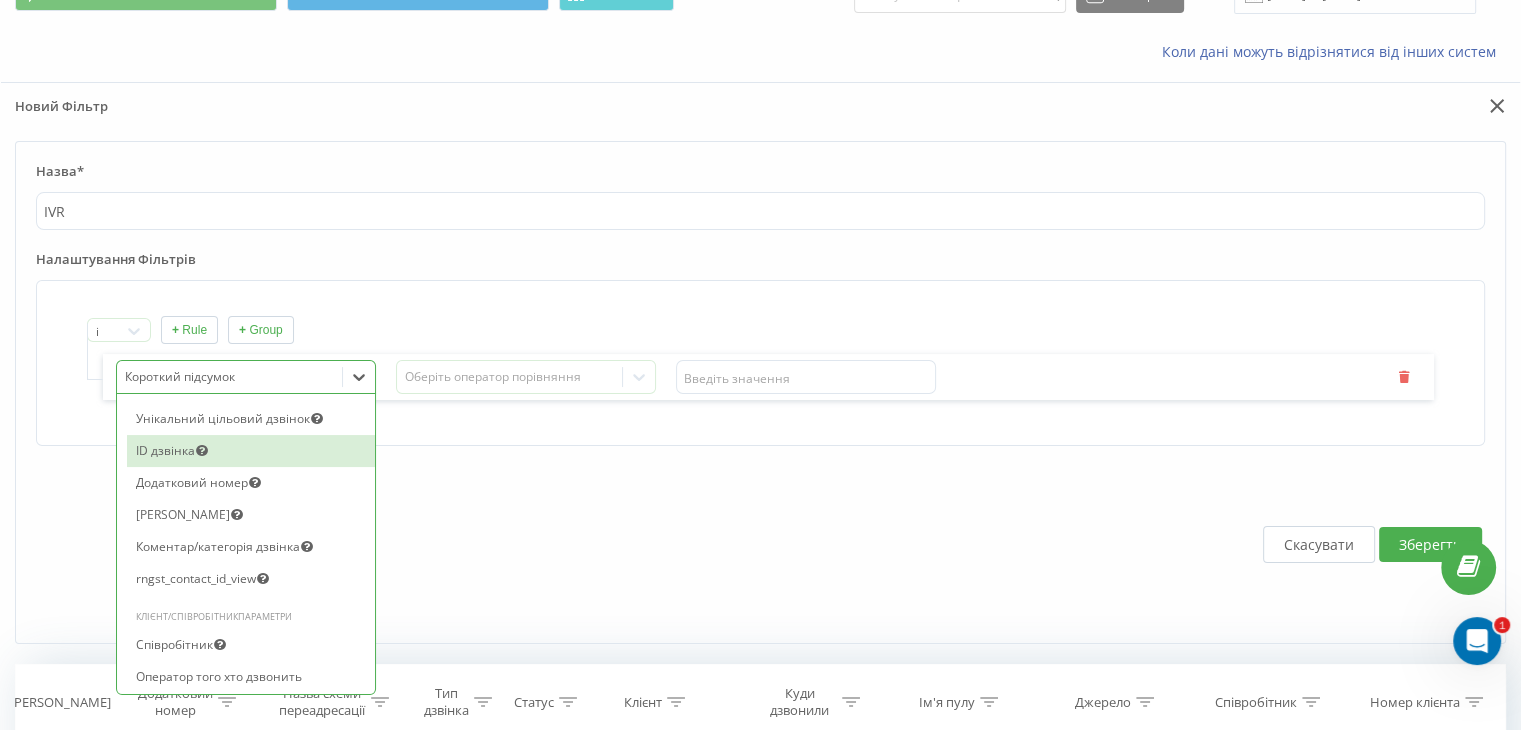 scroll, scrollTop: 1900, scrollLeft: 0, axis: vertical 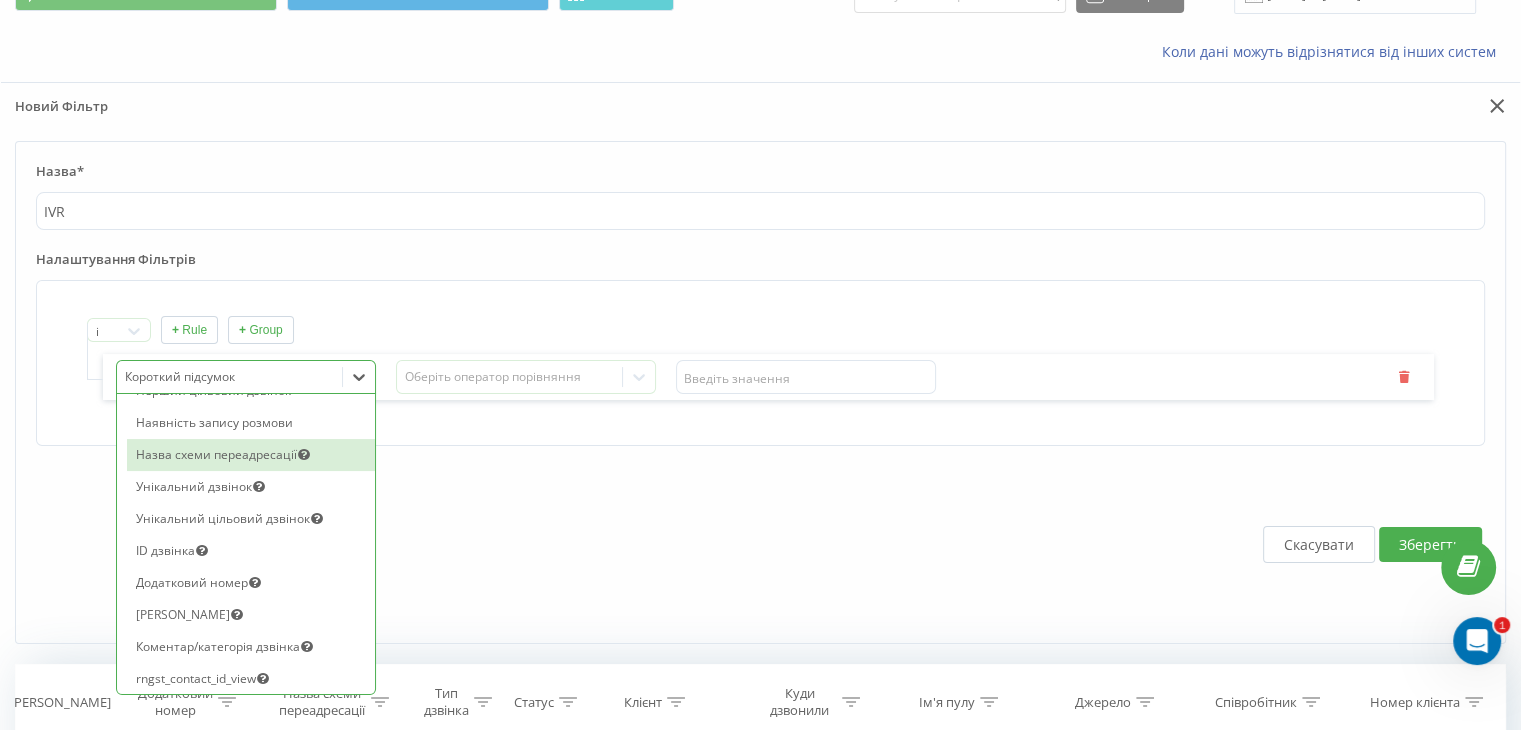 click on "Назва схеми переадресації" at bounding box center (251, 455) 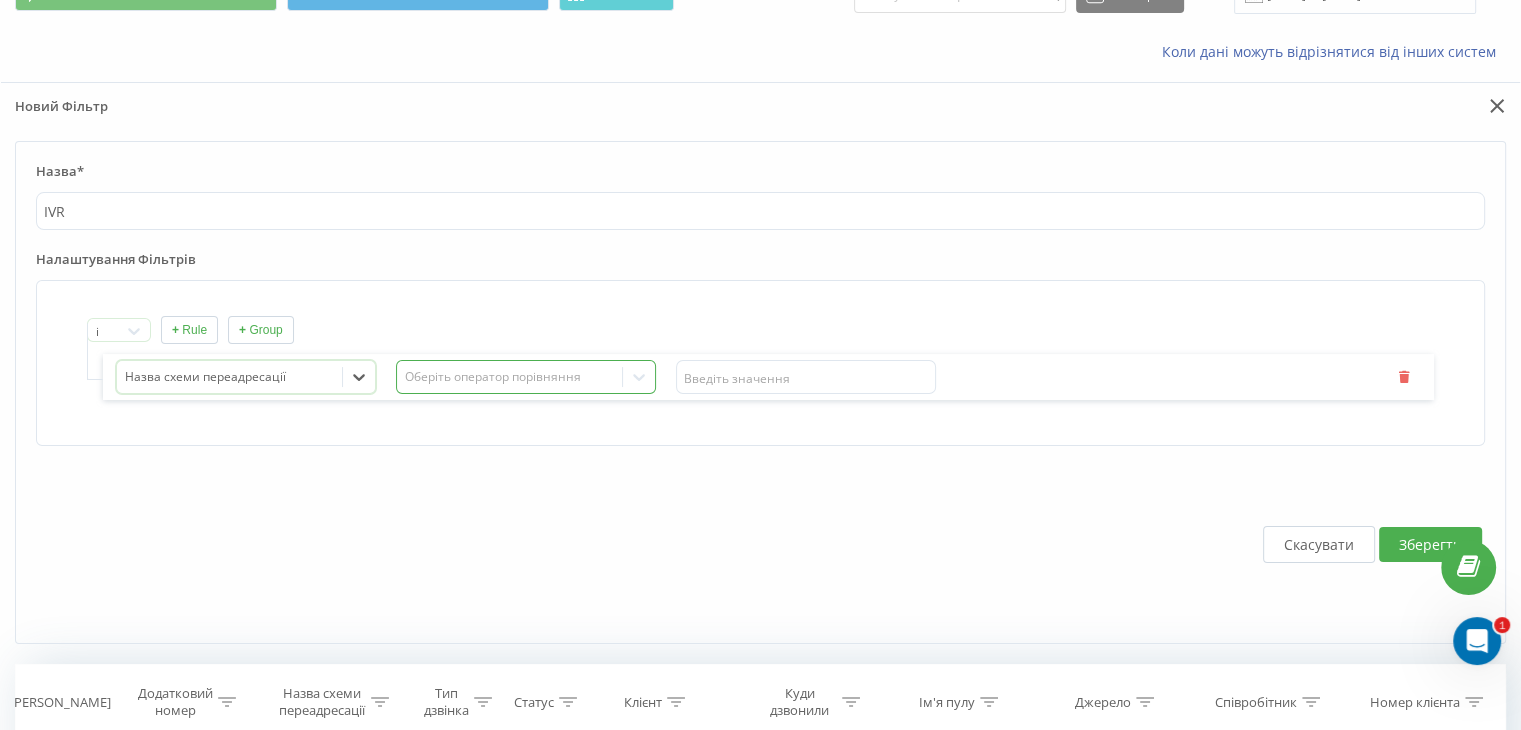 click on "Оберіть оператор порівняння" at bounding box center [509, 377] 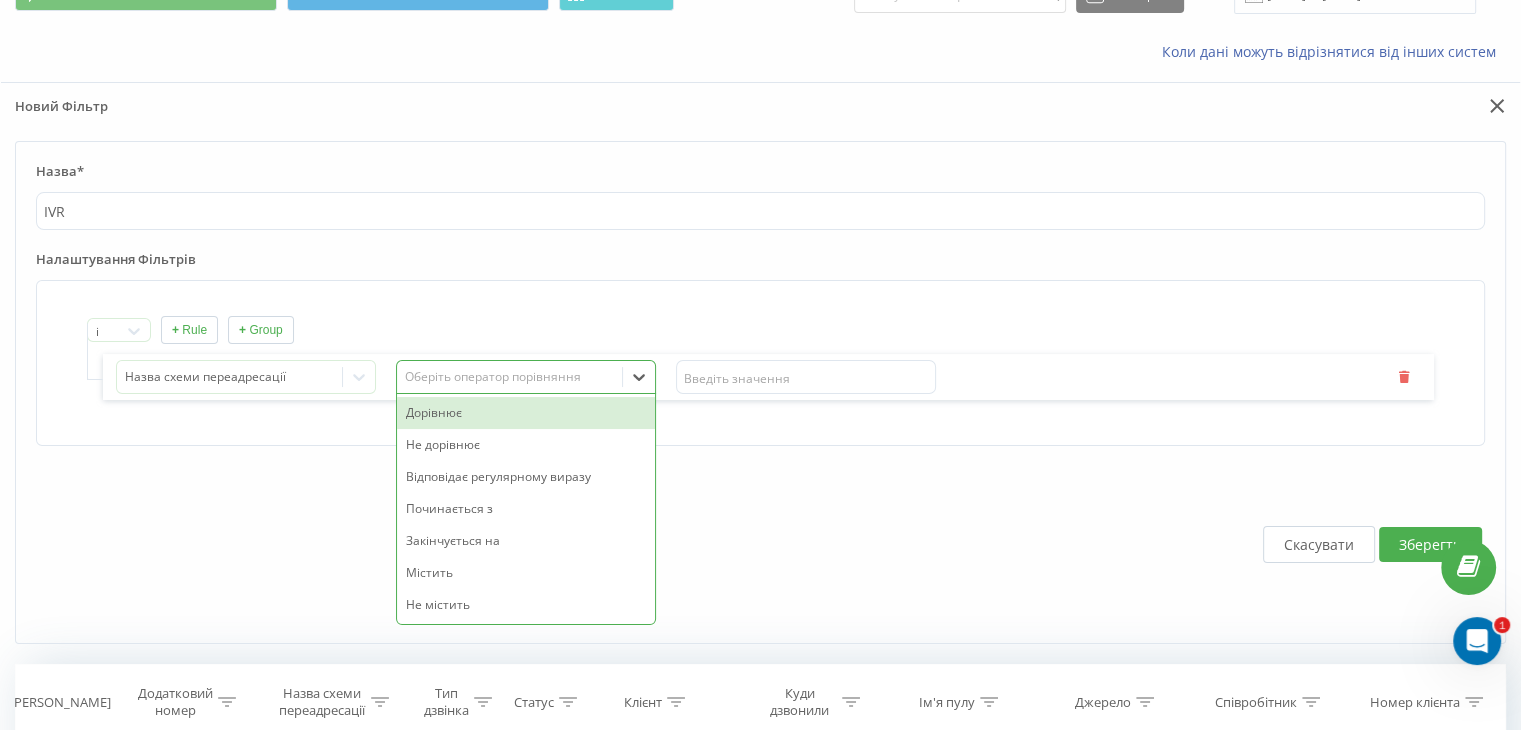 click on "Дорівнює" at bounding box center (526, 413) 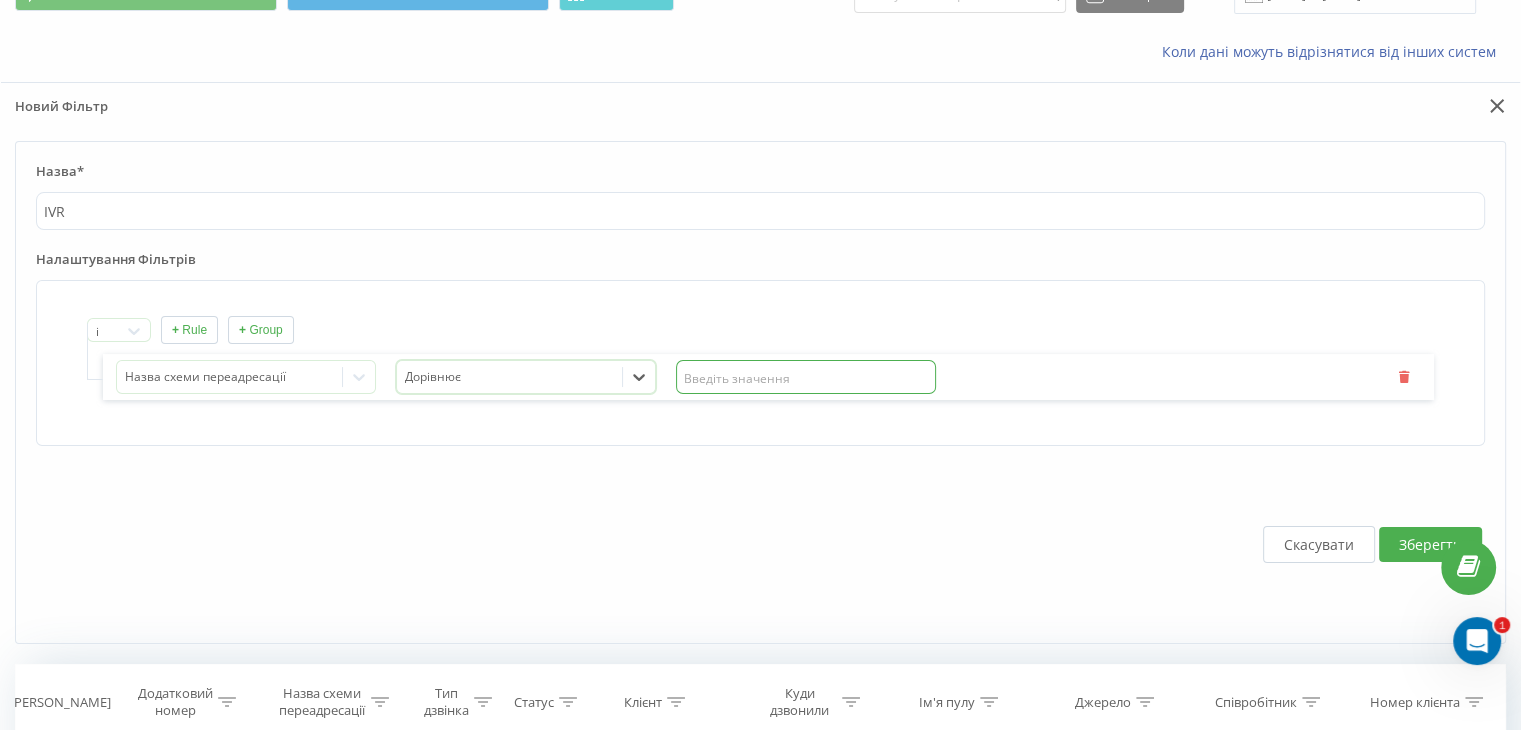 click at bounding box center [806, 377] 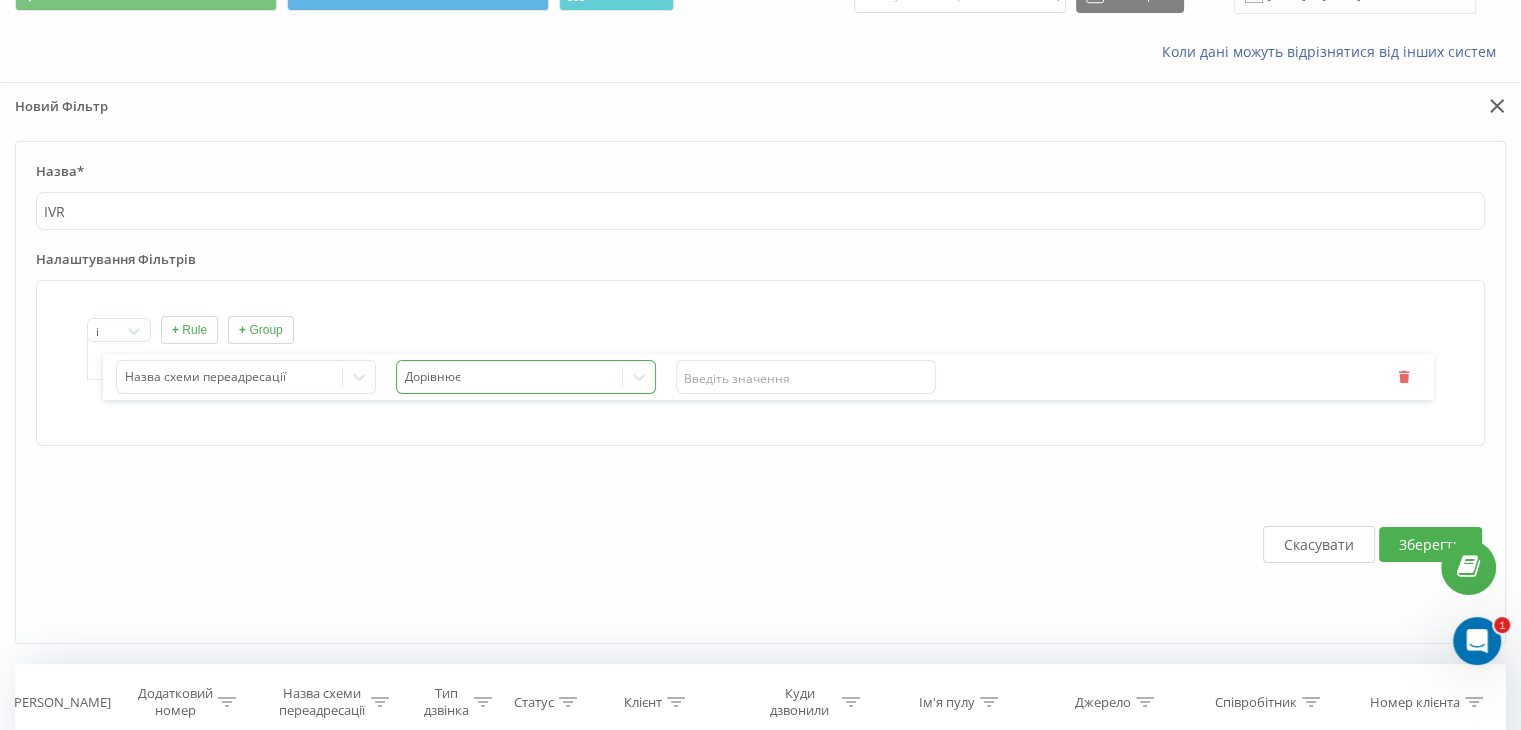 click at bounding box center (510, 377) 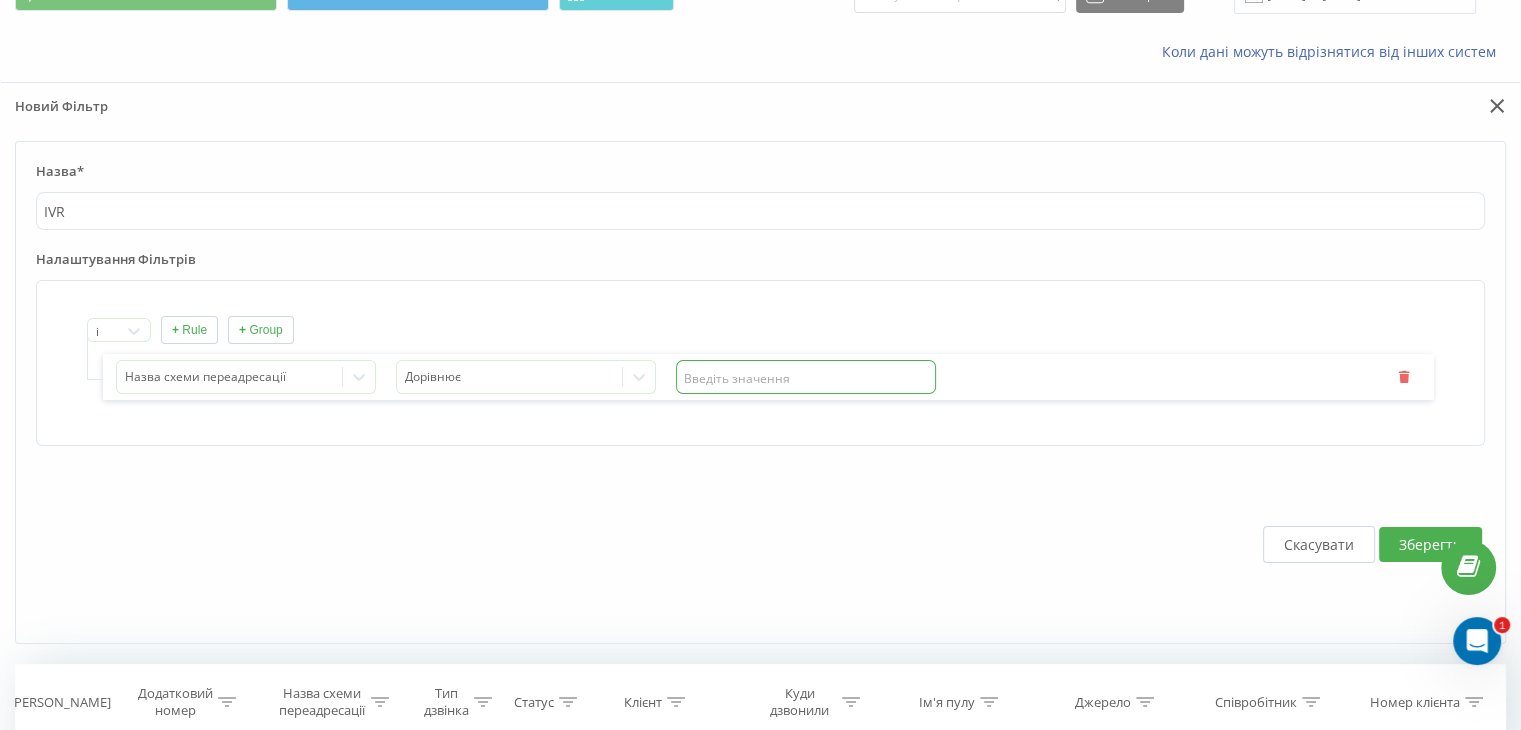 click at bounding box center [806, 377] 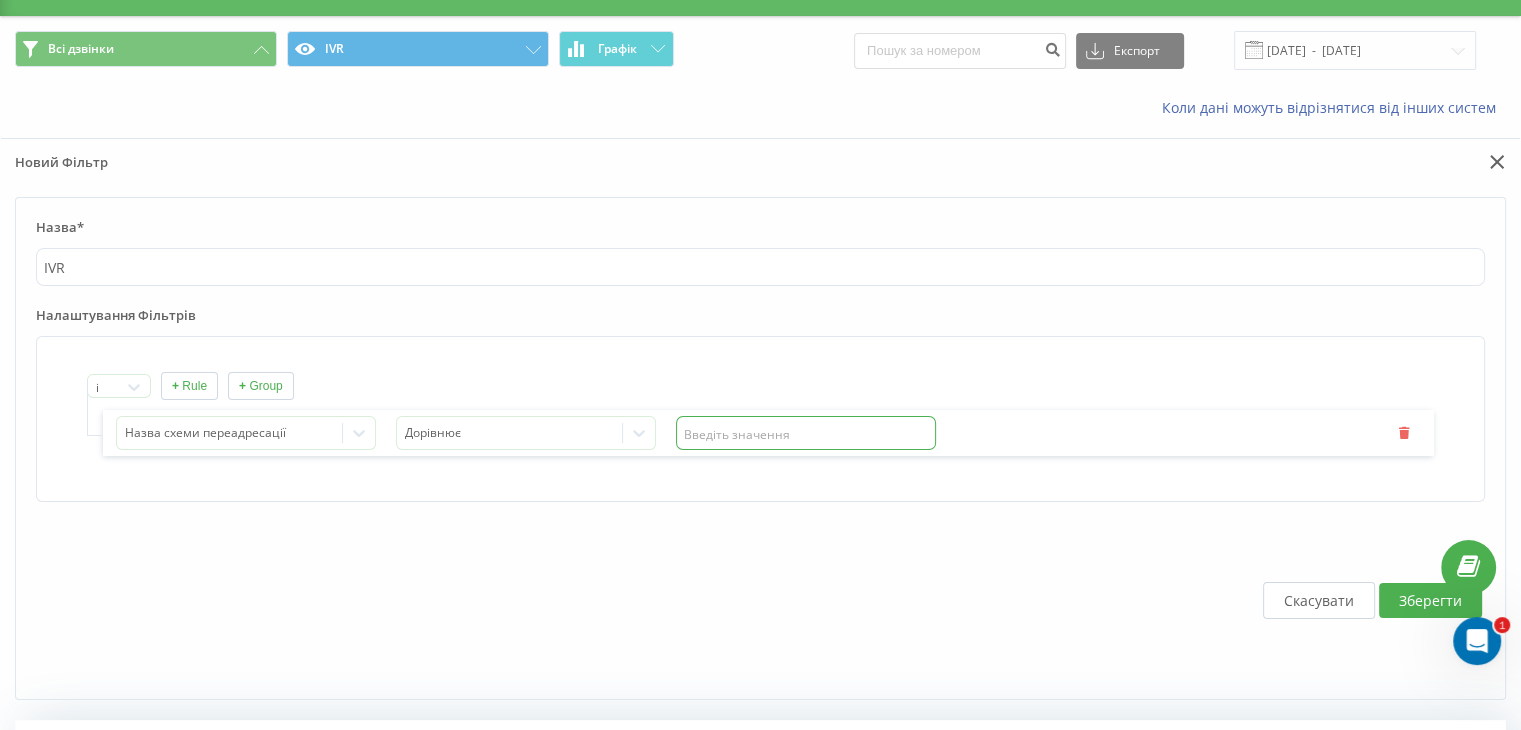 scroll, scrollTop: 0, scrollLeft: 0, axis: both 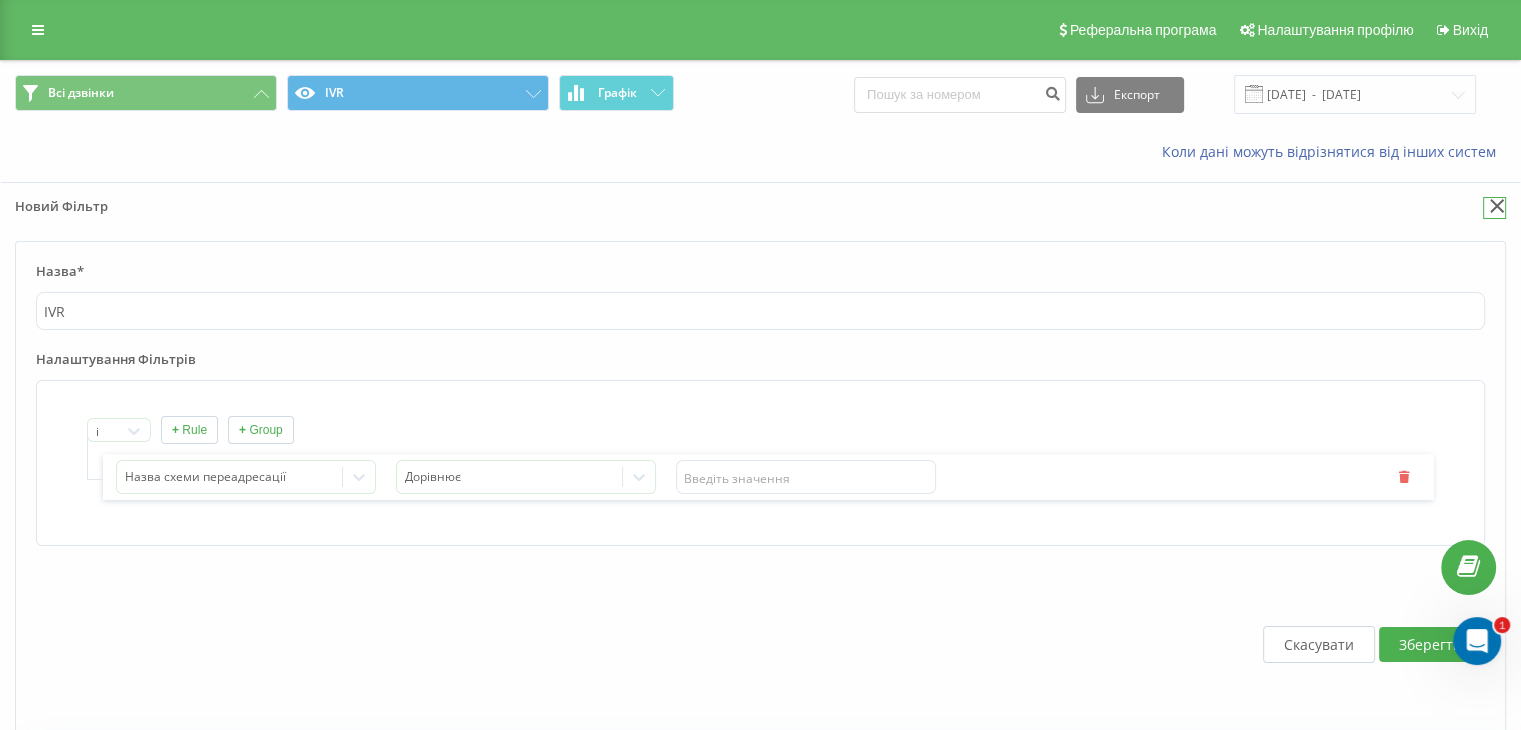 click 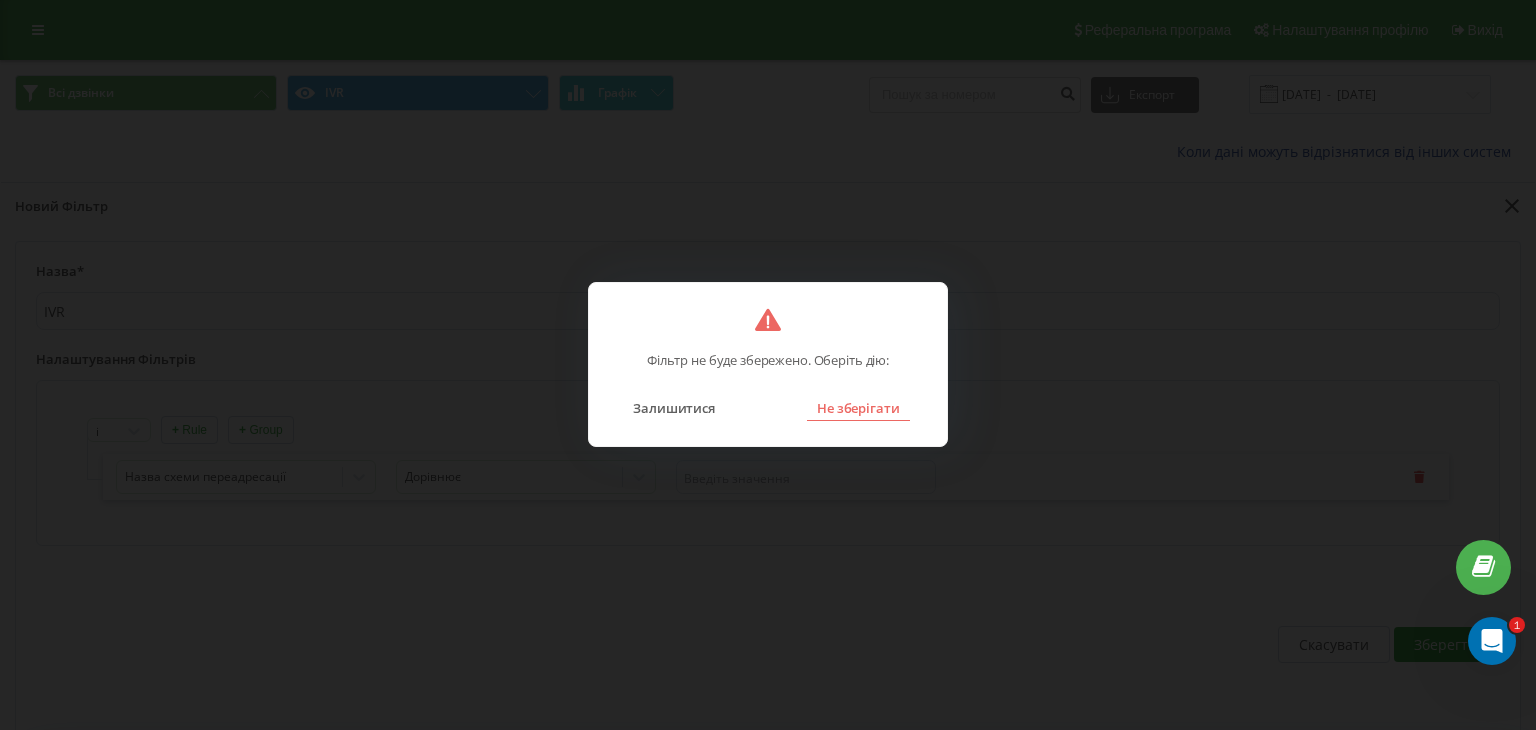 click on "Не зберігати" at bounding box center [858, 408] 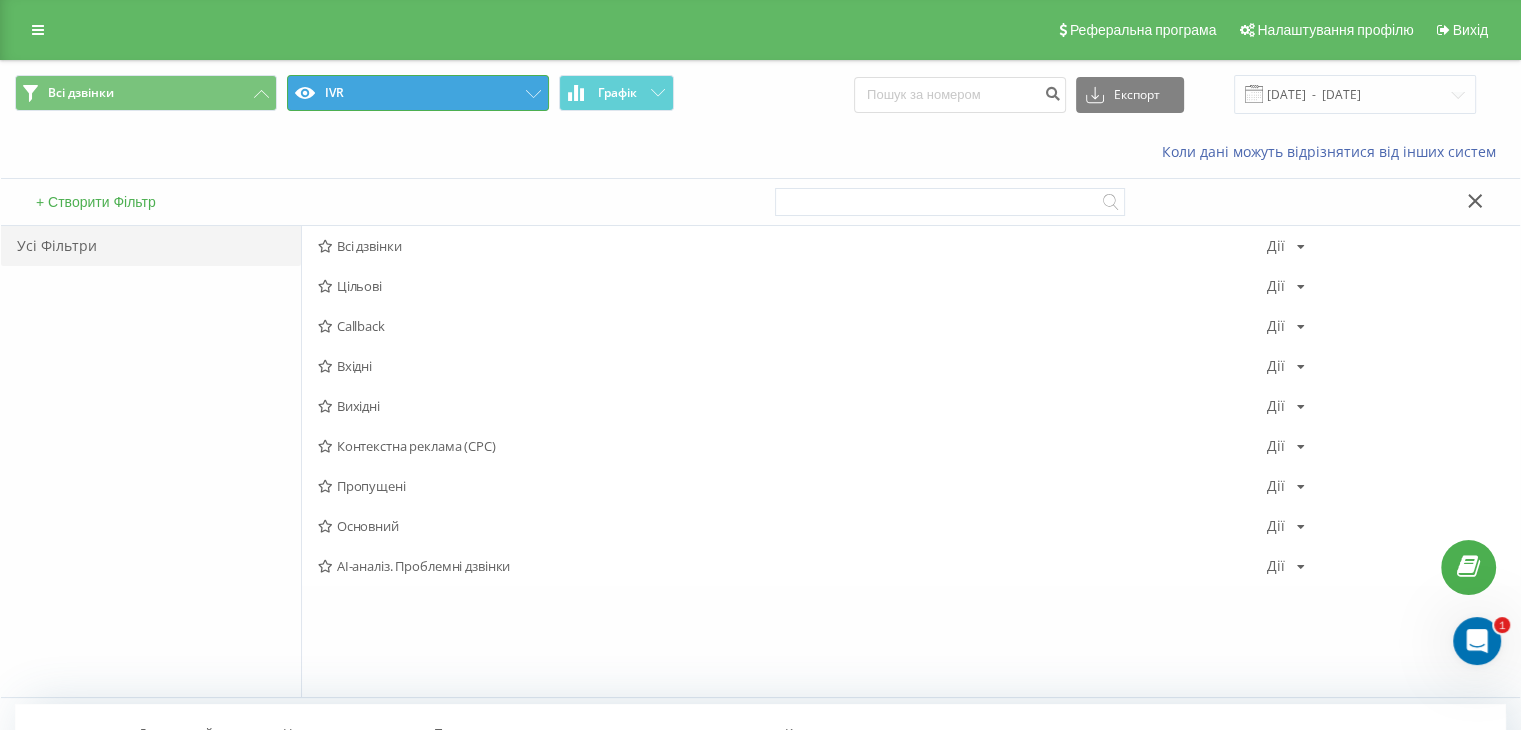 click on "IVR" at bounding box center [418, 93] 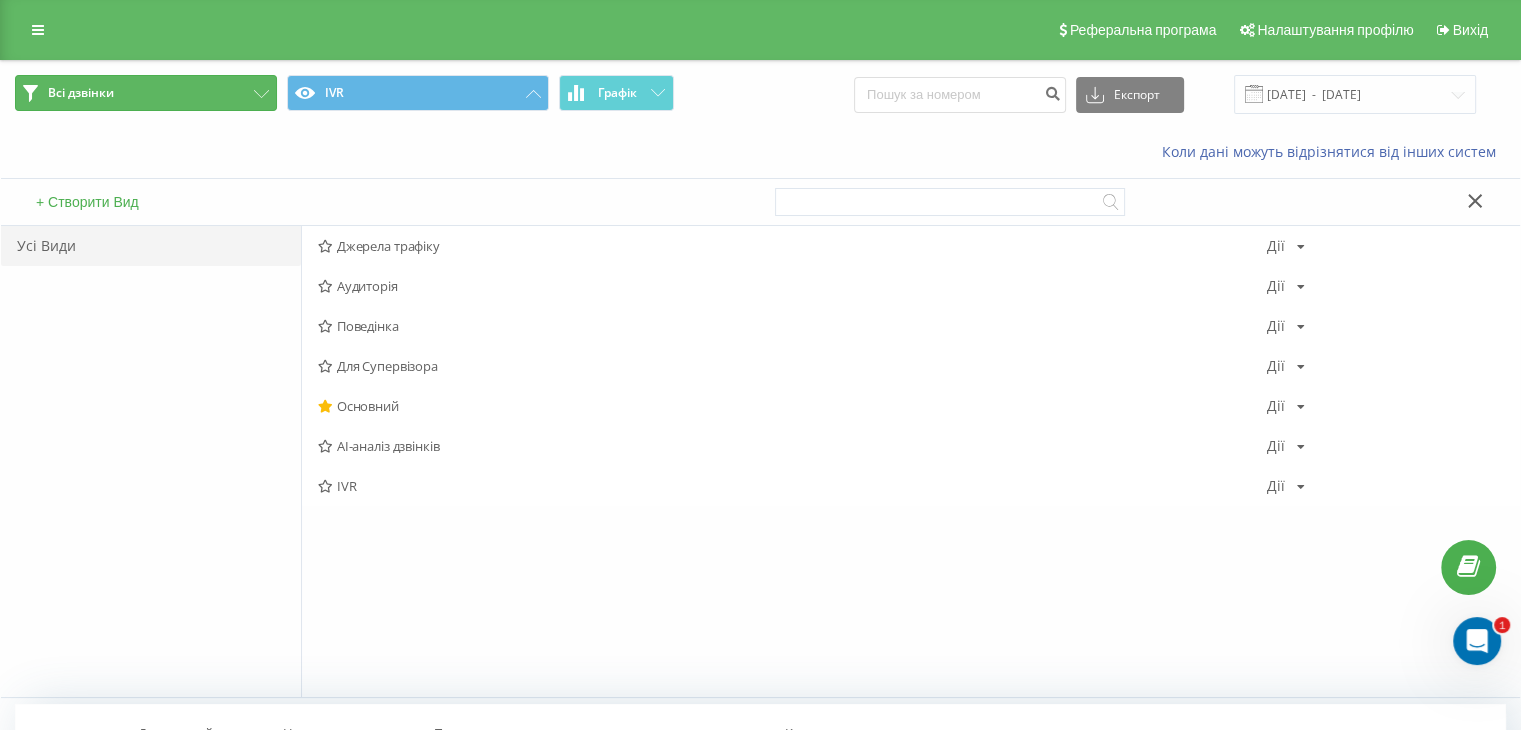 click on "Всі дзвінки" at bounding box center [146, 93] 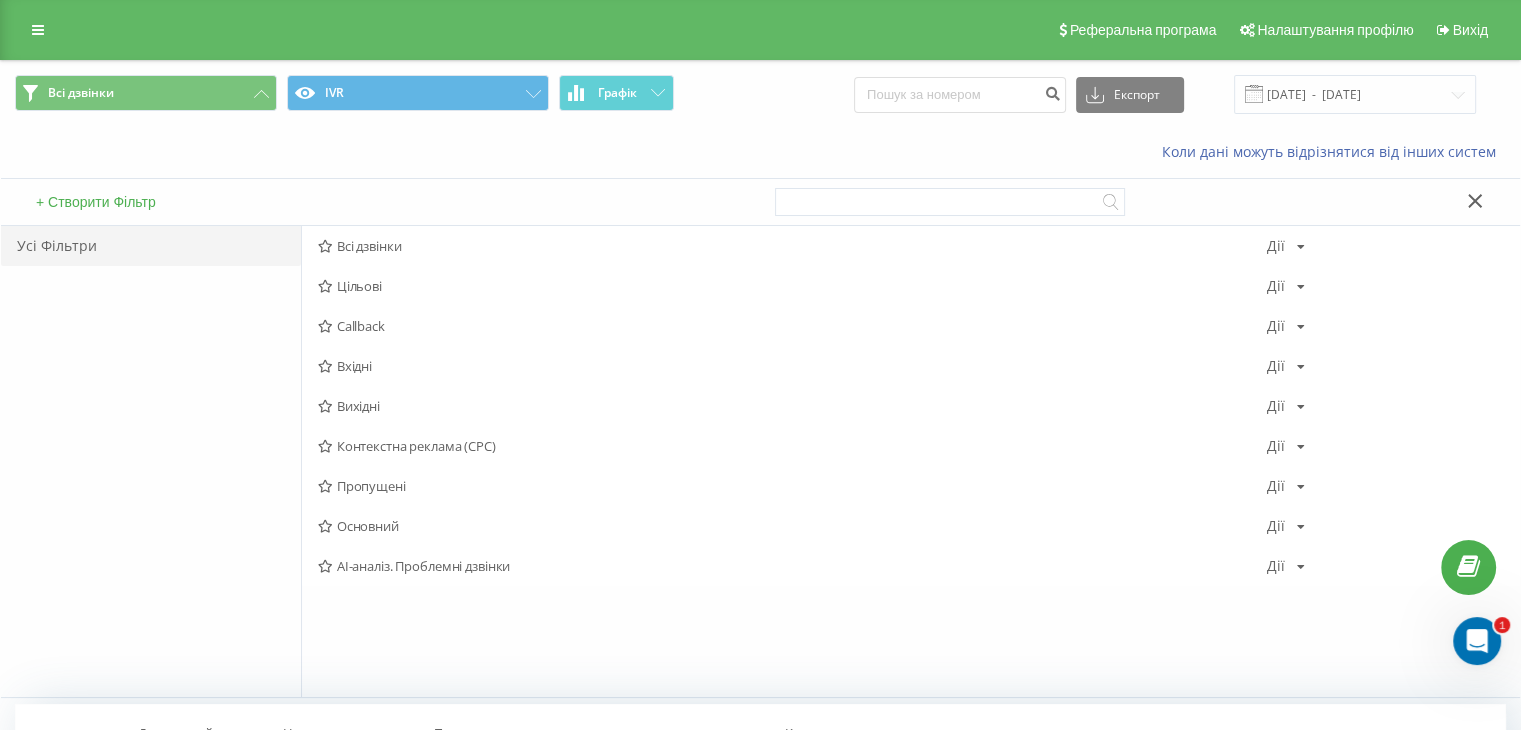 click 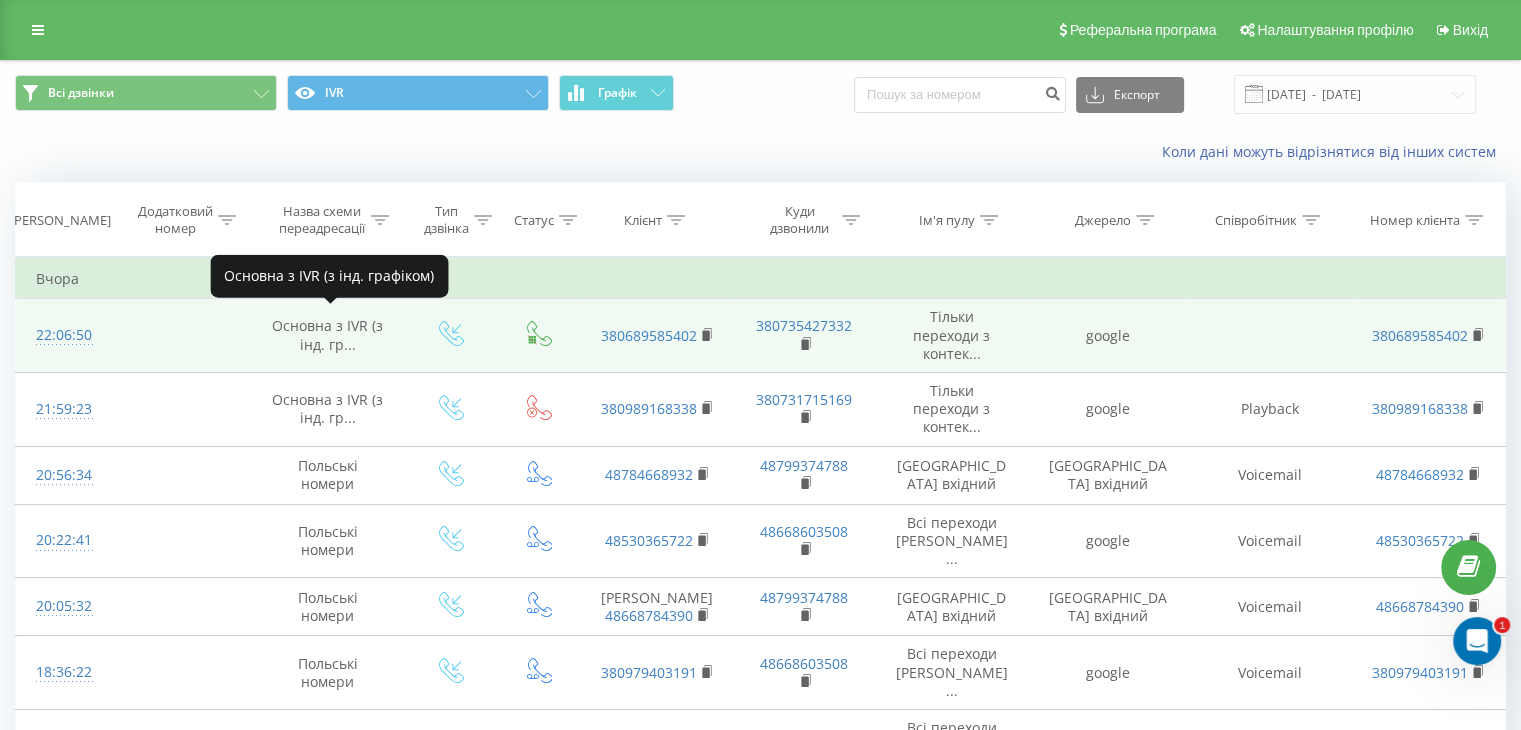 click on "Основна з IVR (з інд. гр..." at bounding box center (327, 334) 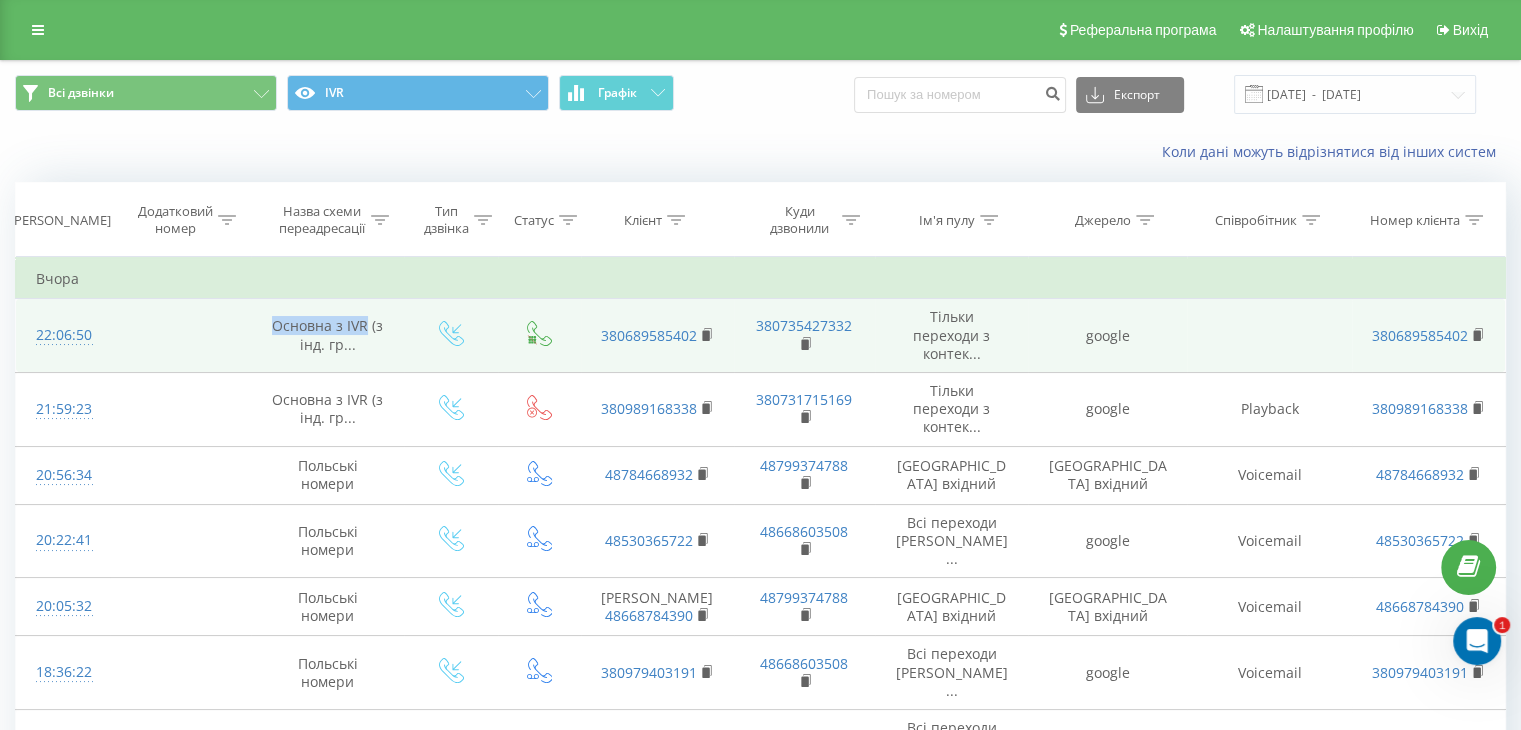 drag, startPoint x: 272, startPoint y: 317, endPoint x: 368, endPoint y: 321, distance: 96.0833 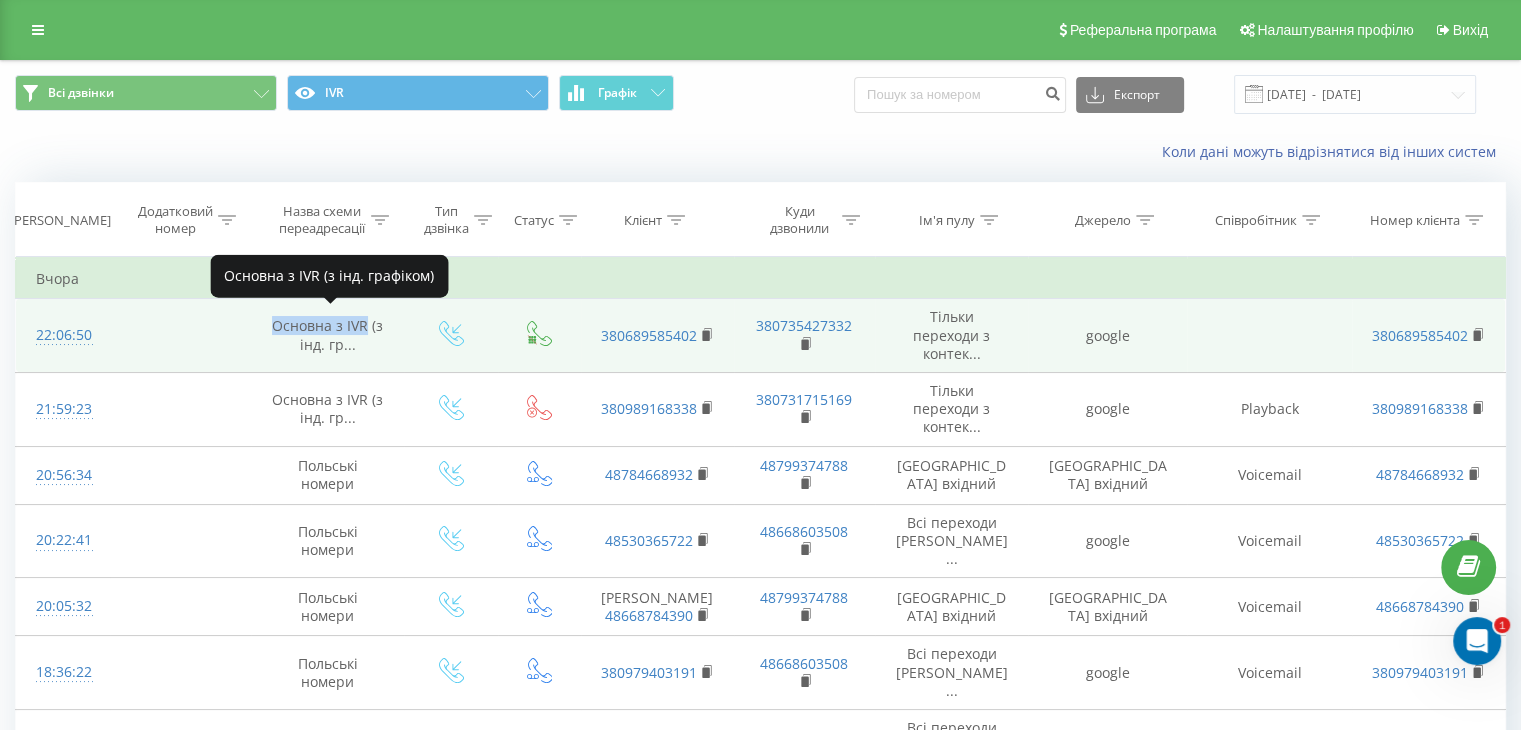 copy on "Основна з IVR" 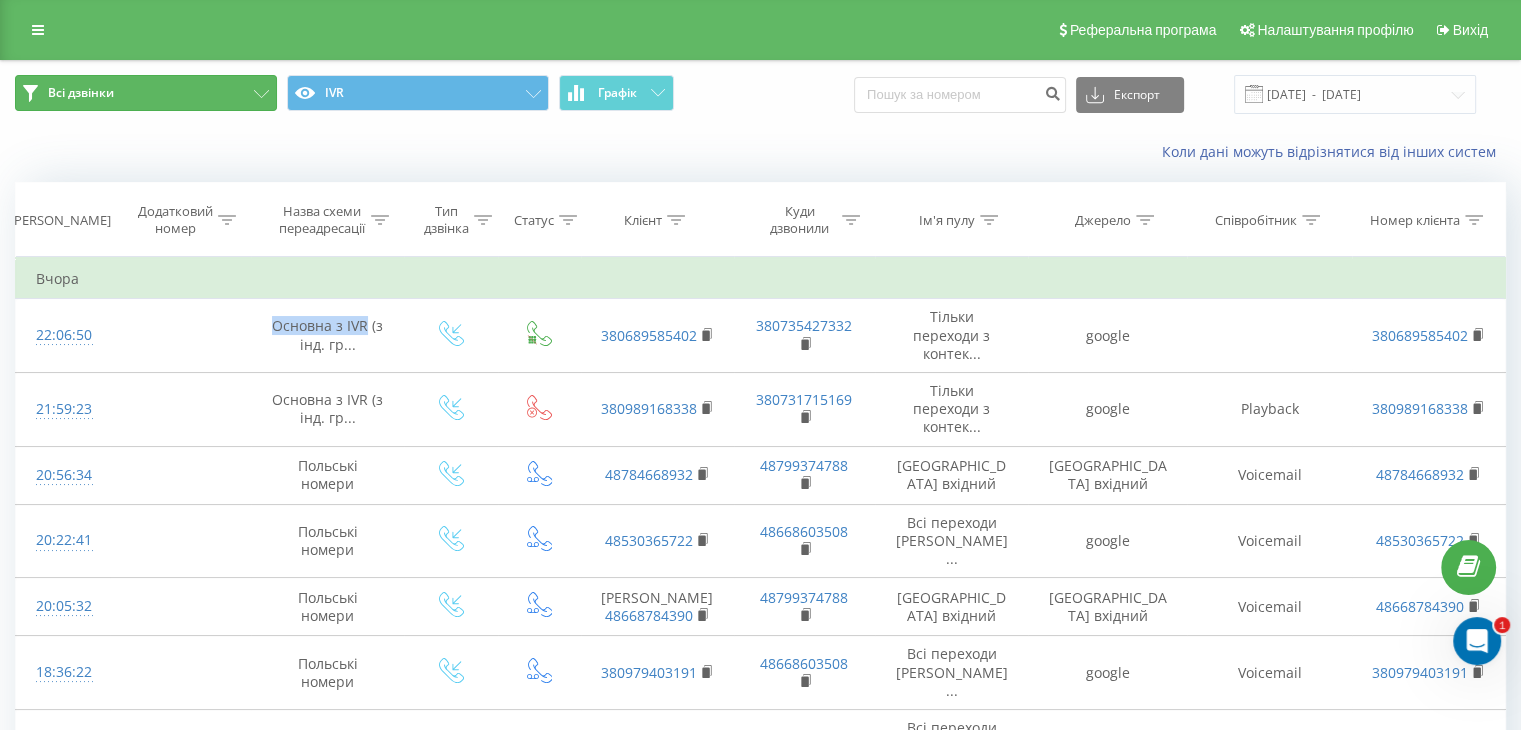 click on "Всі дзвінки" at bounding box center [146, 93] 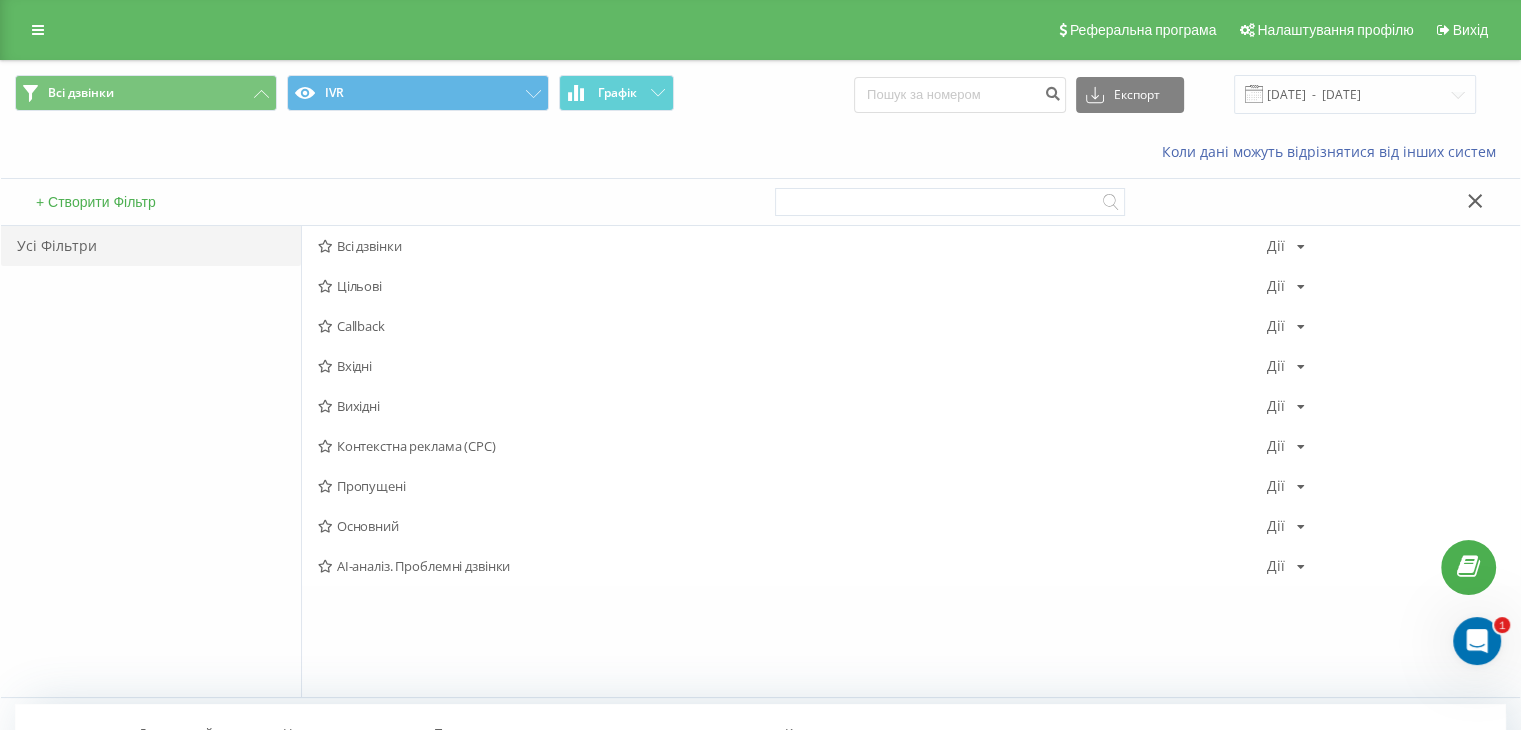 click on "+ Створити Фільтр" at bounding box center (96, 202) 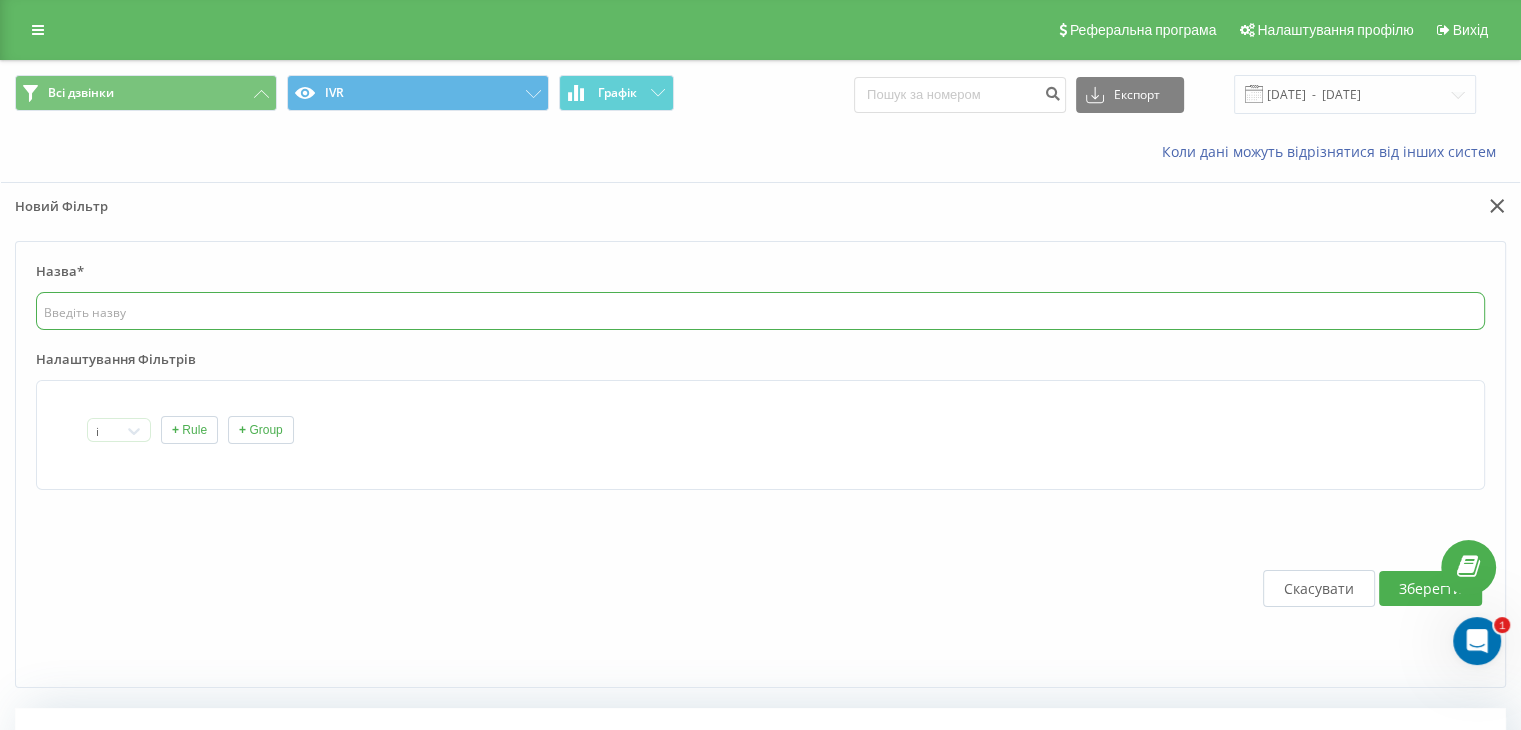 click at bounding box center (760, 311) 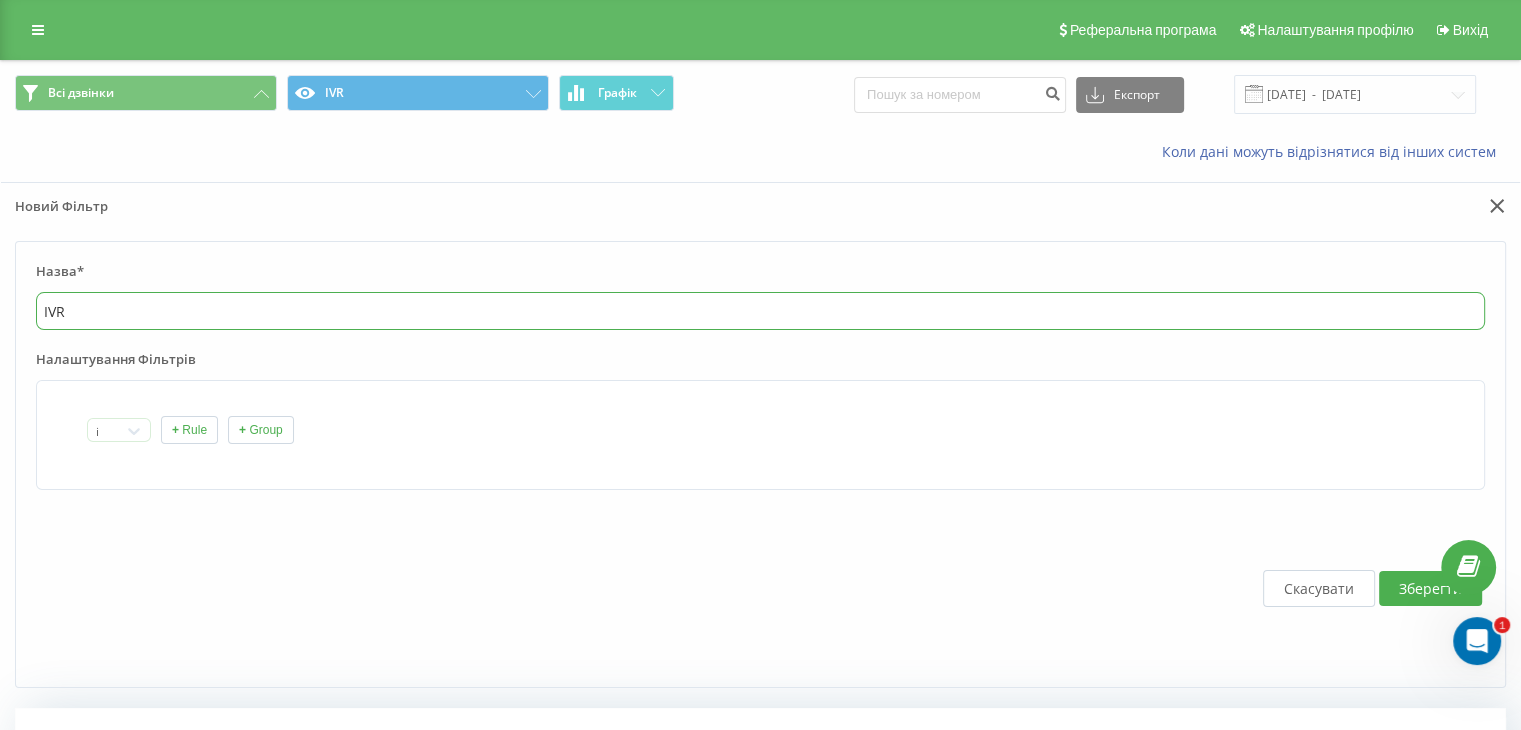 type on "IVR" 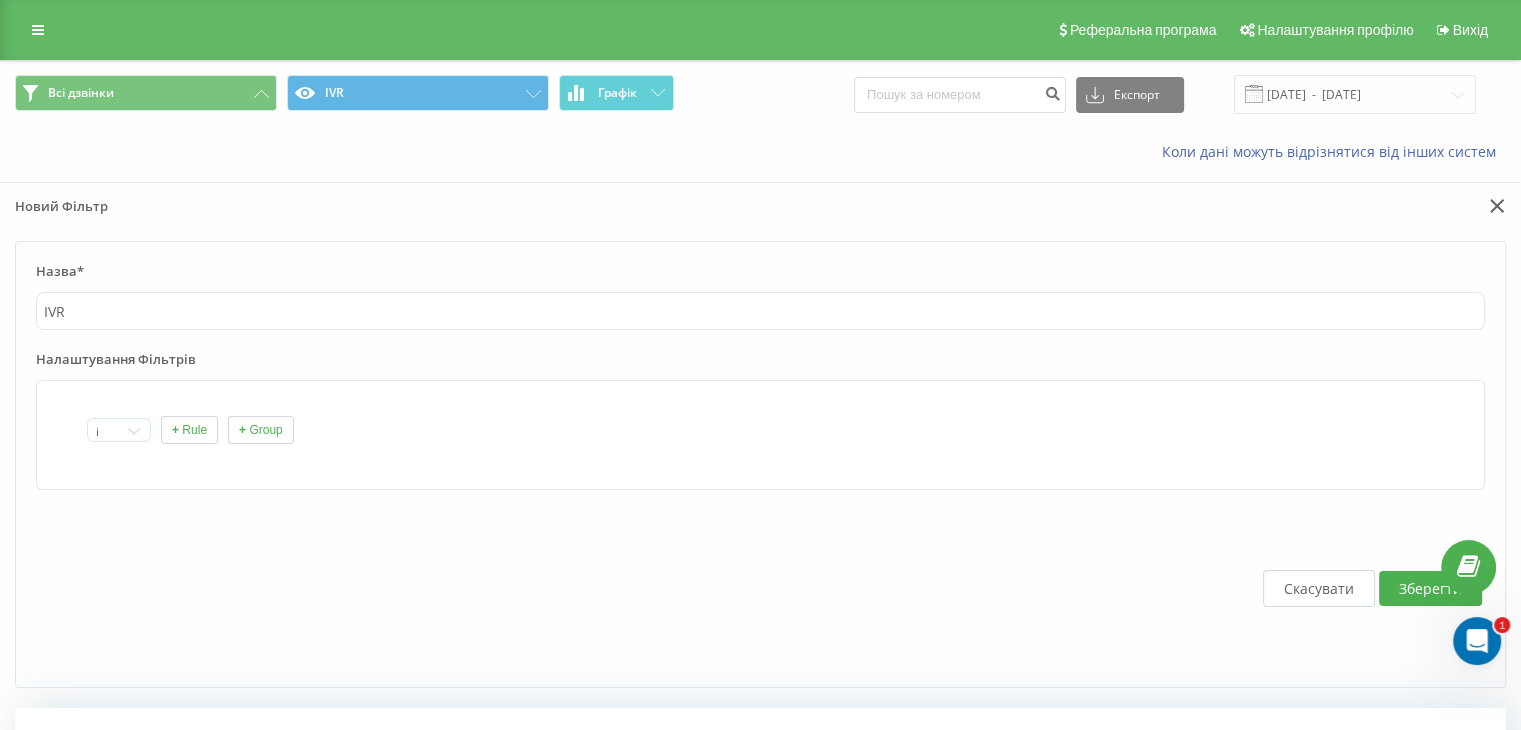 click on "+ Rule" at bounding box center (189, 430) 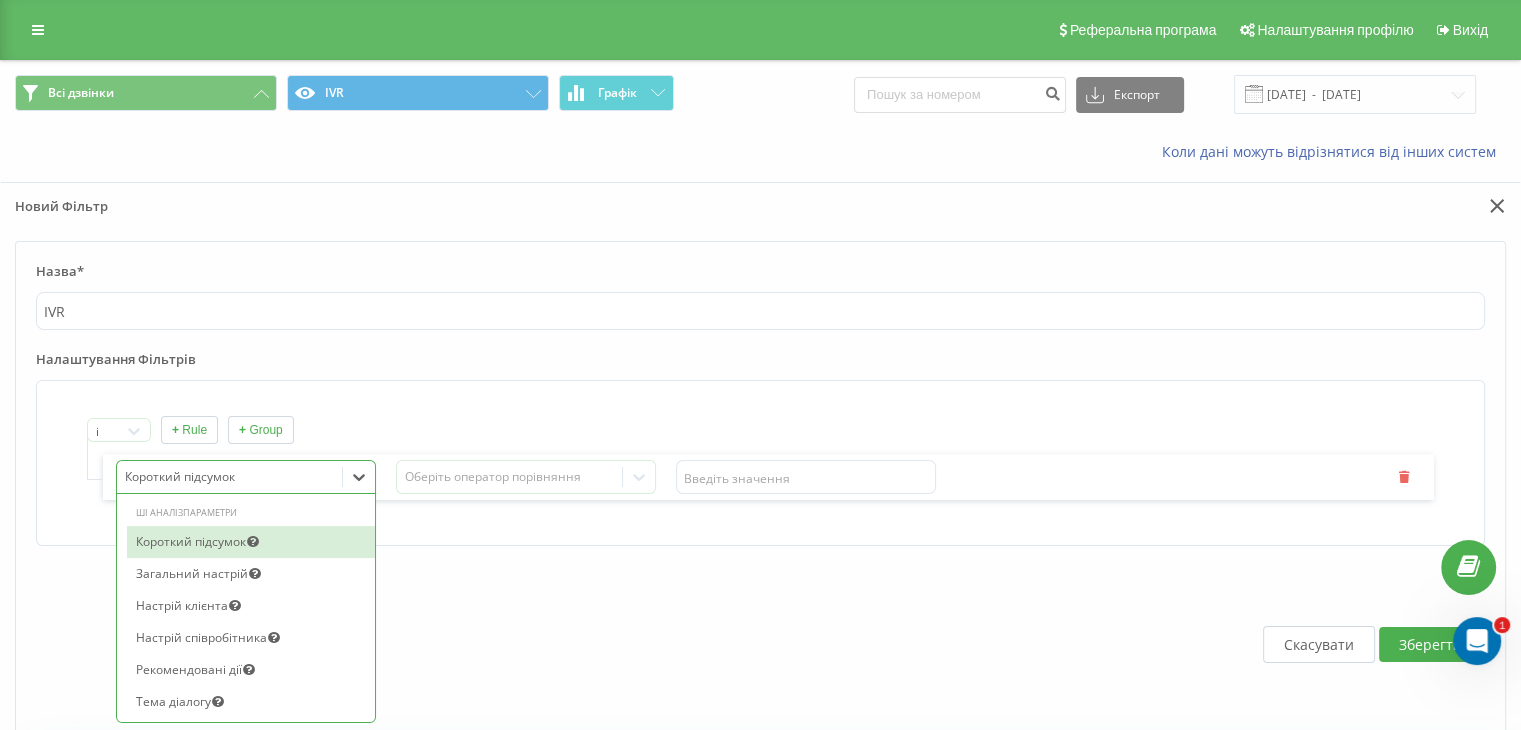 scroll, scrollTop: 73, scrollLeft: 0, axis: vertical 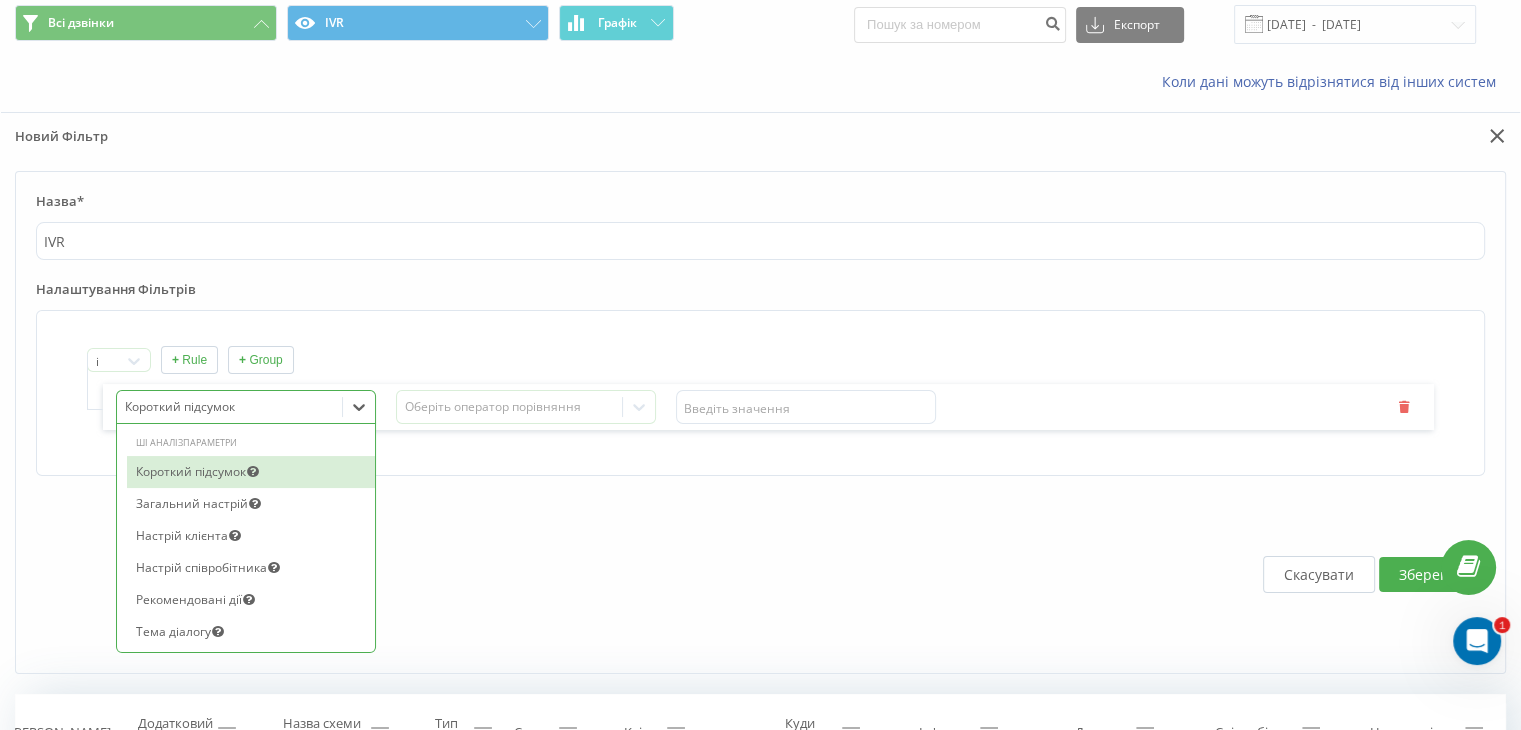 click on "option Короткий підсумок selected, 1 of 74. 74 results available. Use Up and Down to choose options, press Enter to select the currently focused option, press Escape to exit the menu, press Tab to select the option and exit the menu. Короткий підсумок ШІ аналіз параметри Короткий підсумок Загальний настрій Настрій клієнта Настрій співробітника Рекомендовані дії Тема діалогу Оцінка якості діалогу: Відкриття Оцінка якості діалогу: Анамнез Оцінка якості діалогу: Презентація Оцінка якості діалогу: Закриття Оцінка якості діалогу: Оцінка Оцінка якості діалогу: [PERSON_NAME] моменти діалогу Слова-паразити Нецензурна лексика Ключові слова Custom1 Custom2" at bounding box center (246, 407) 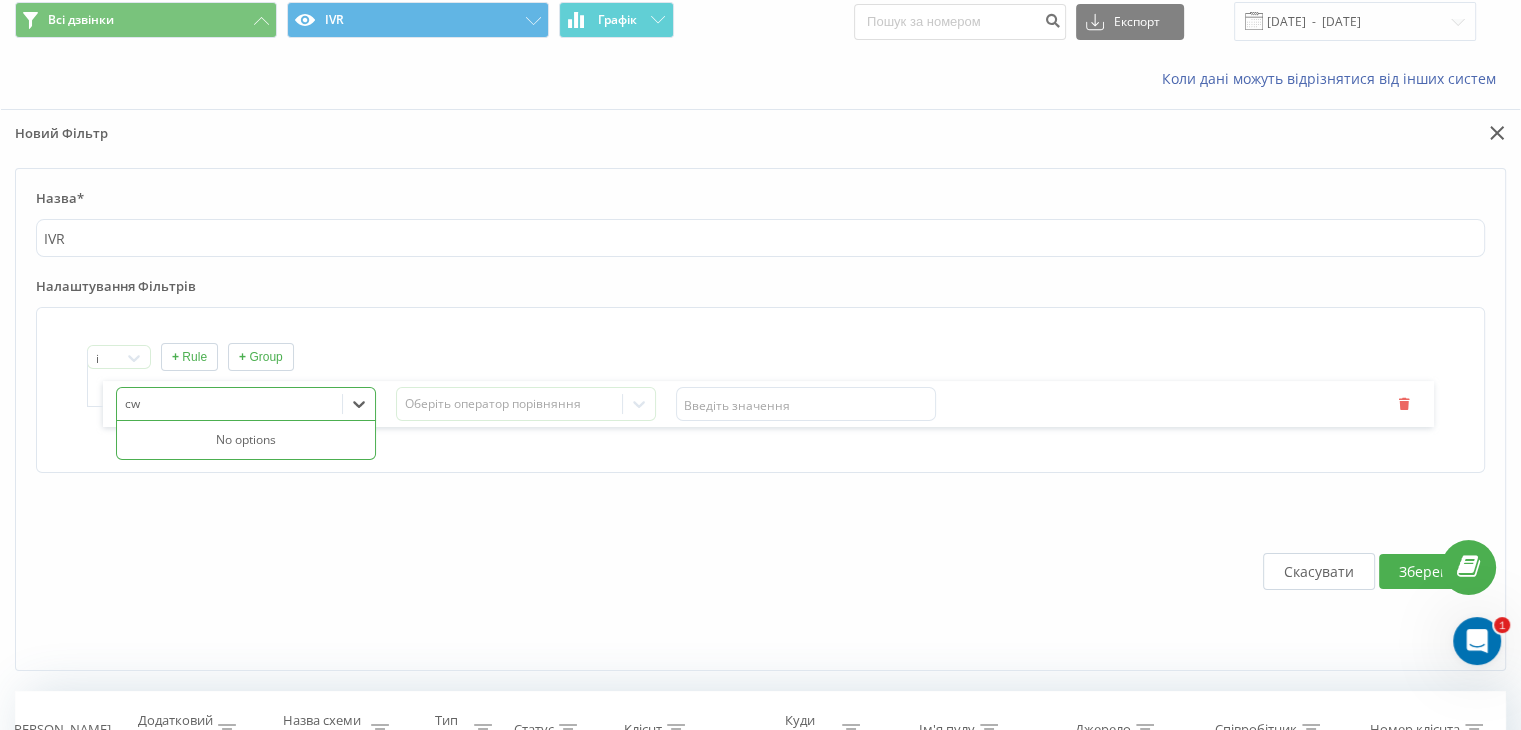 type on "c" 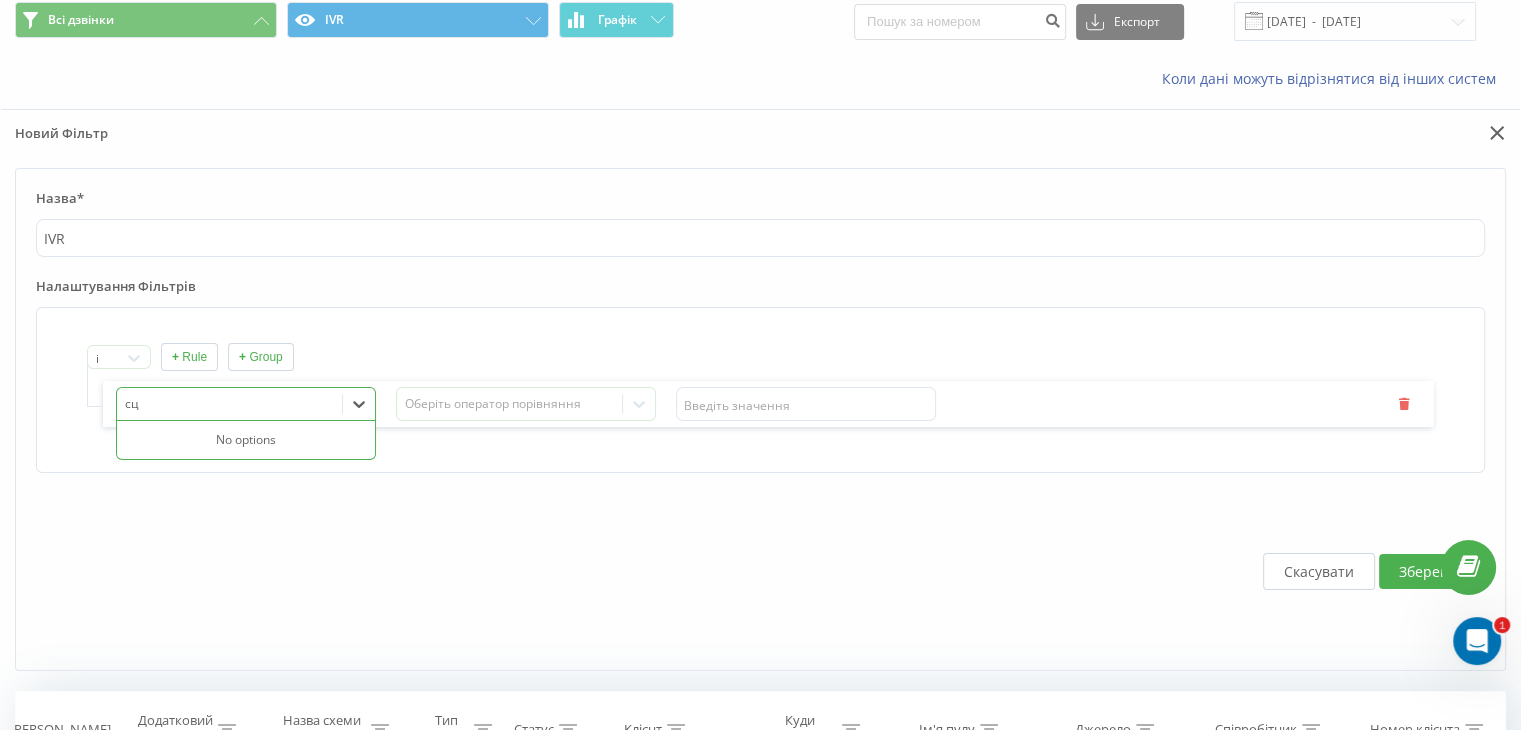 type on "с" 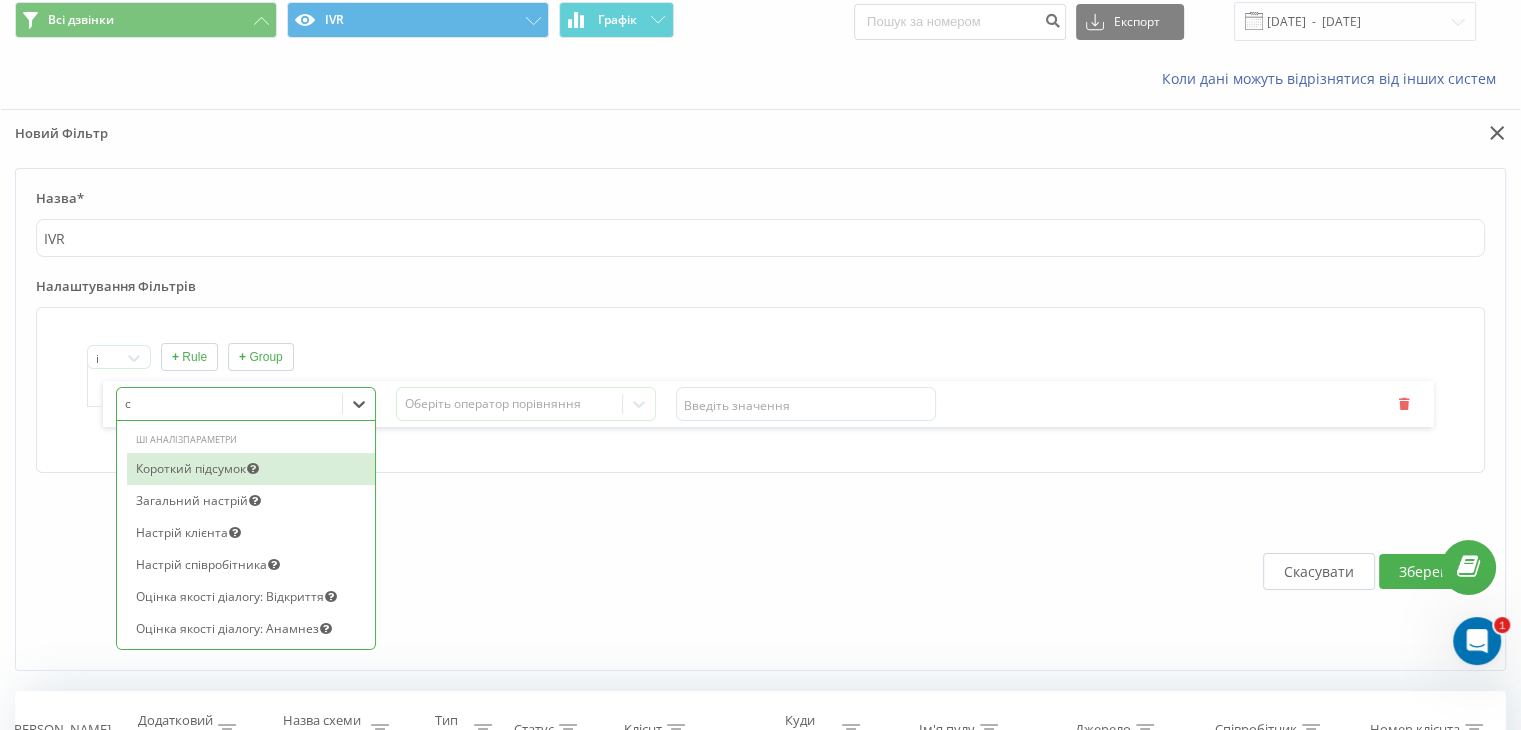 type 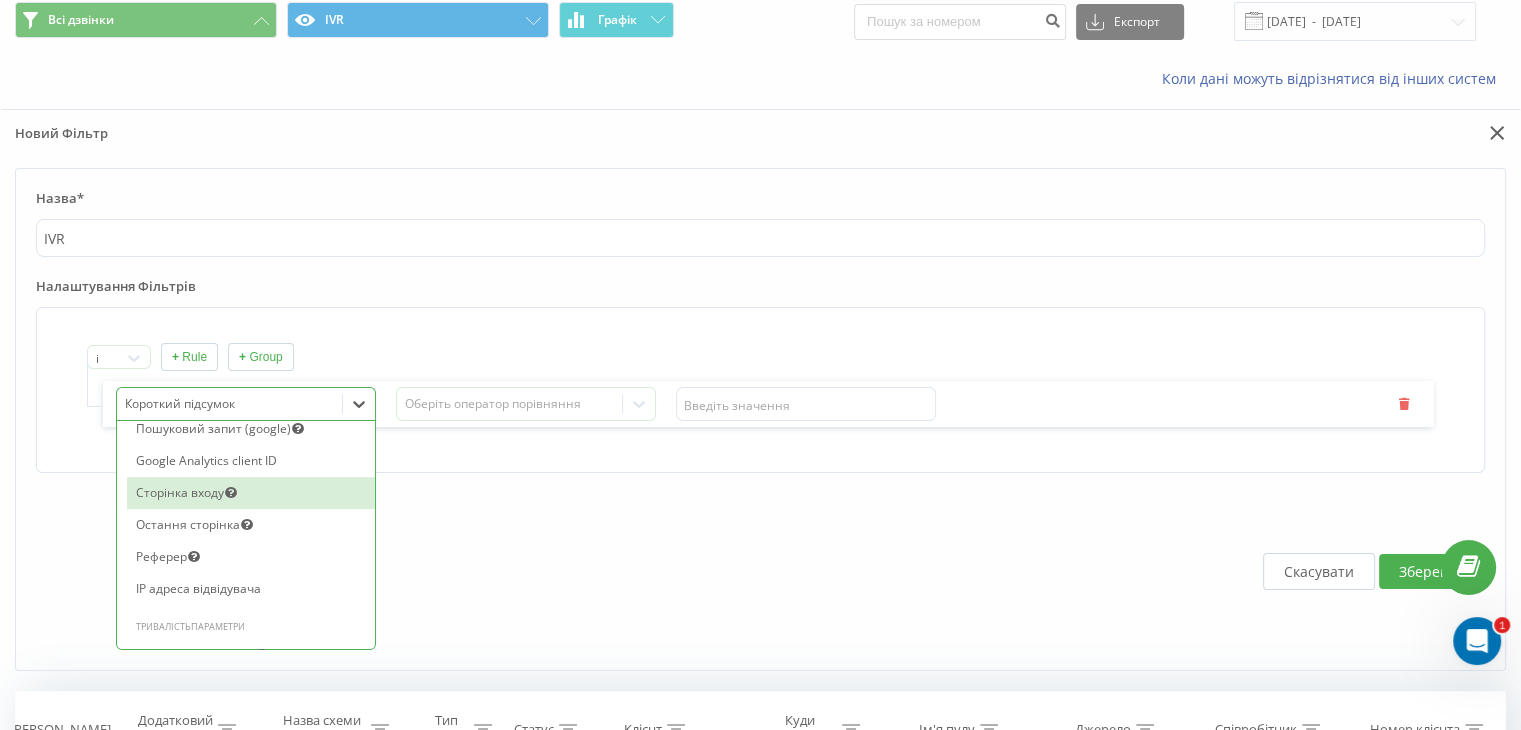scroll, scrollTop: 1900, scrollLeft: 0, axis: vertical 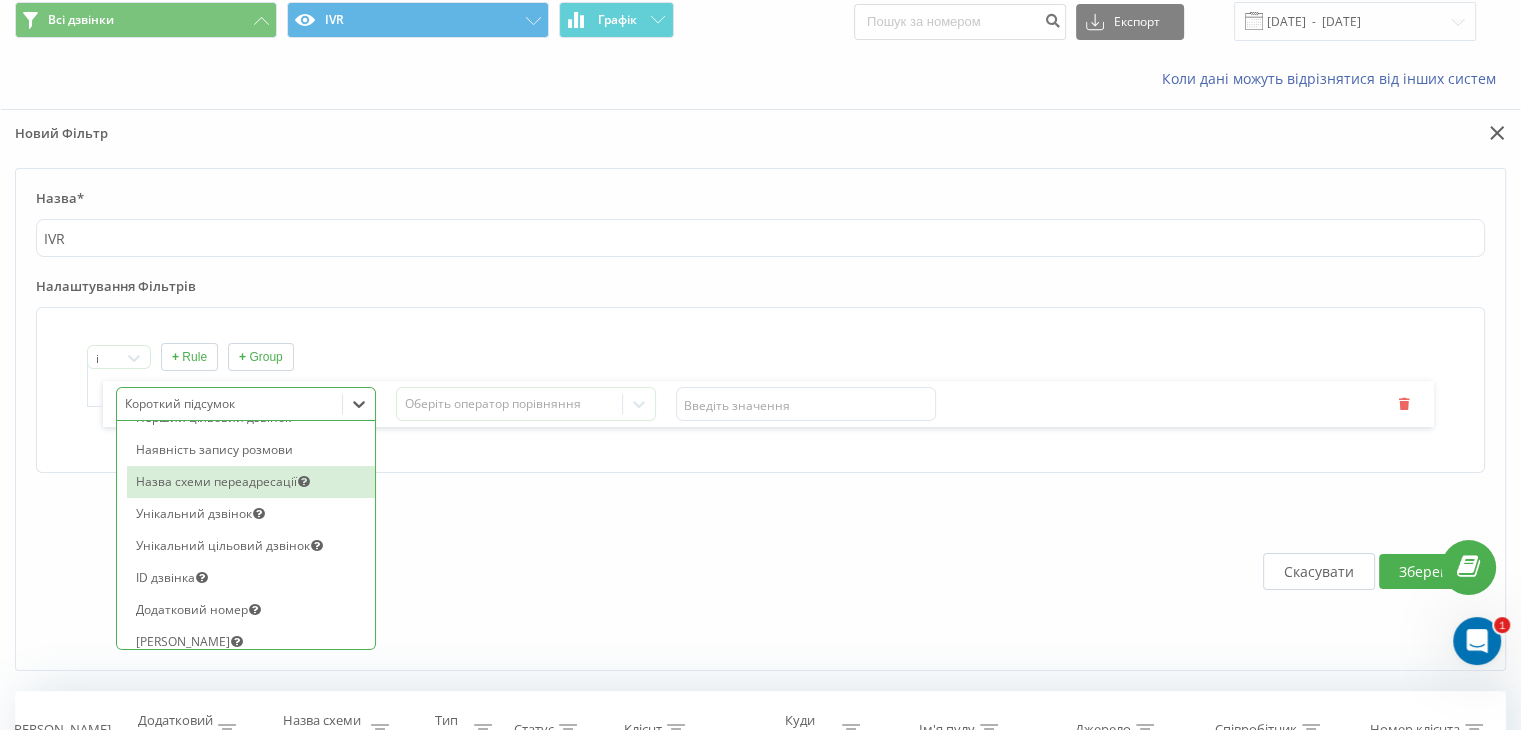 click on "Назва схеми переадресації" at bounding box center (251, 482) 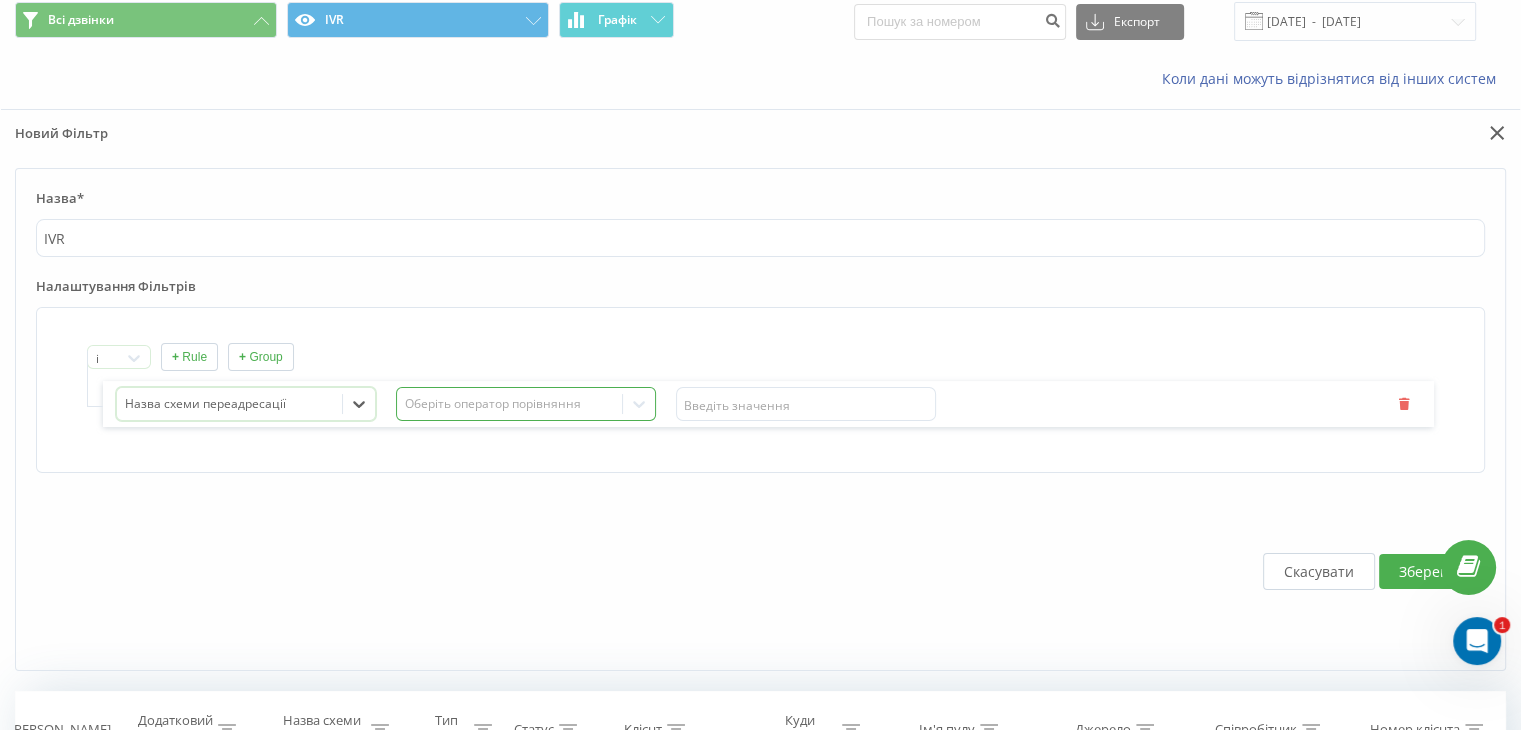 click at bounding box center [510, 404] 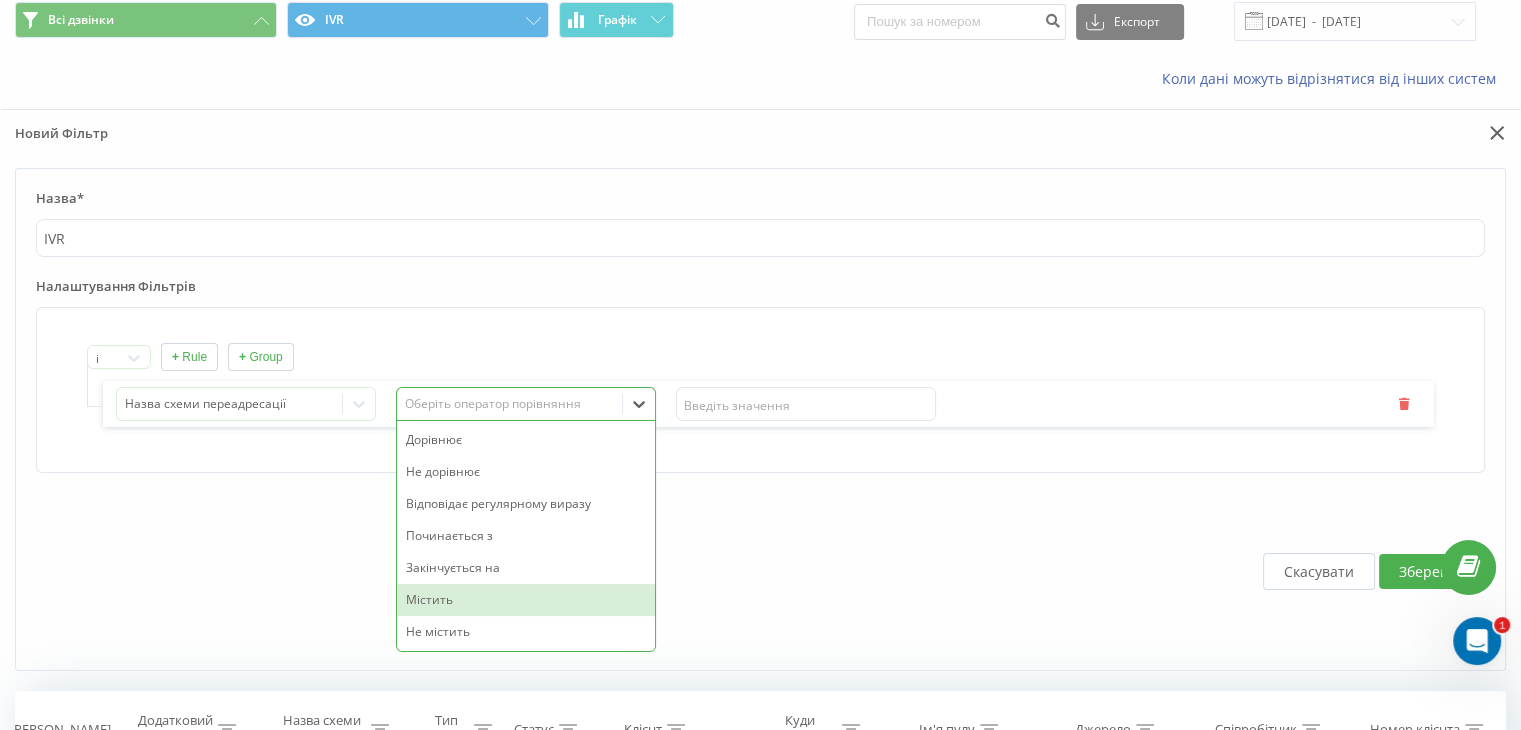click on "Містить" at bounding box center (526, 600) 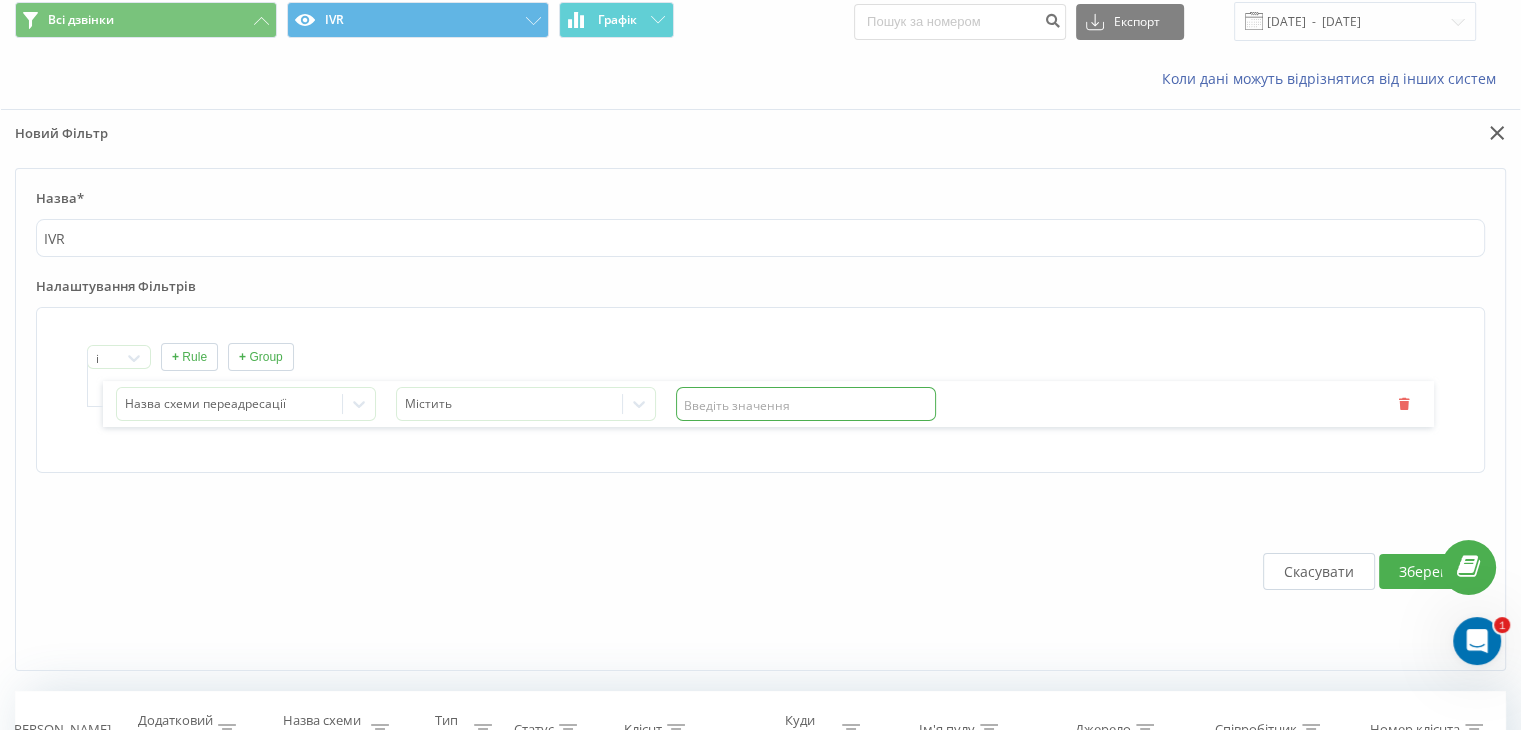 click at bounding box center [806, 404] 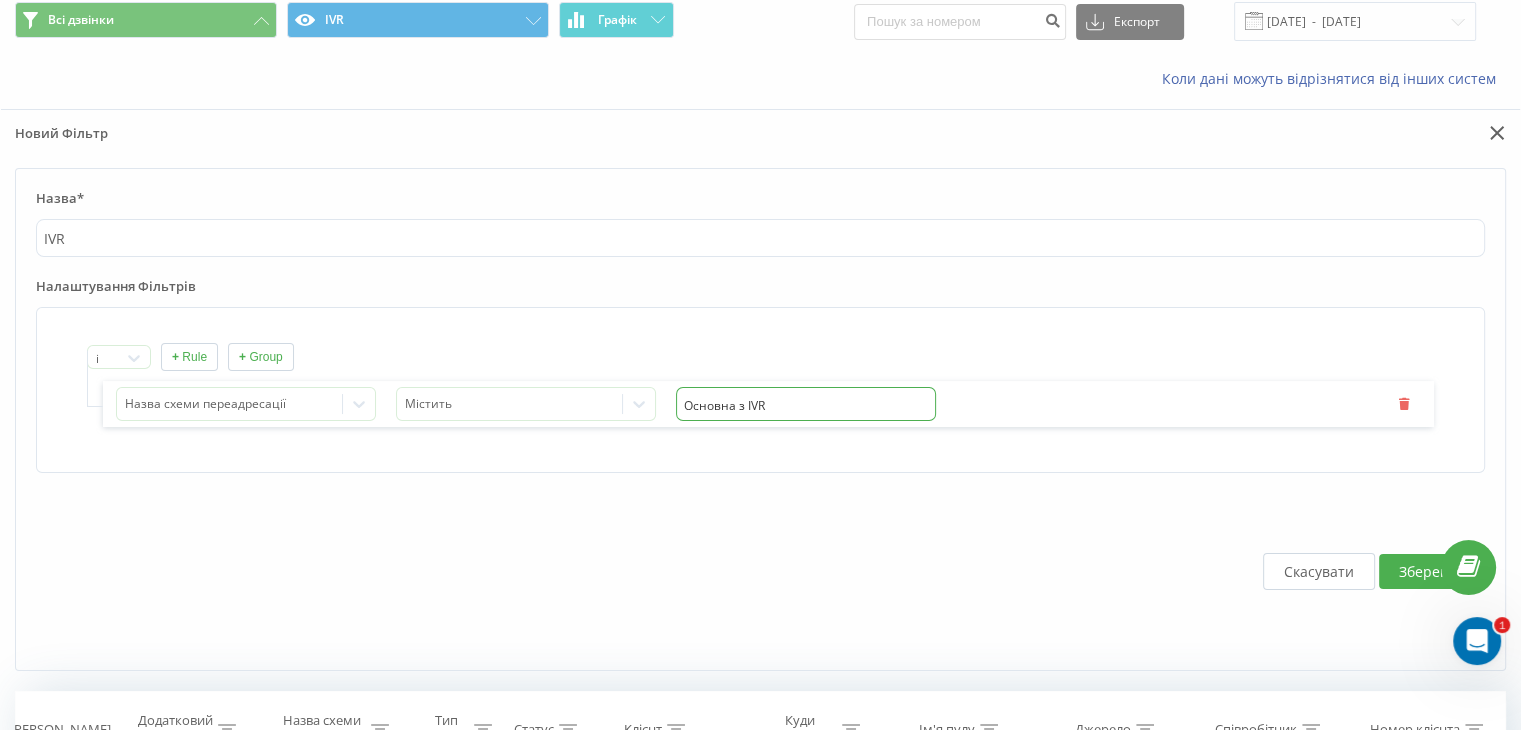 type on "Основна з IVR" 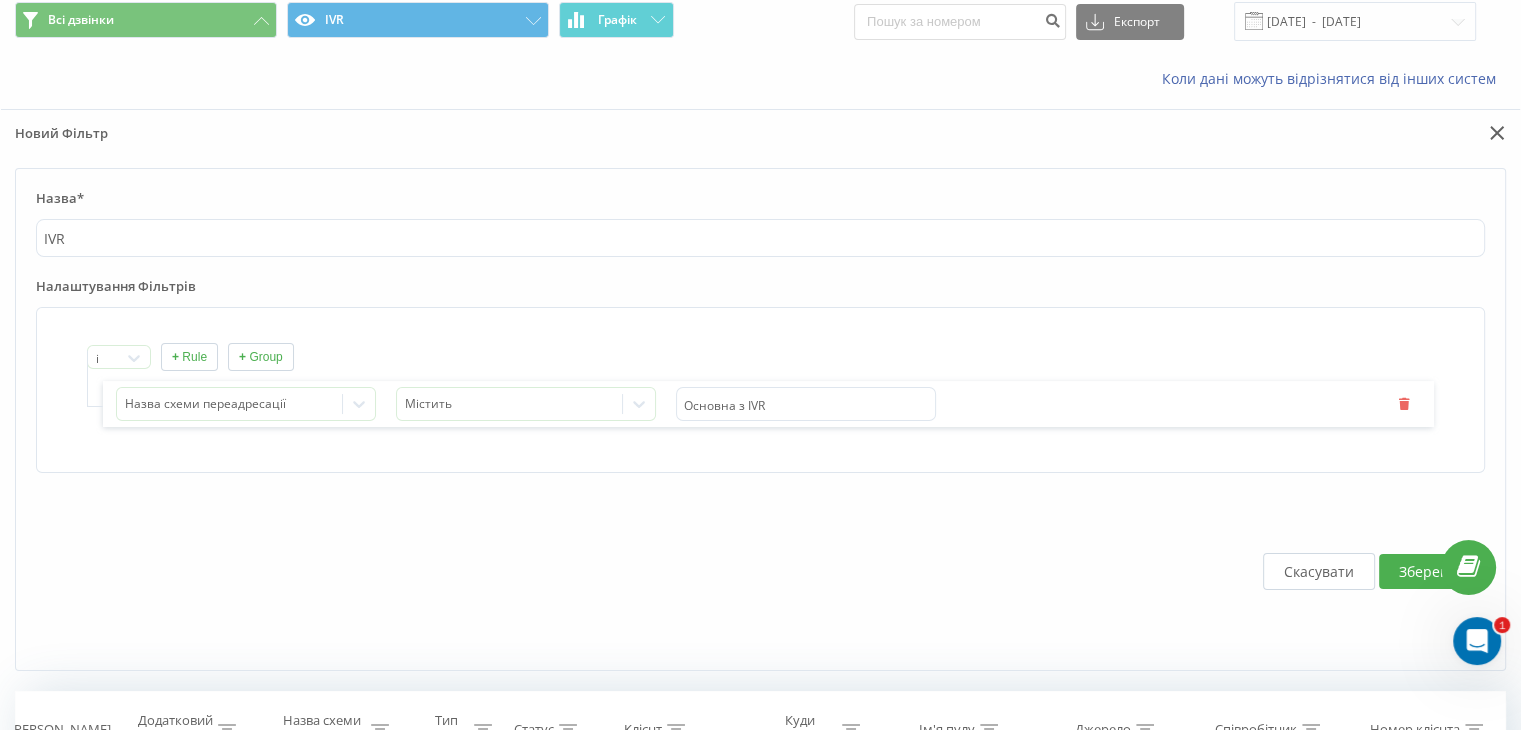 click on "Зберегти" at bounding box center [1430, 571] 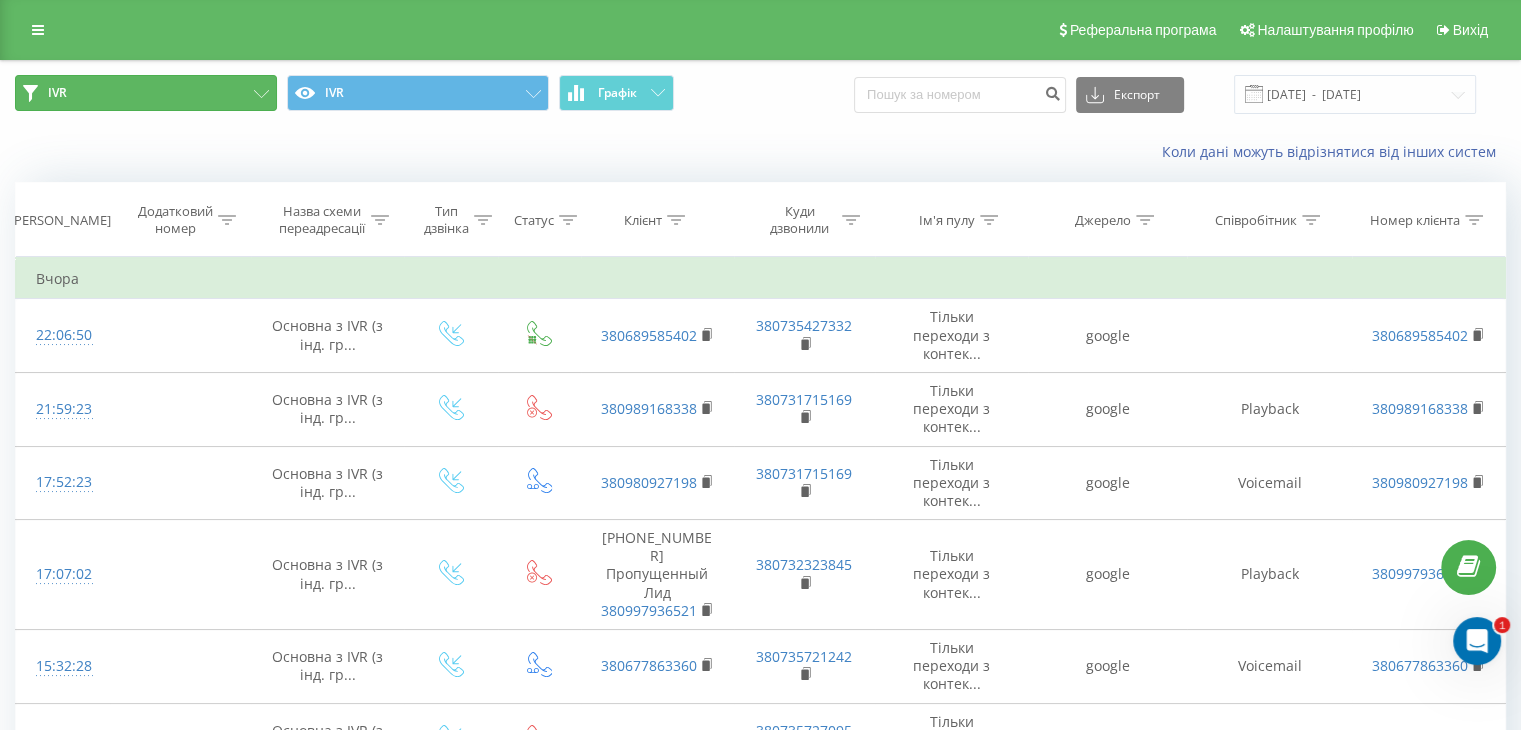 click on "IVR" at bounding box center [146, 93] 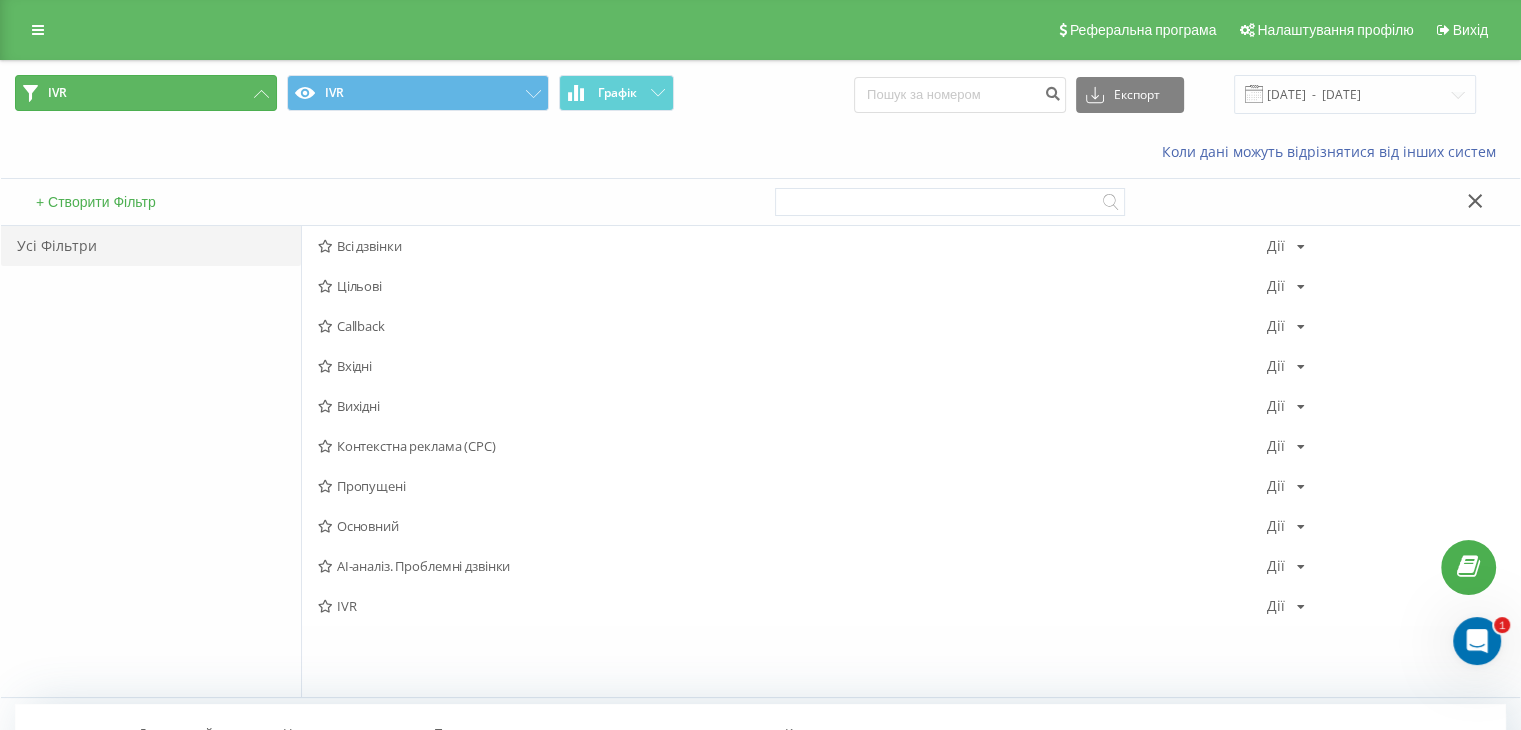 click on "IVR" at bounding box center (146, 93) 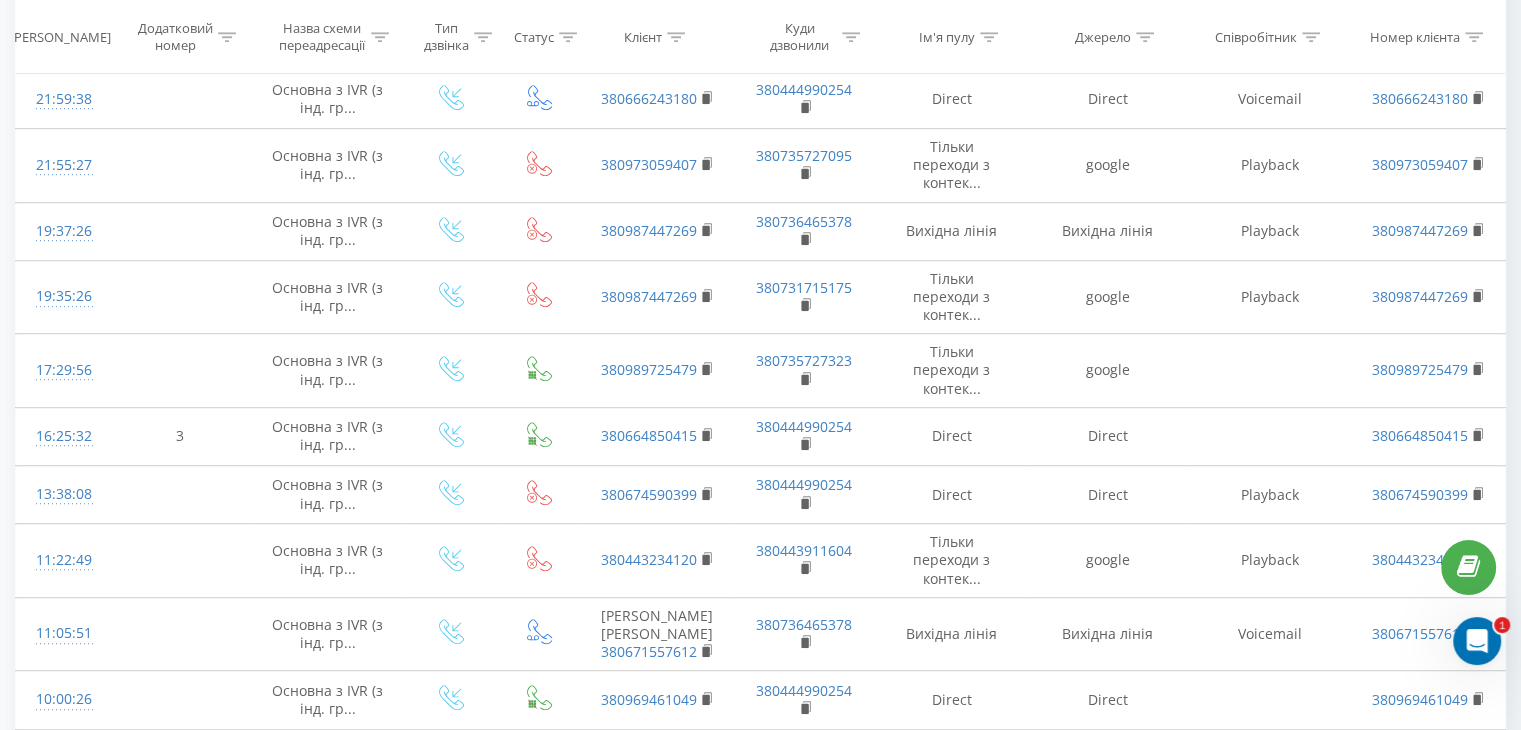 scroll, scrollTop: 1200, scrollLeft: 0, axis: vertical 